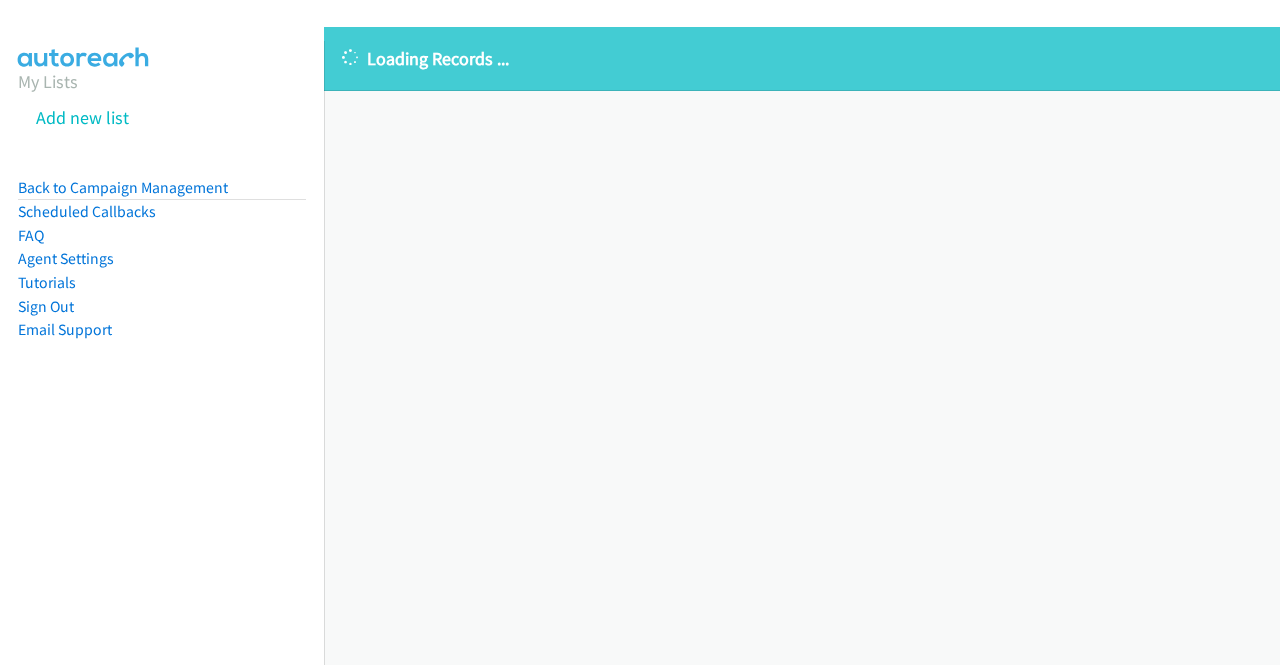 scroll, scrollTop: 0, scrollLeft: 0, axis: both 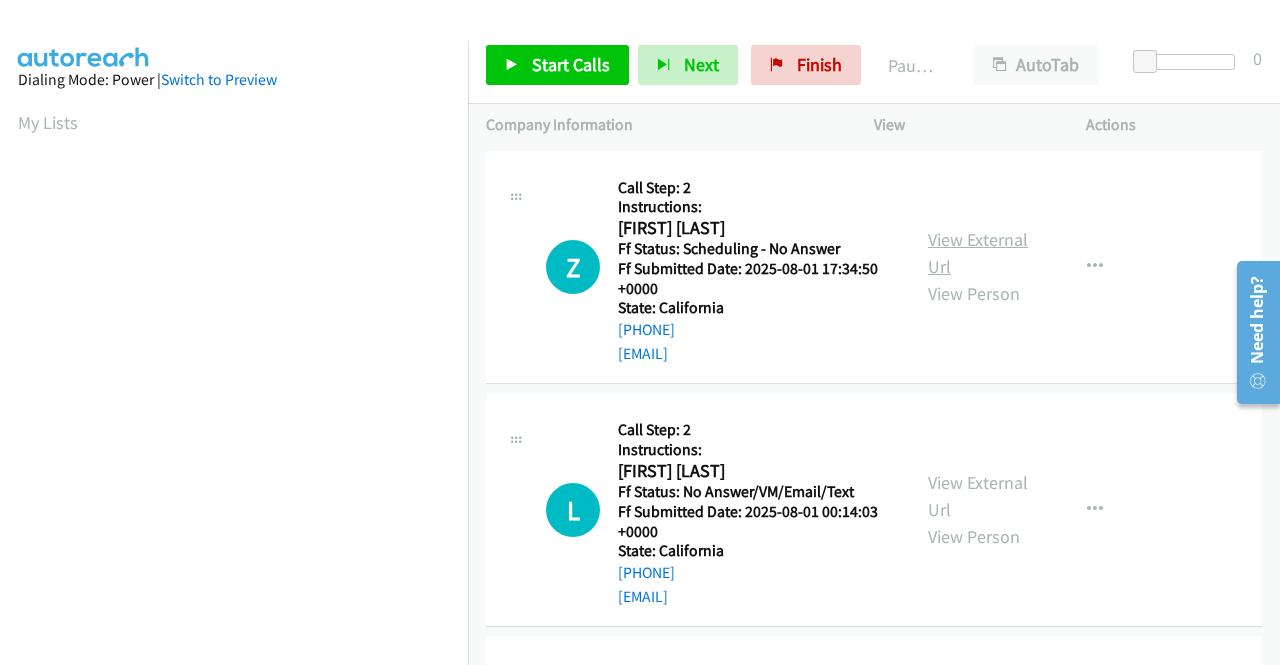 click on "View External Url" at bounding box center [978, 253] 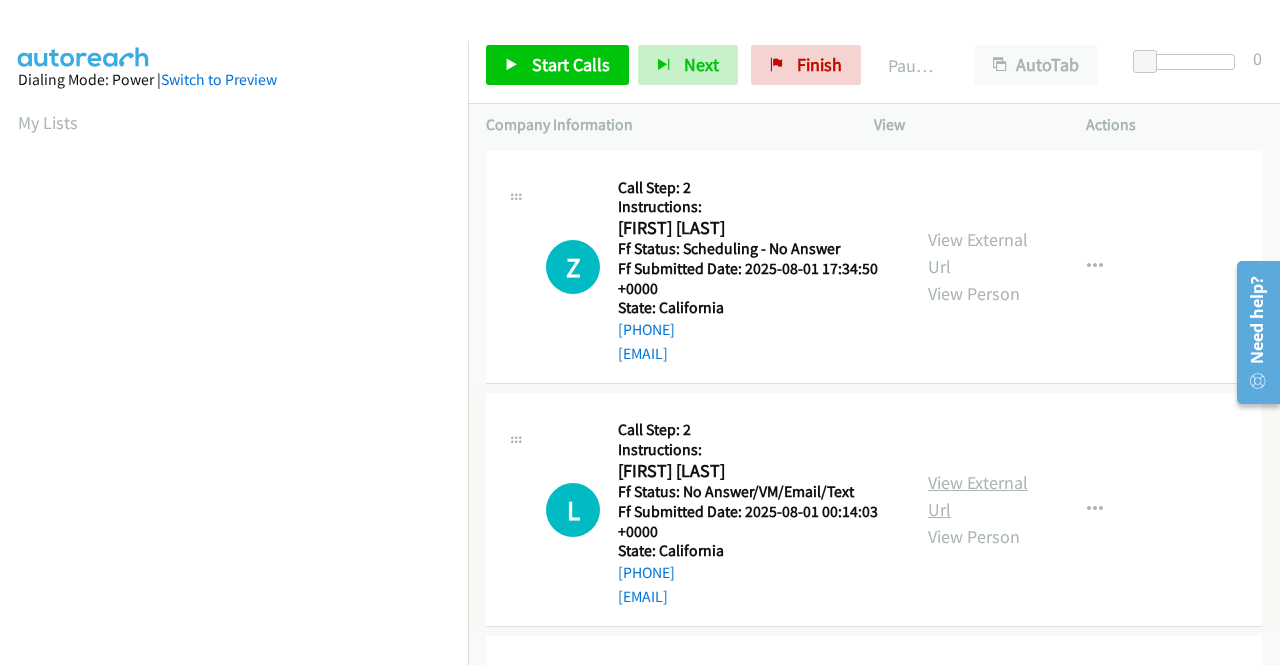 click on "View External Url" at bounding box center (978, 496) 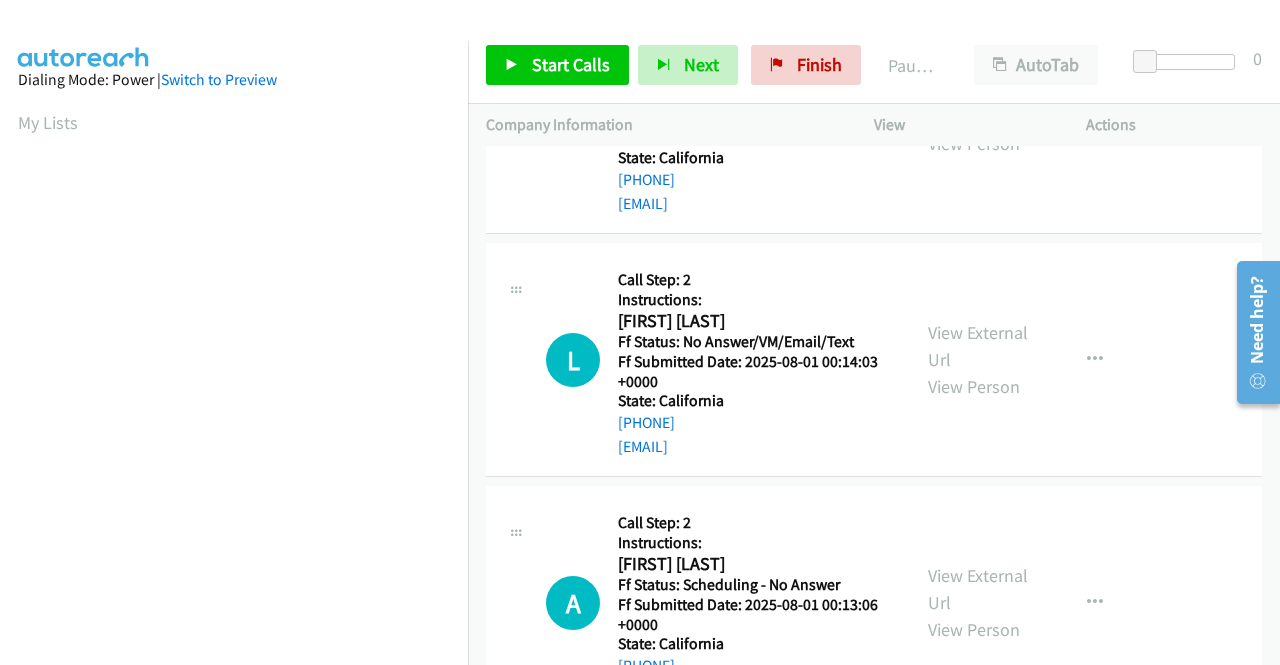 scroll, scrollTop: 200, scrollLeft: 0, axis: vertical 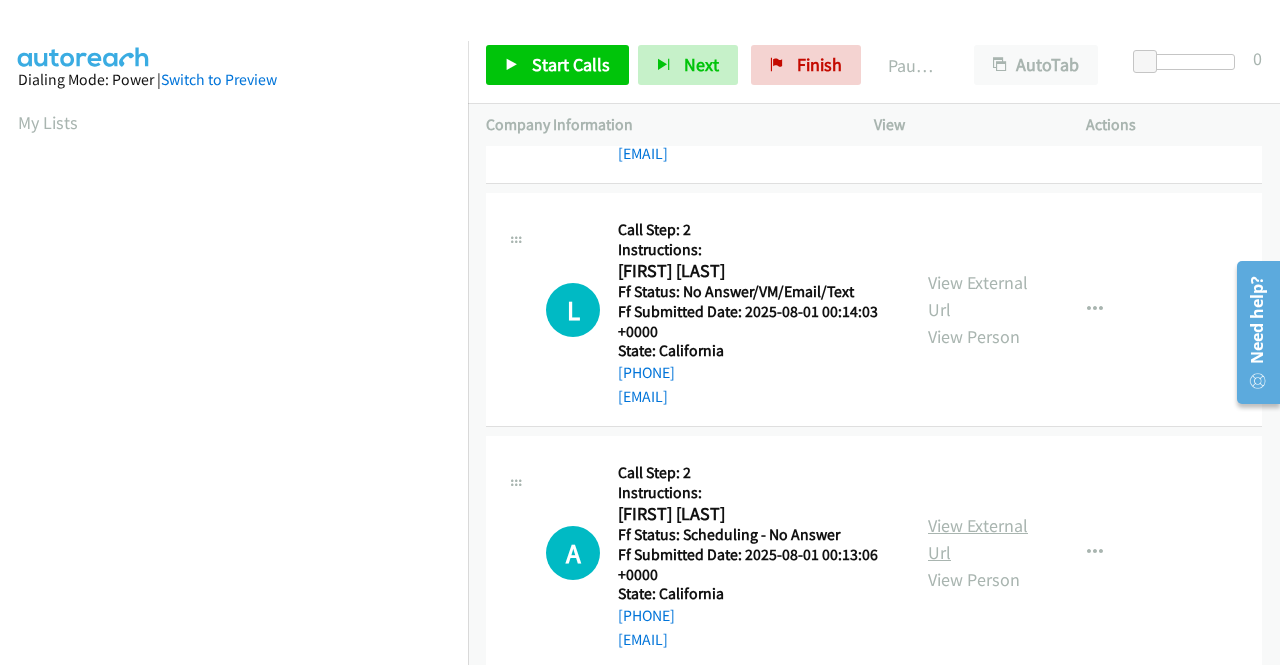 click on "View External Url" at bounding box center (978, 539) 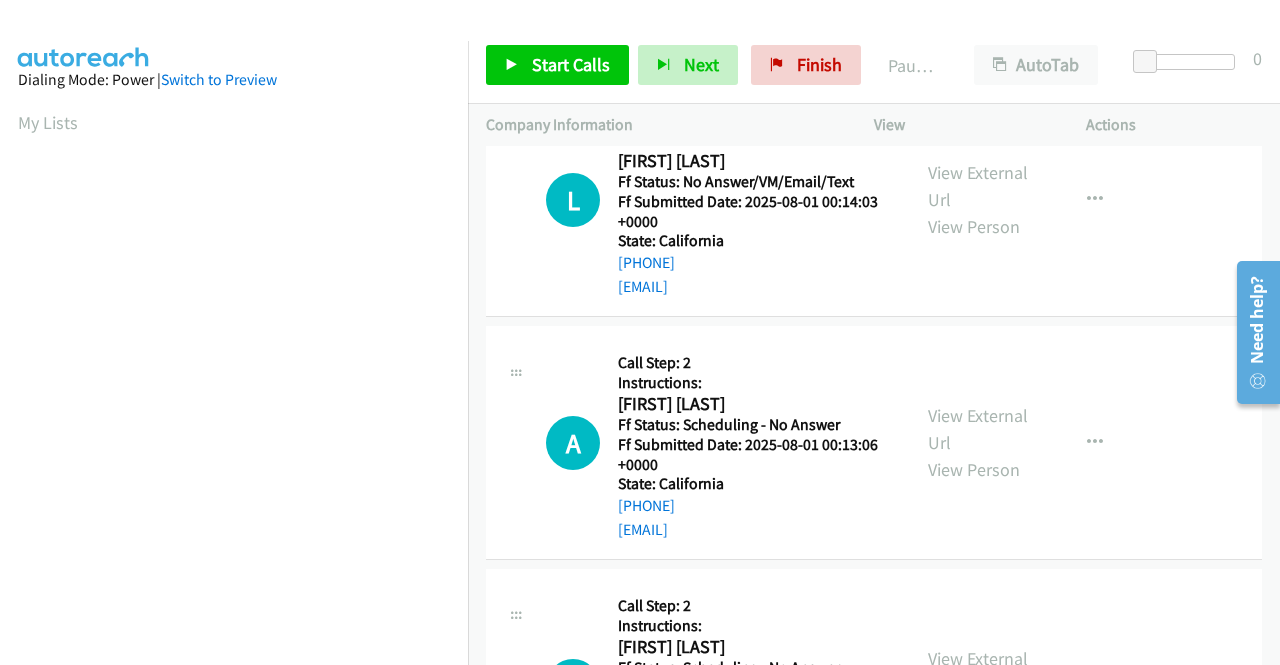 scroll, scrollTop: 400, scrollLeft: 0, axis: vertical 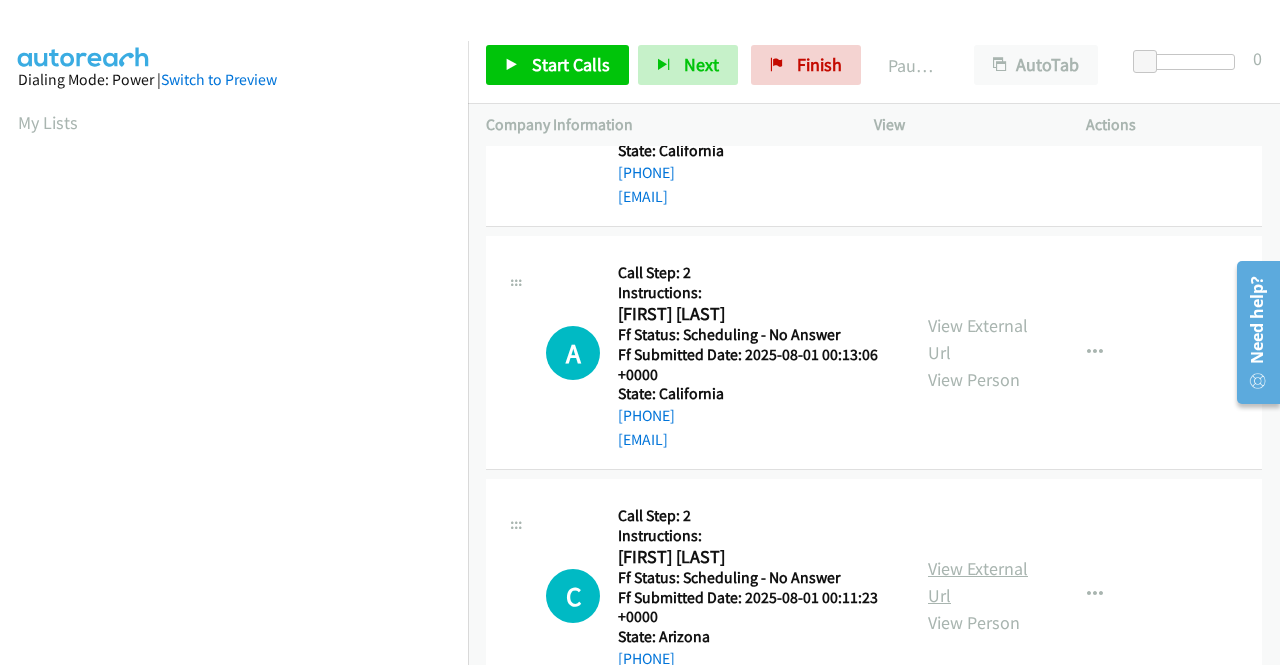 click on "View External Url" at bounding box center [978, 582] 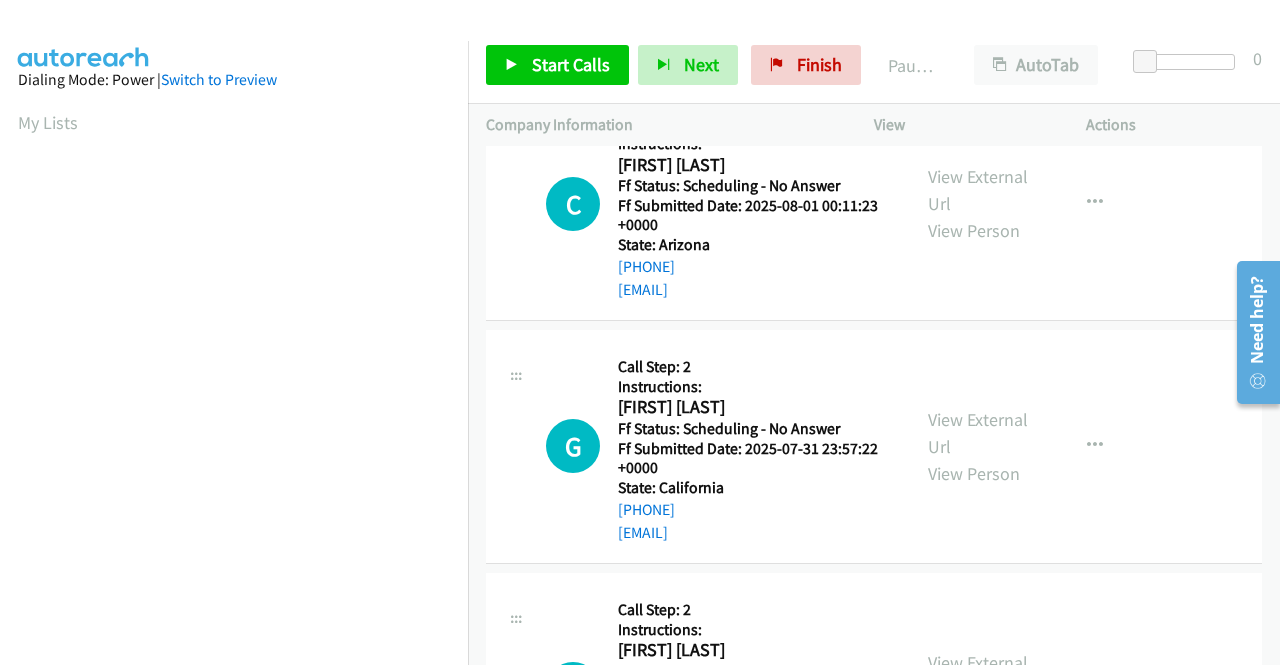 scroll, scrollTop: 800, scrollLeft: 0, axis: vertical 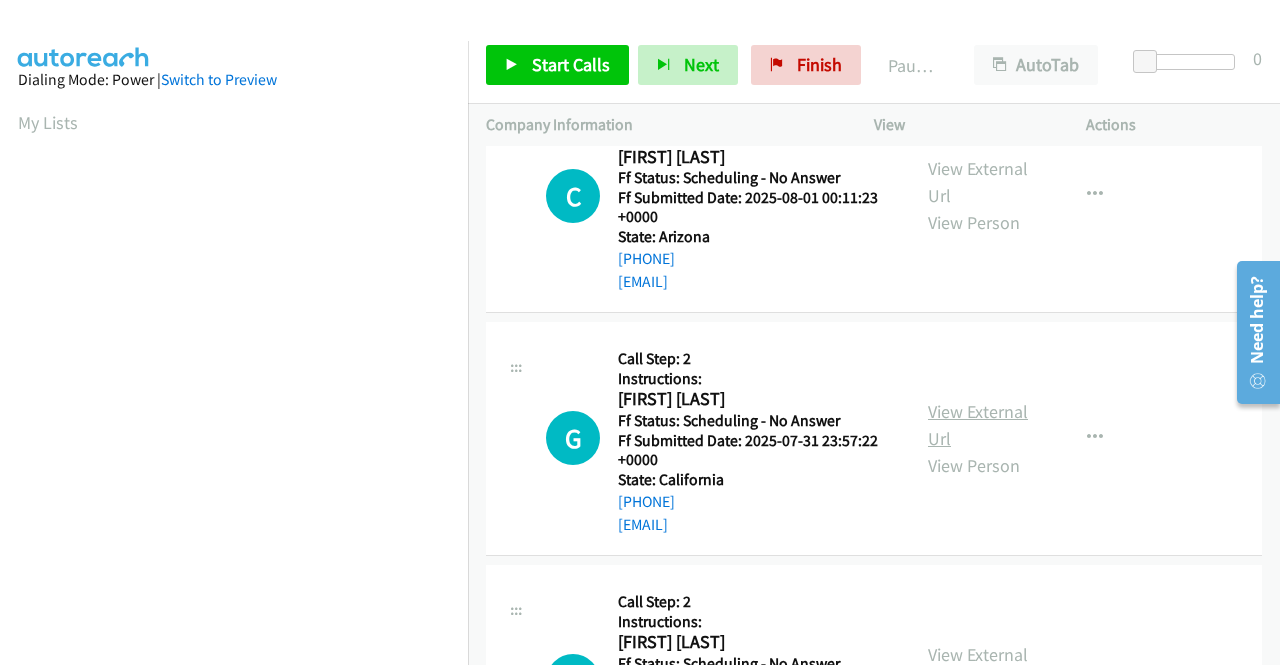 click on "View External Url" at bounding box center (978, 425) 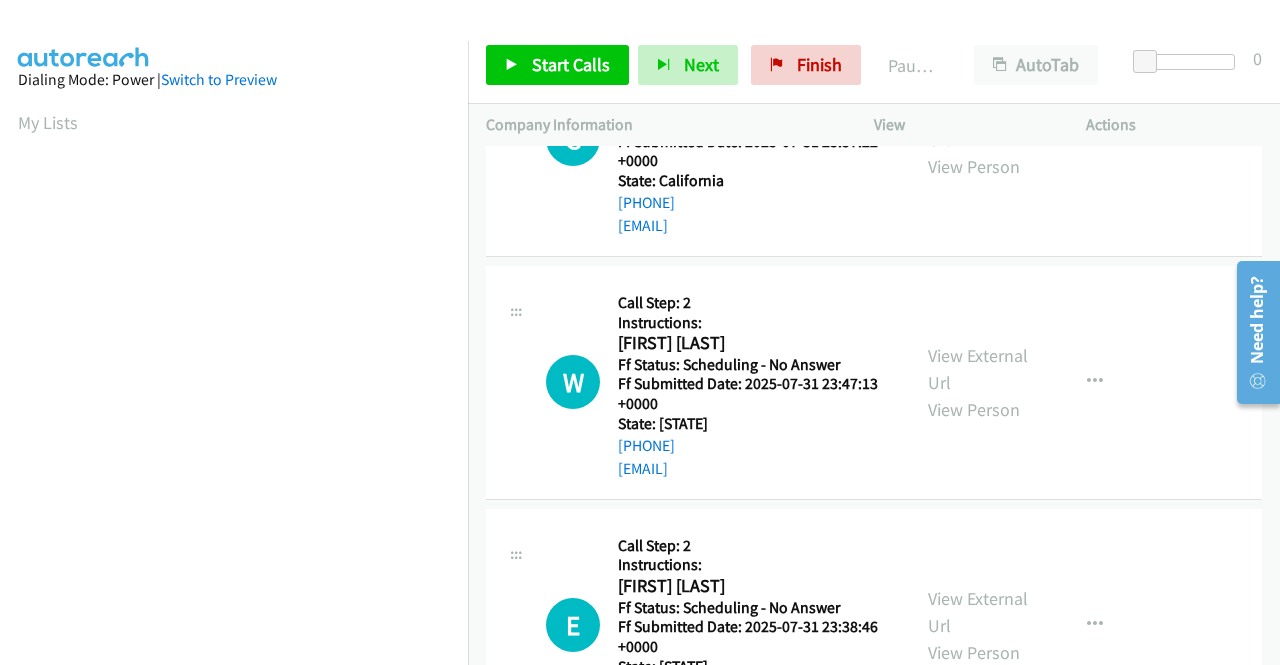 scroll, scrollTop: 1100, scrollLeft: 0, axis: vertical 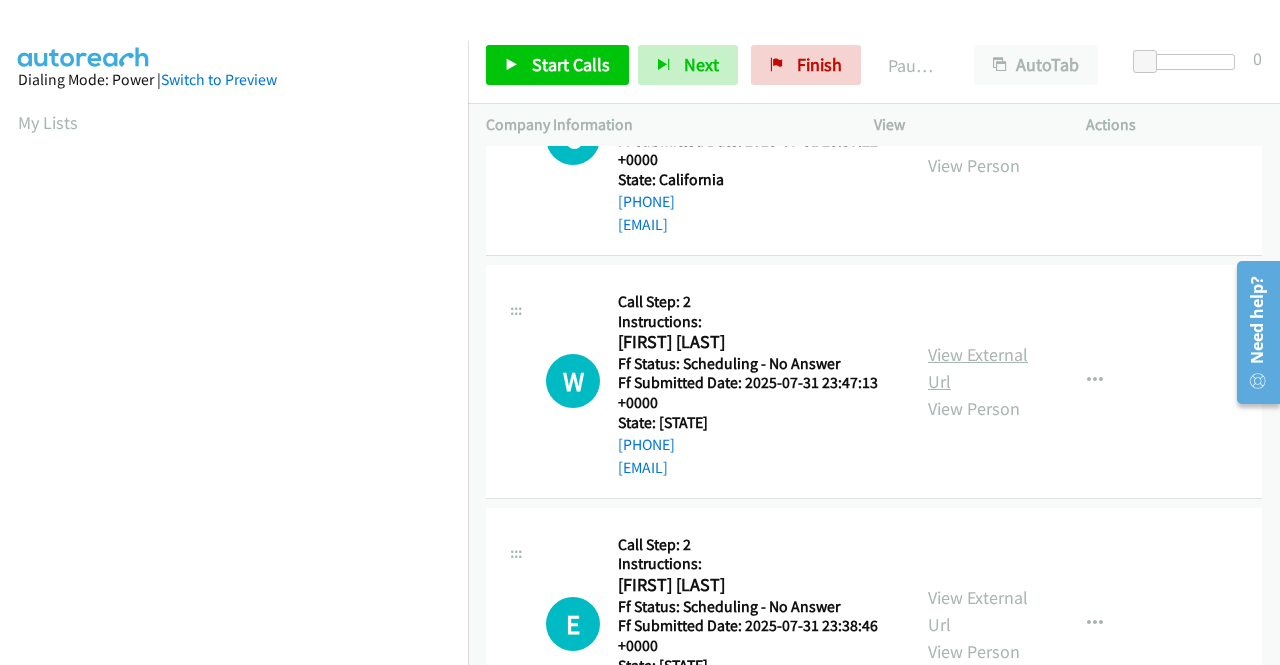 click on "View External Url" at bounding box center (978, 368) 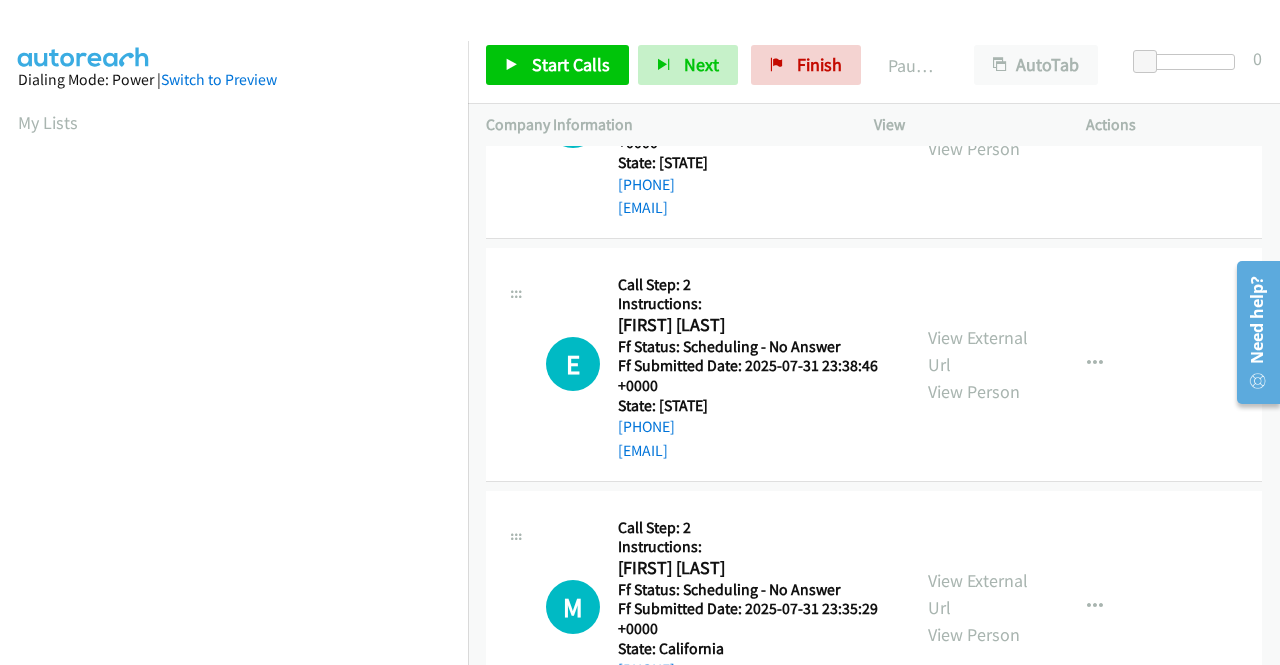 scroll, scrollTop: 1400, scrollLeft: 0, axis: vertical 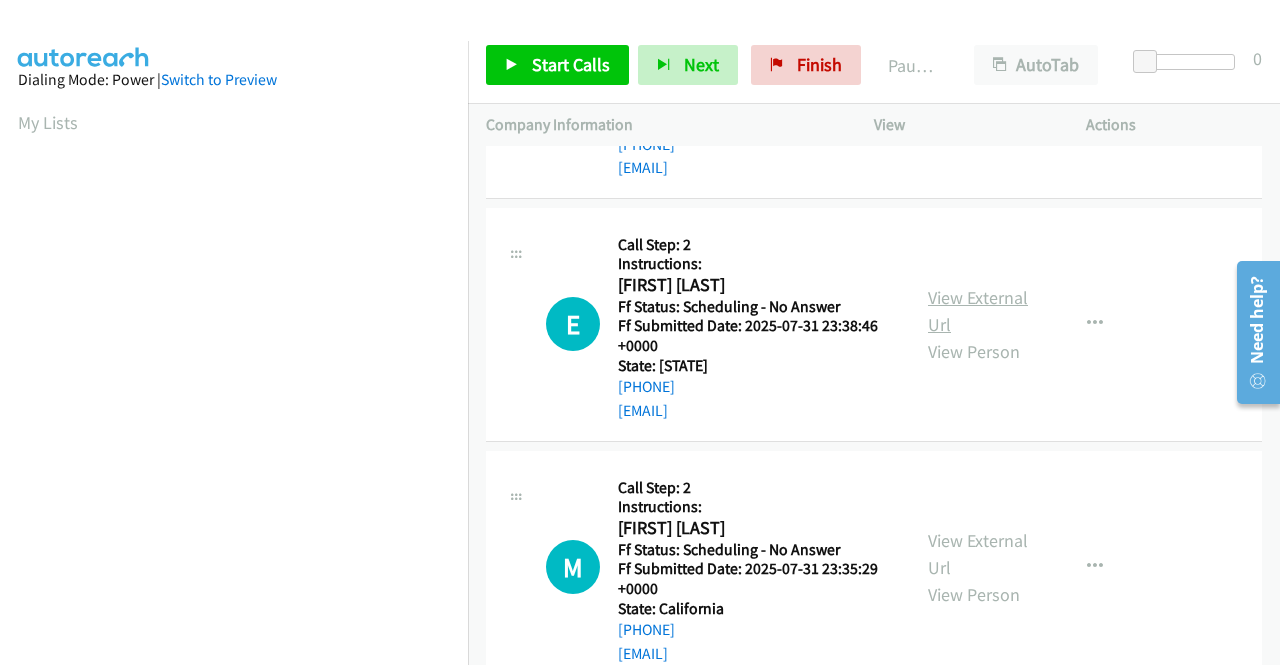 click on "View External Url" at bounding box center (978, 311) 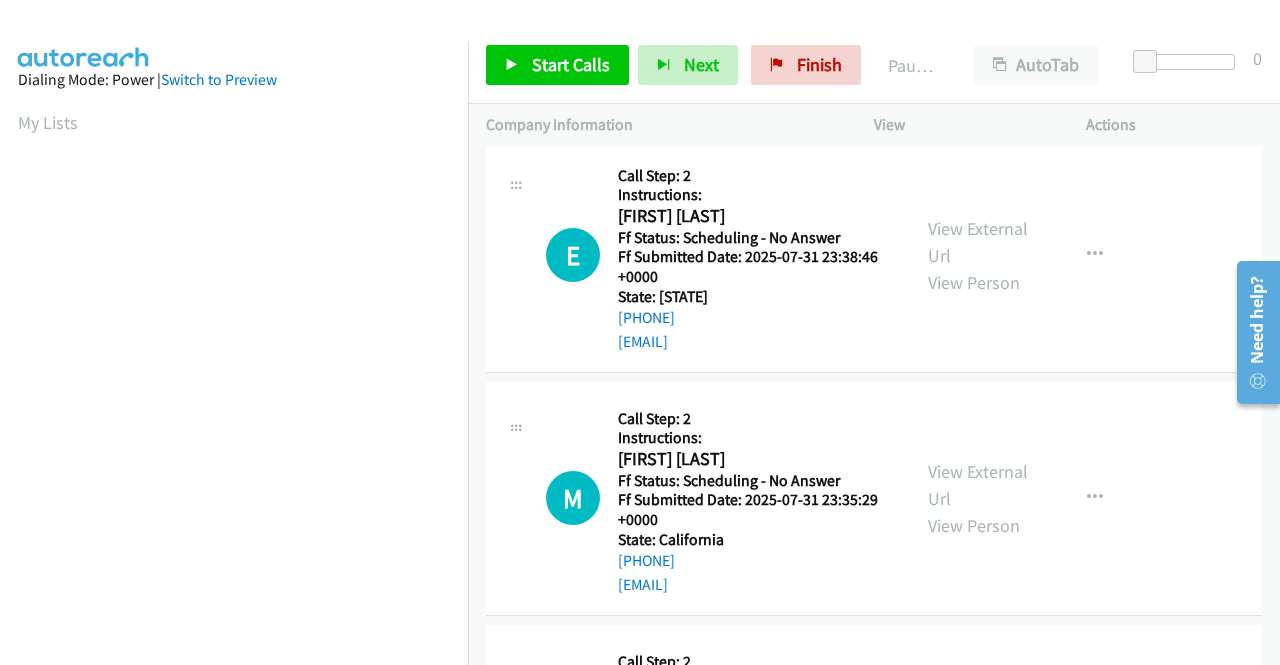 scroll, scrollTop: 1500, scrollLeft: 0, axis: vertical 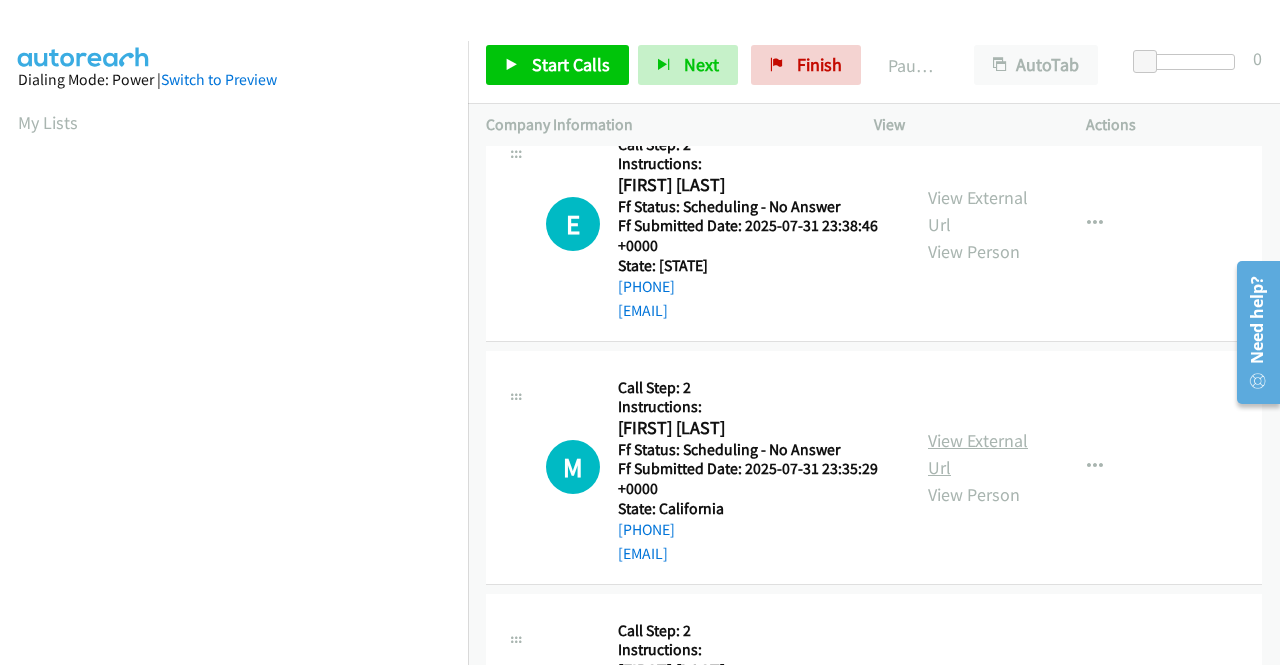 click on "View External Url" at bounding box center [978, 454] 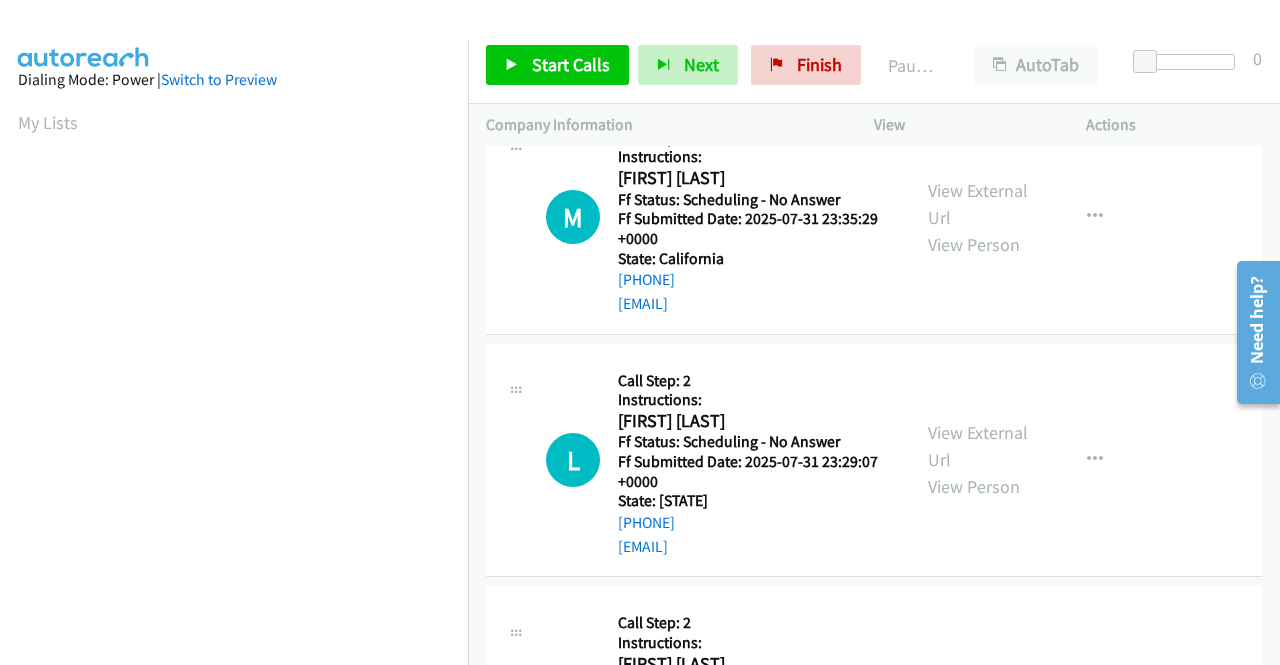 scroll, scrollTop: 1800, scrollLeft: 0, axis: vertical 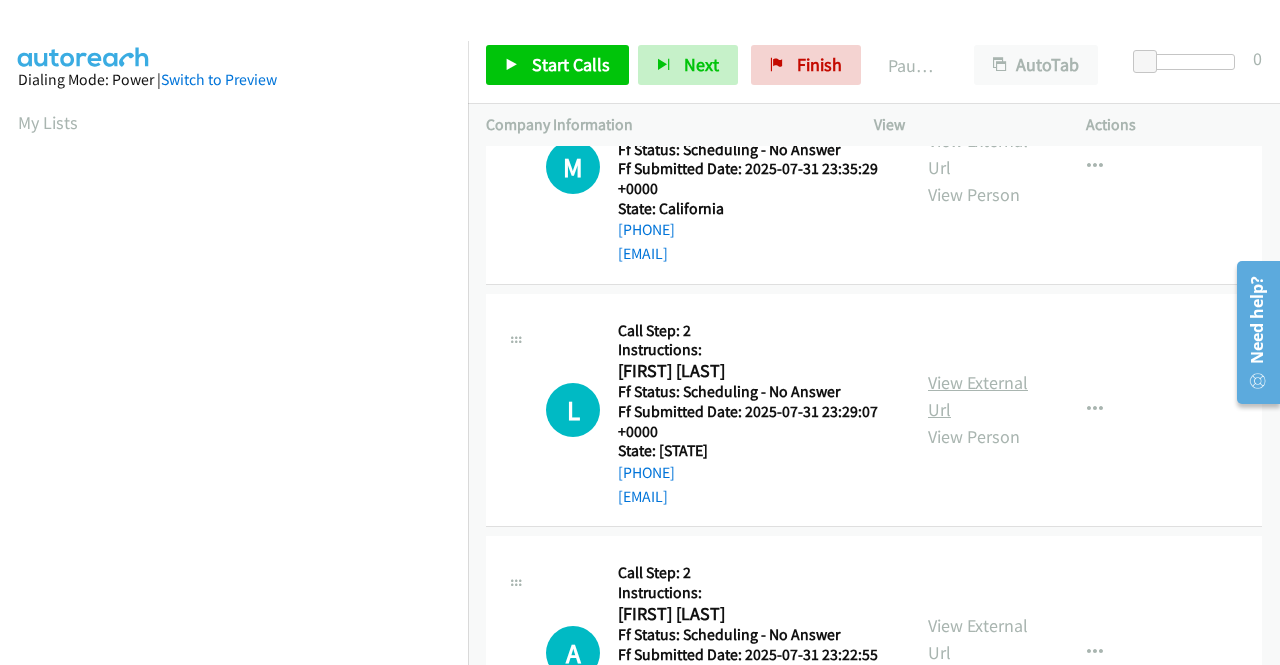 click on "View External Url" at bounding box center [978, 396] 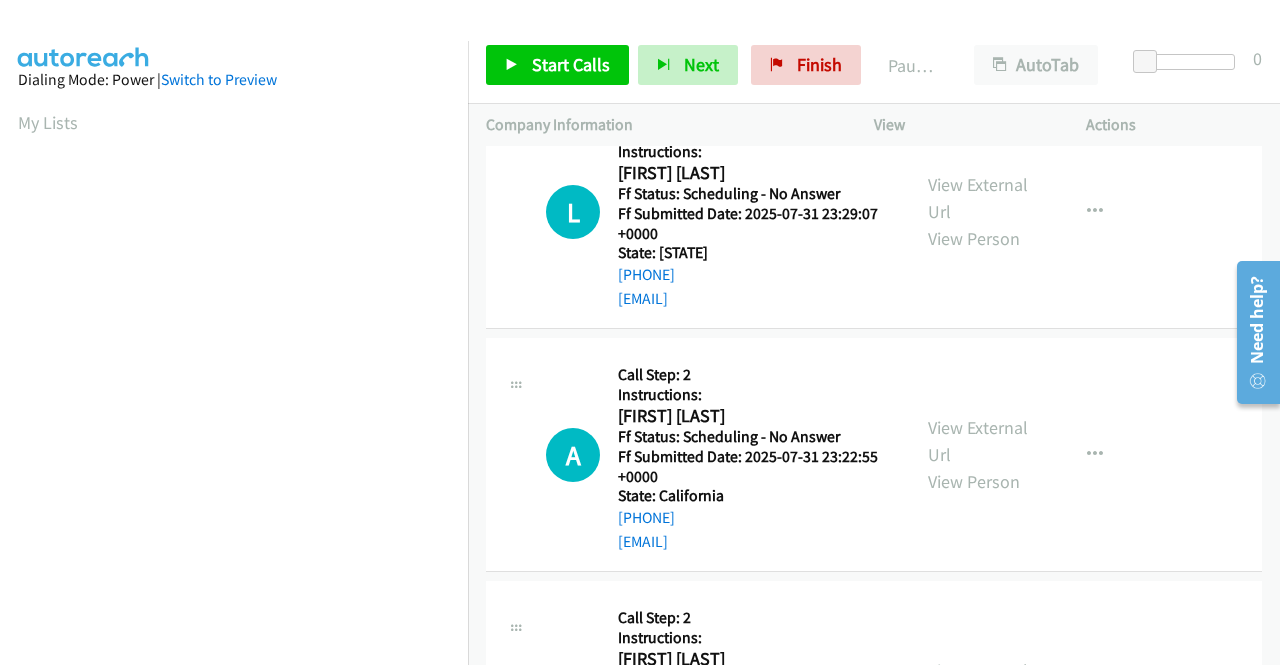 scroll, scrollTop: 2000, scrollLeft: 0, axis: vertical 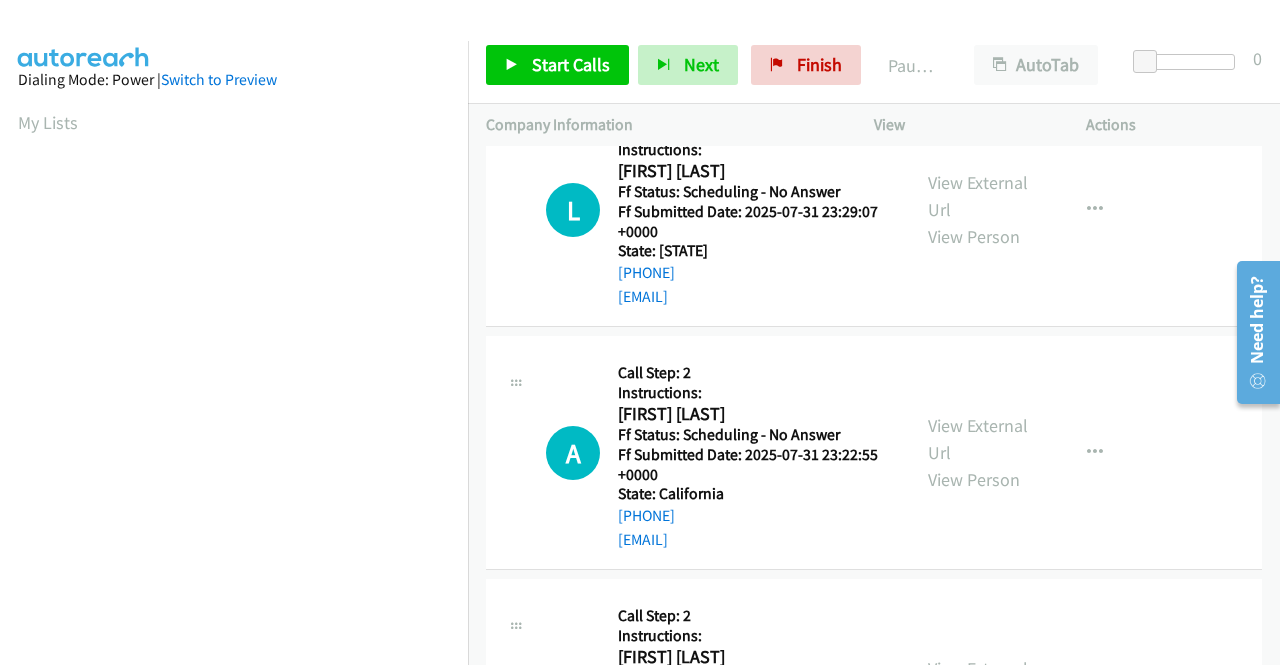 click on "View External Url
View Person" at bounding box center (980, 452) 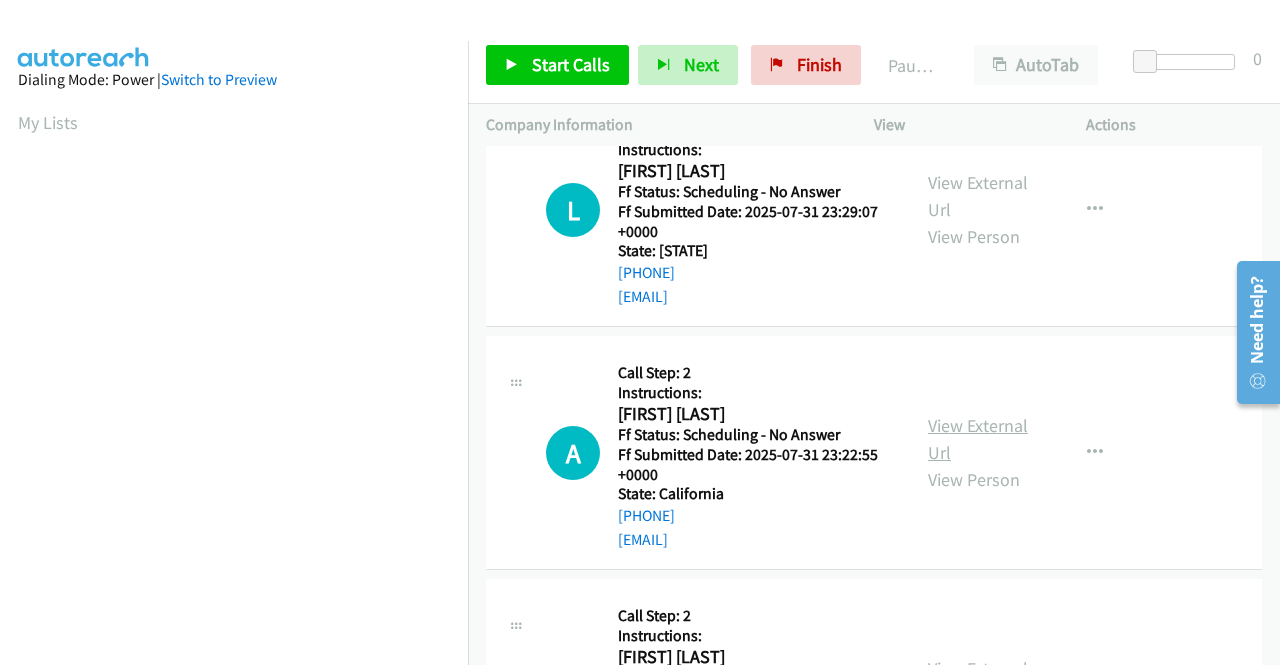 click on "View External Url" at bounding box center (978, 439) 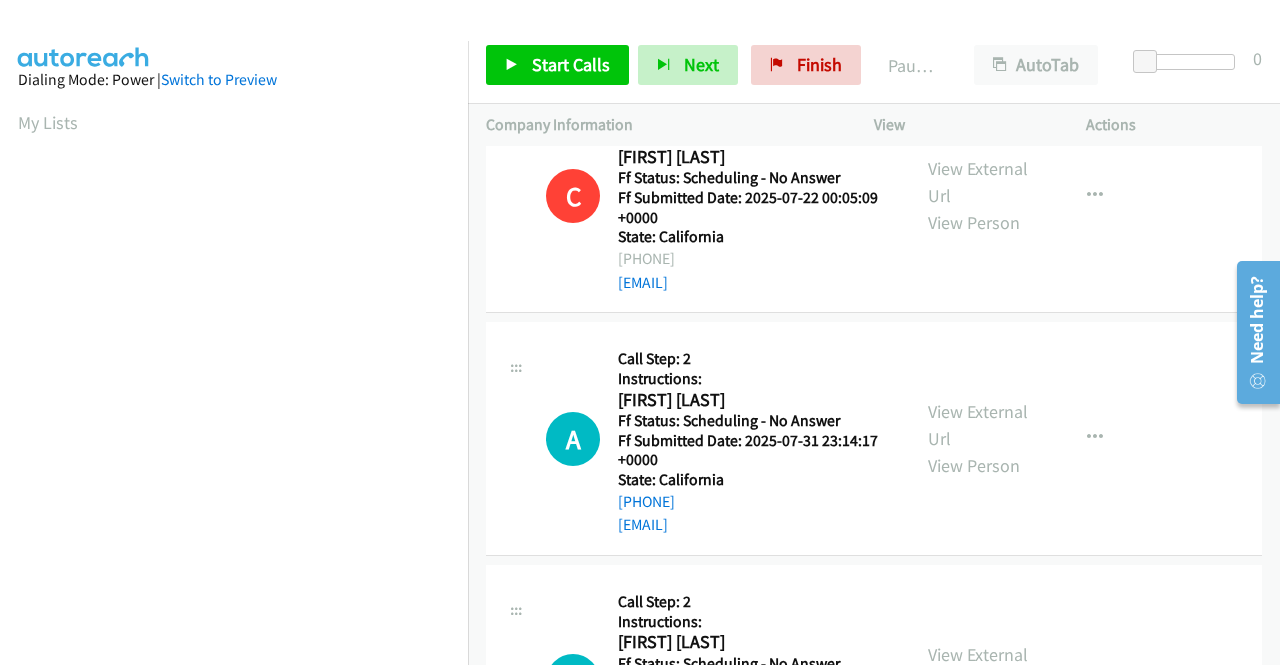 scroll, scrollTop: 2600, scrollLeft: 0, axis: vertical 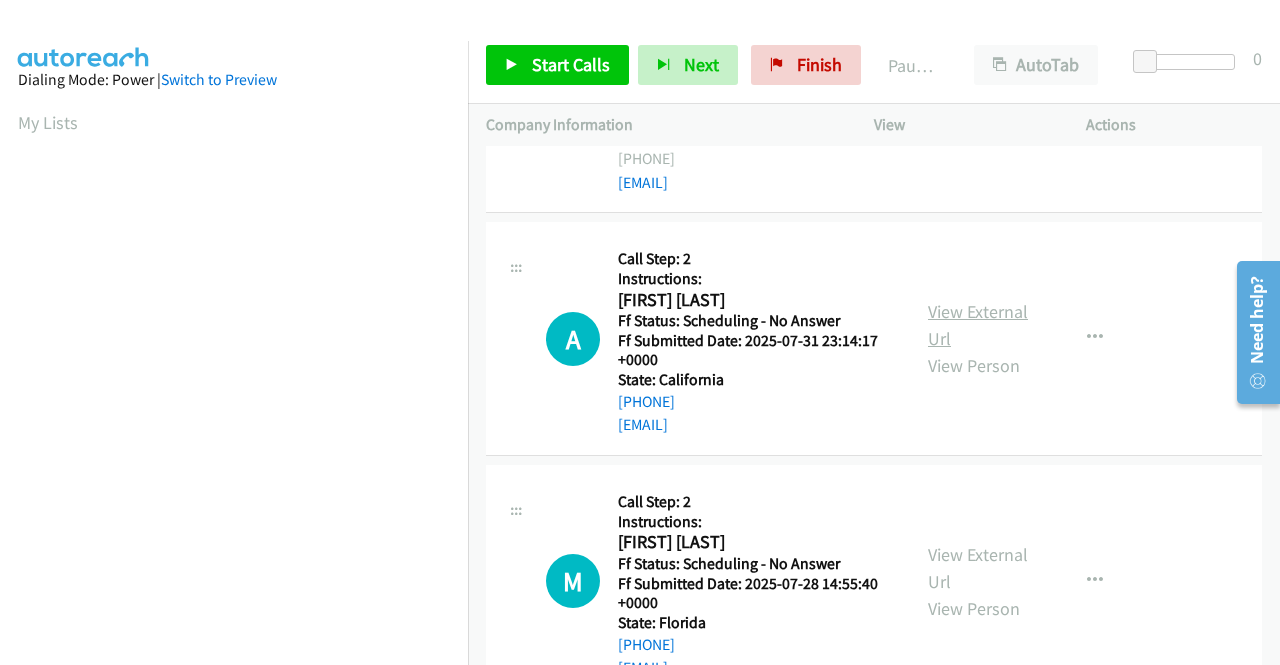 click on "View External Url" at bounding box center [978, 325] 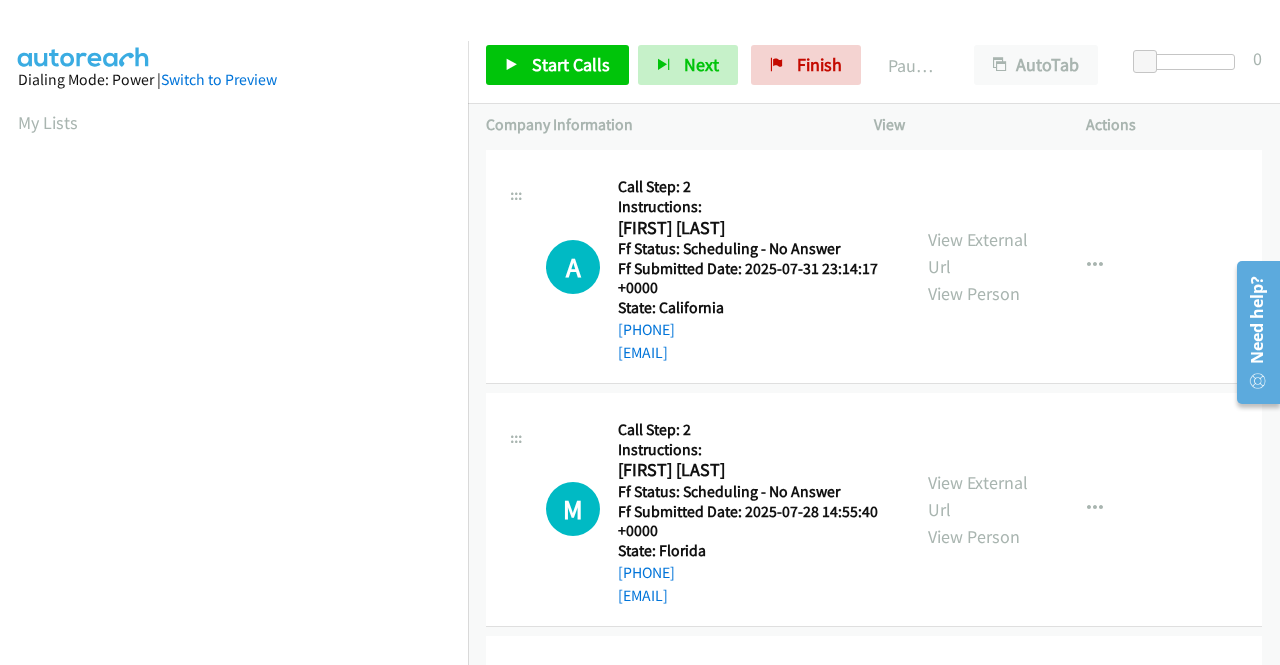 scroll, scrollTop: 2700, scrollLeft: 0, axis: vertical 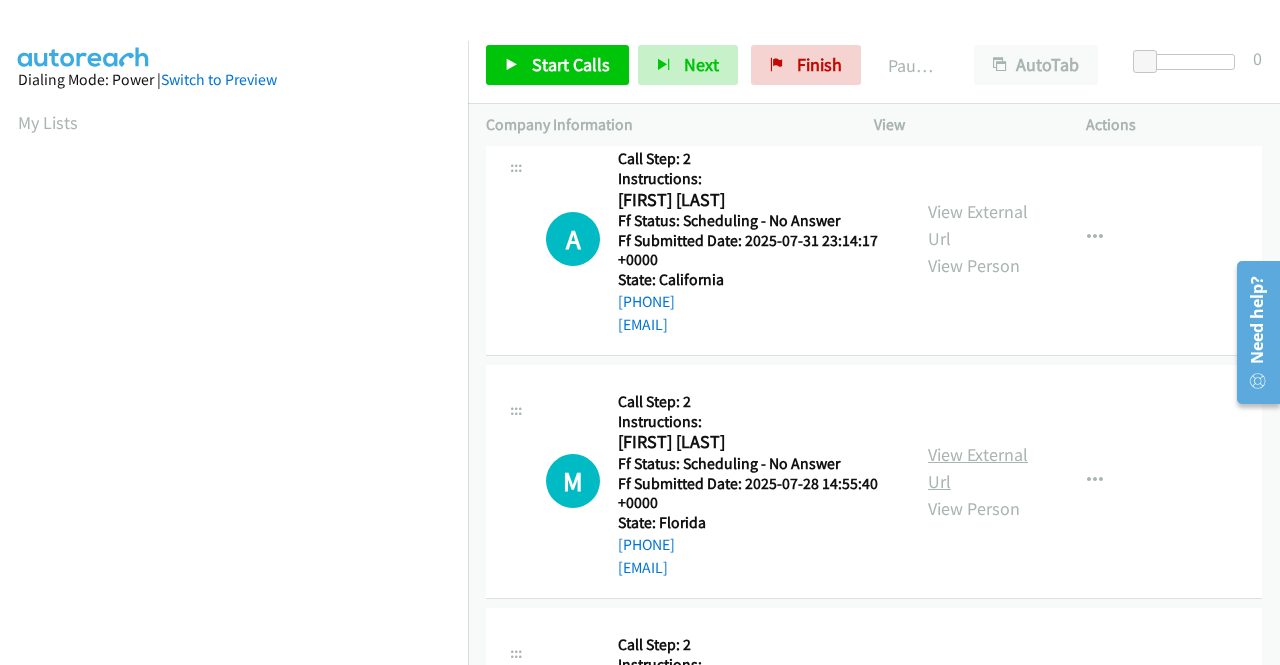 click on "View External Url" at bounding box center (978, 468) 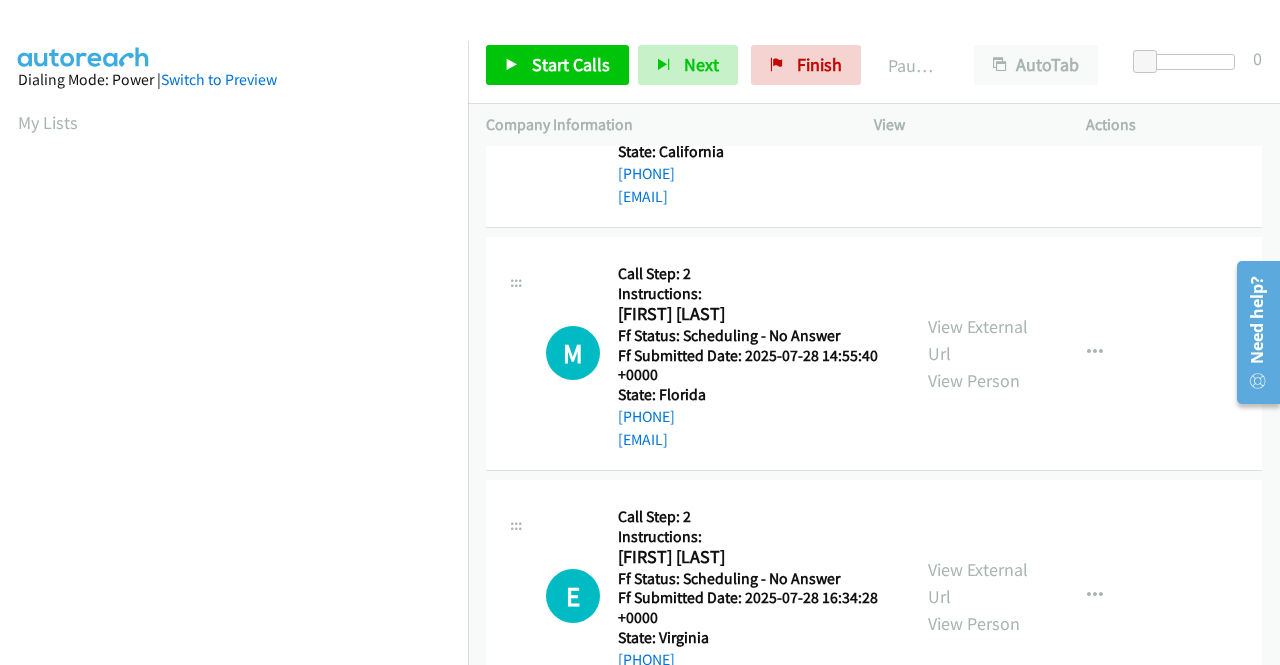 scroll, scrollTop: 2900, scrollLeft: 0, axis: vertical 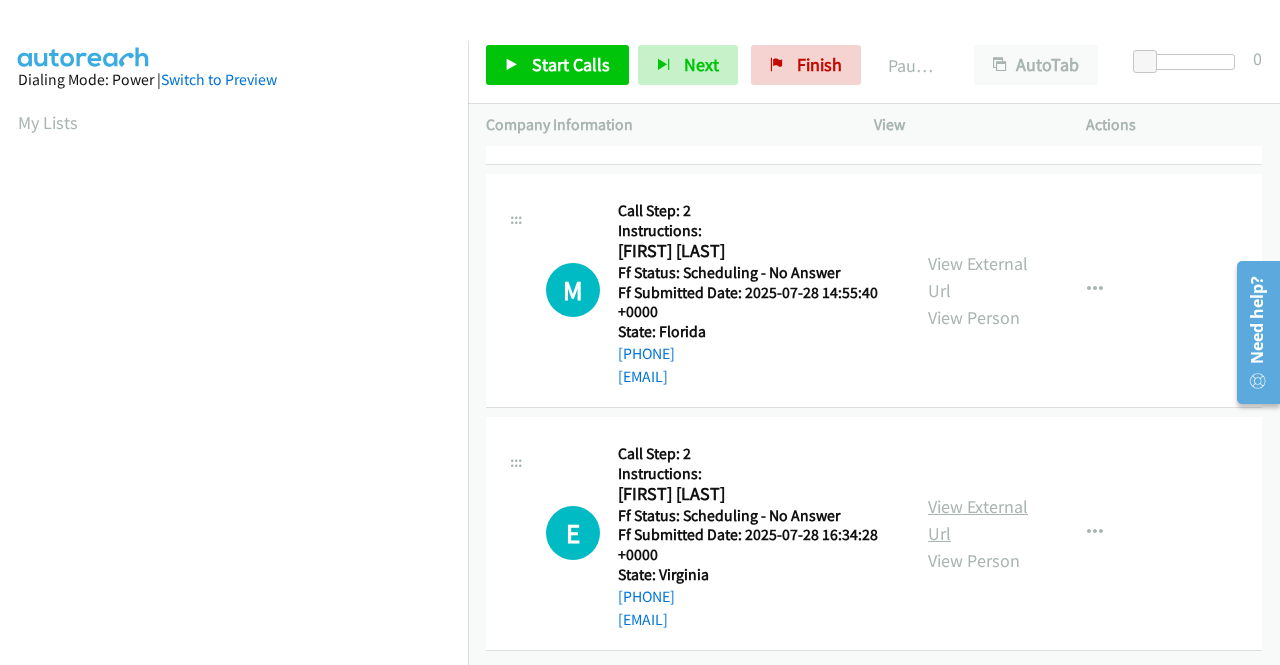 click on "View External Url" at bounding box center (978, 520) 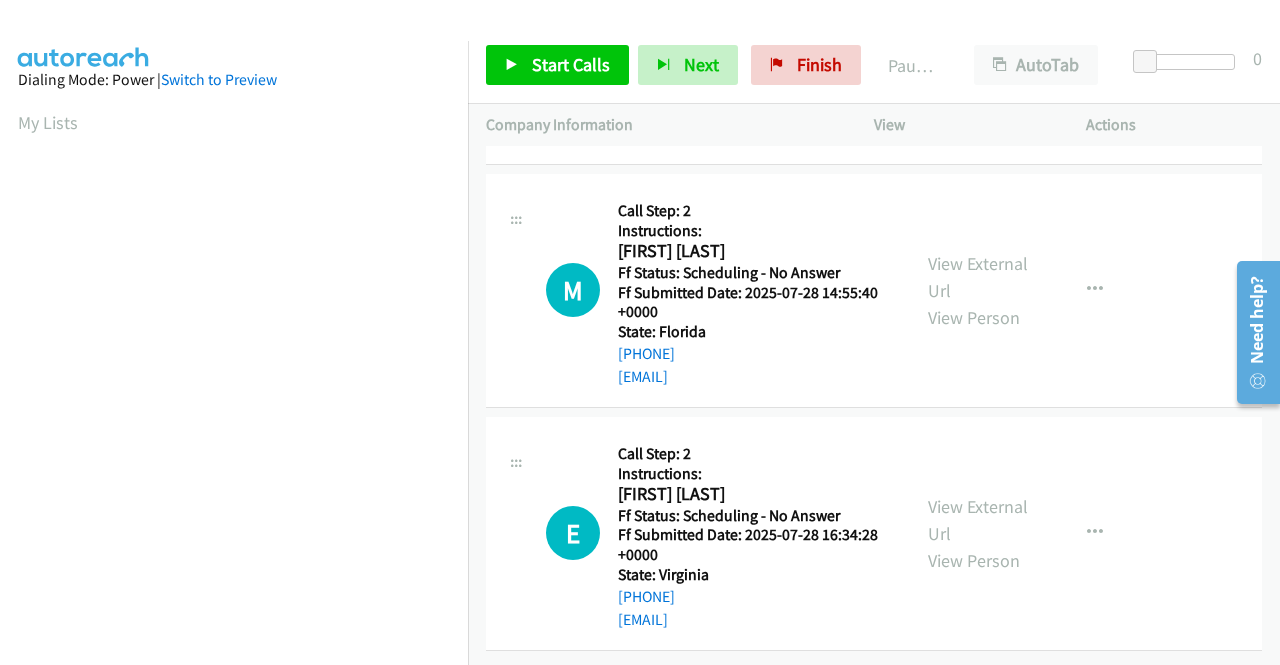 scroll, scrollTop: 2901, scrollLeft: 0, axis: vertical 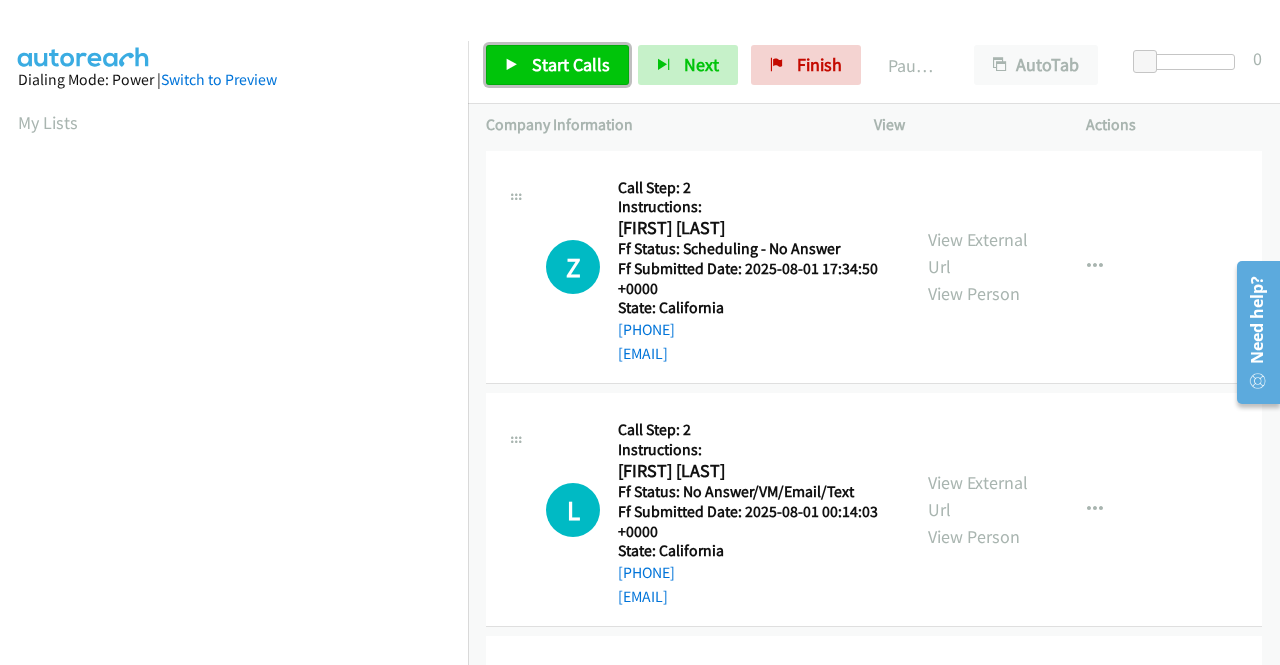 click on "Start Calls" at bounding box center [571, 64] 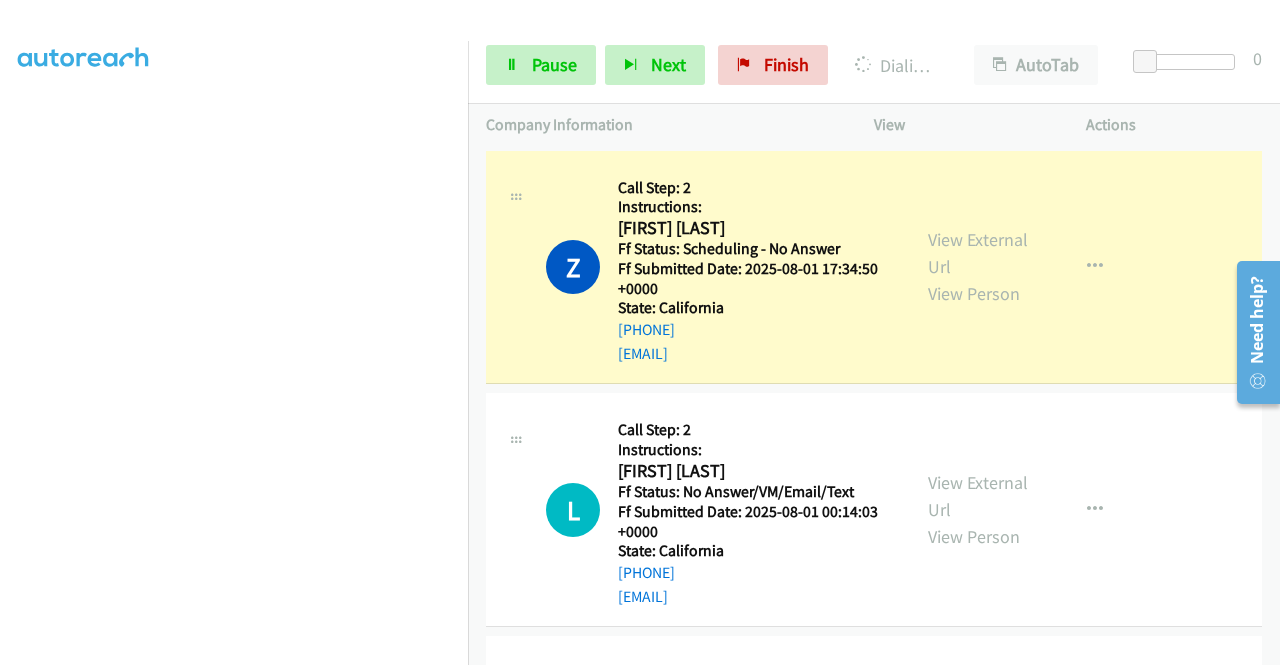 scroll, scrollTop: 456, scrollLeft: 0, axis: vertical 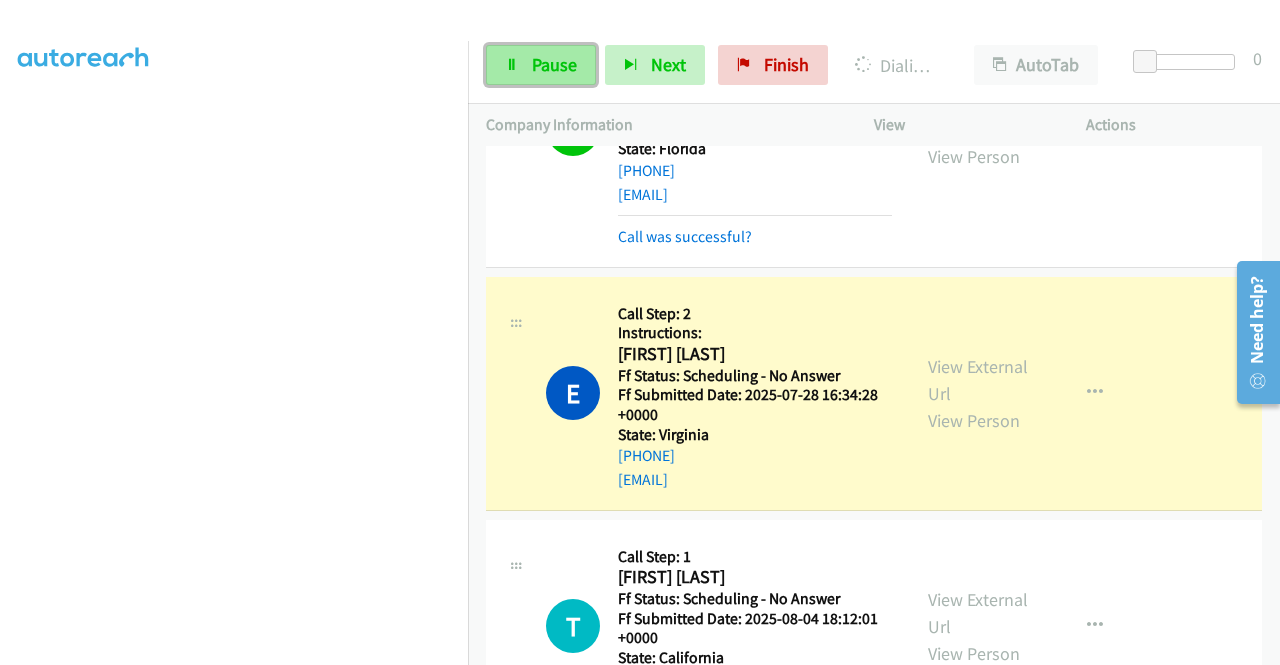 click on "Pause" at bounding box center [541, 65] 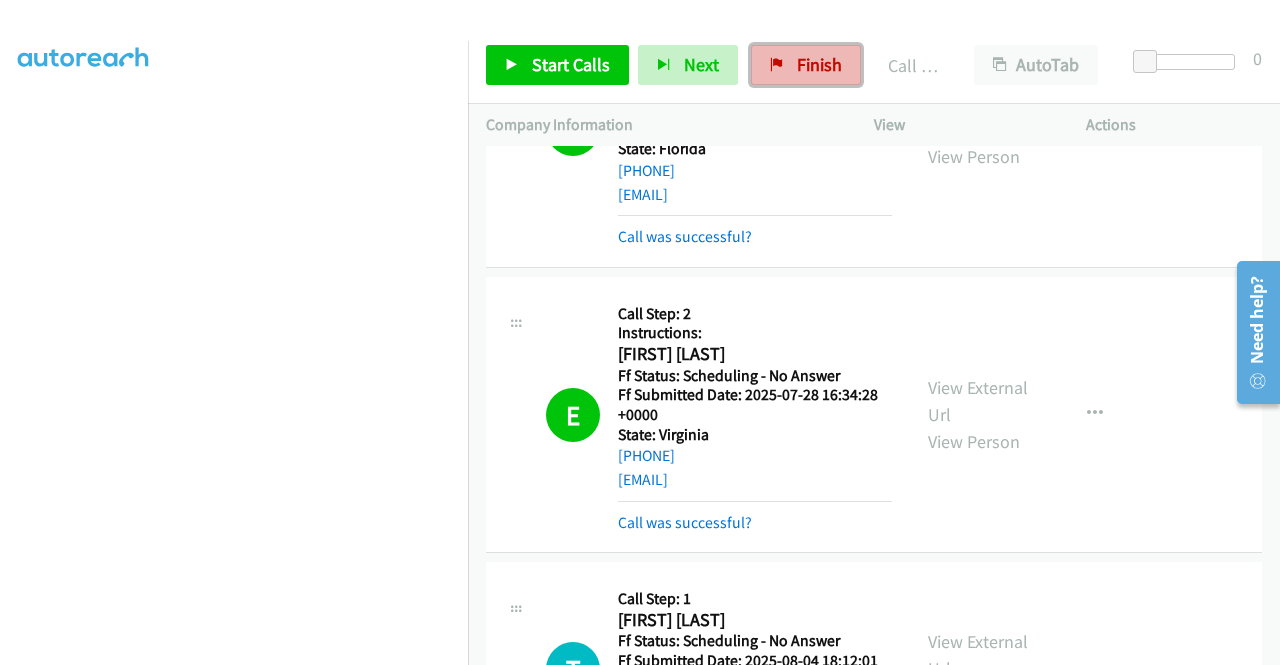 click on "Finish" at bounding box center [806, 65] 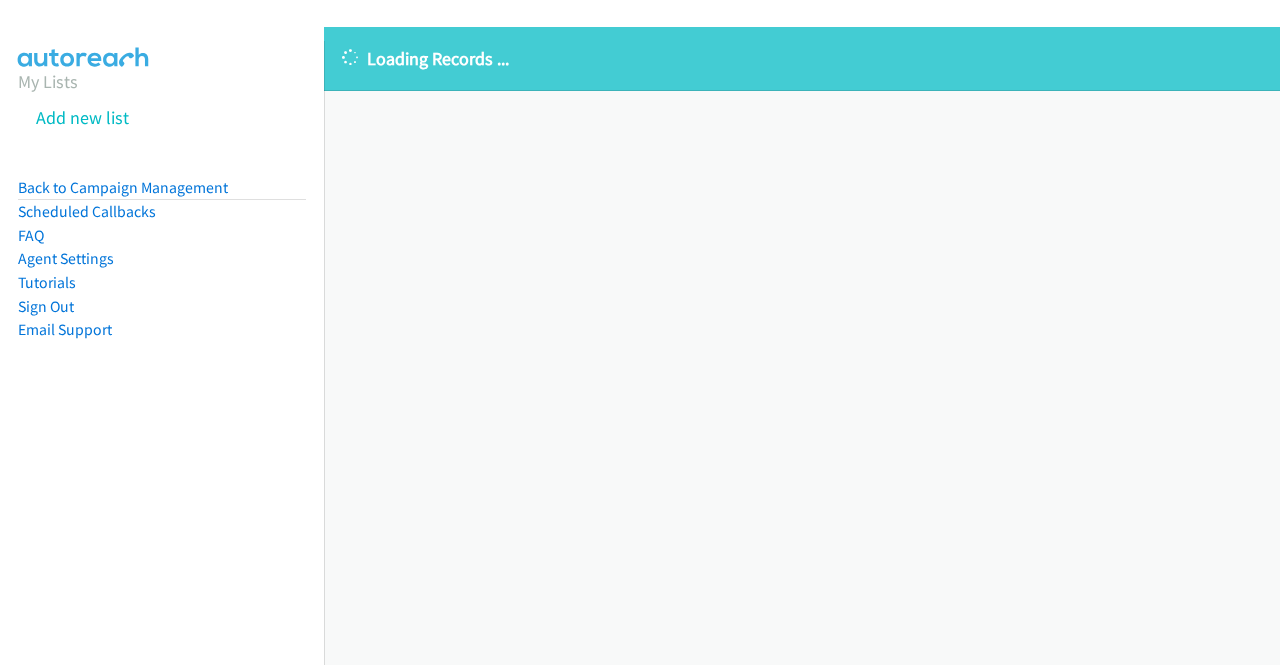 scroll, scrollTop: 0, scrollLeft: 0, axis: both 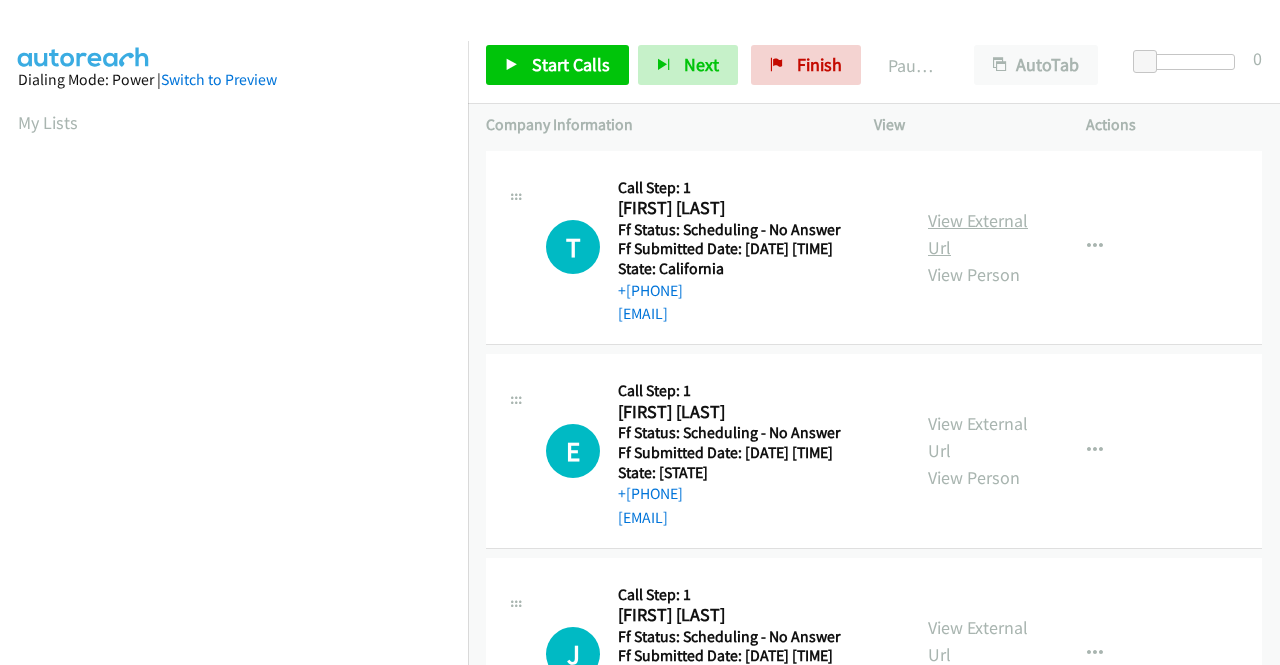 click on "View External Url" at bounding box center [978, 234] 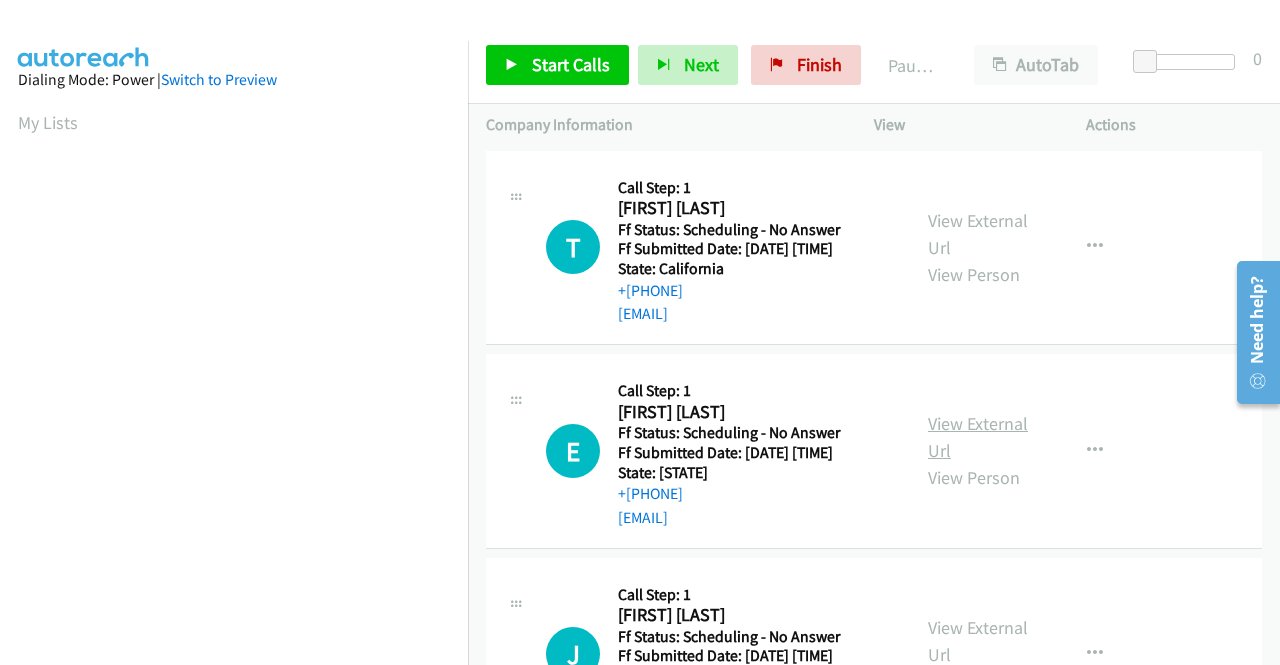 click on "View External Url" at bounding box center [978, 437] 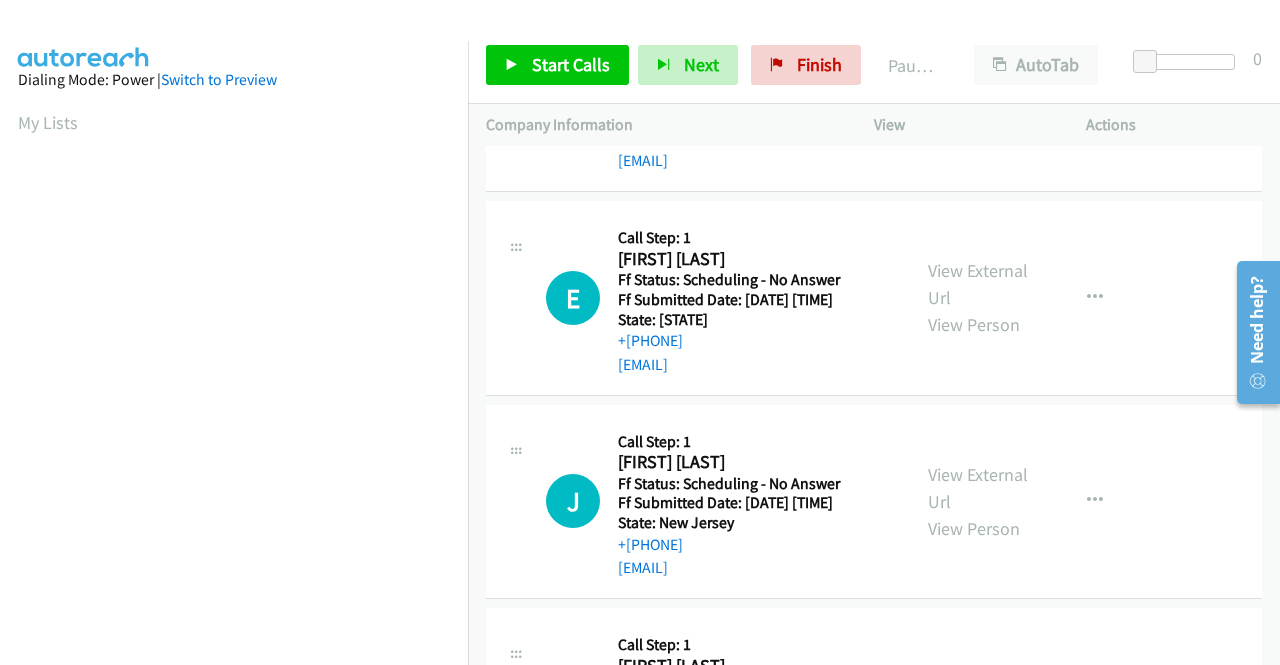 scroll, scrollTop: 200, scrollLeft: 0, axis: vertical 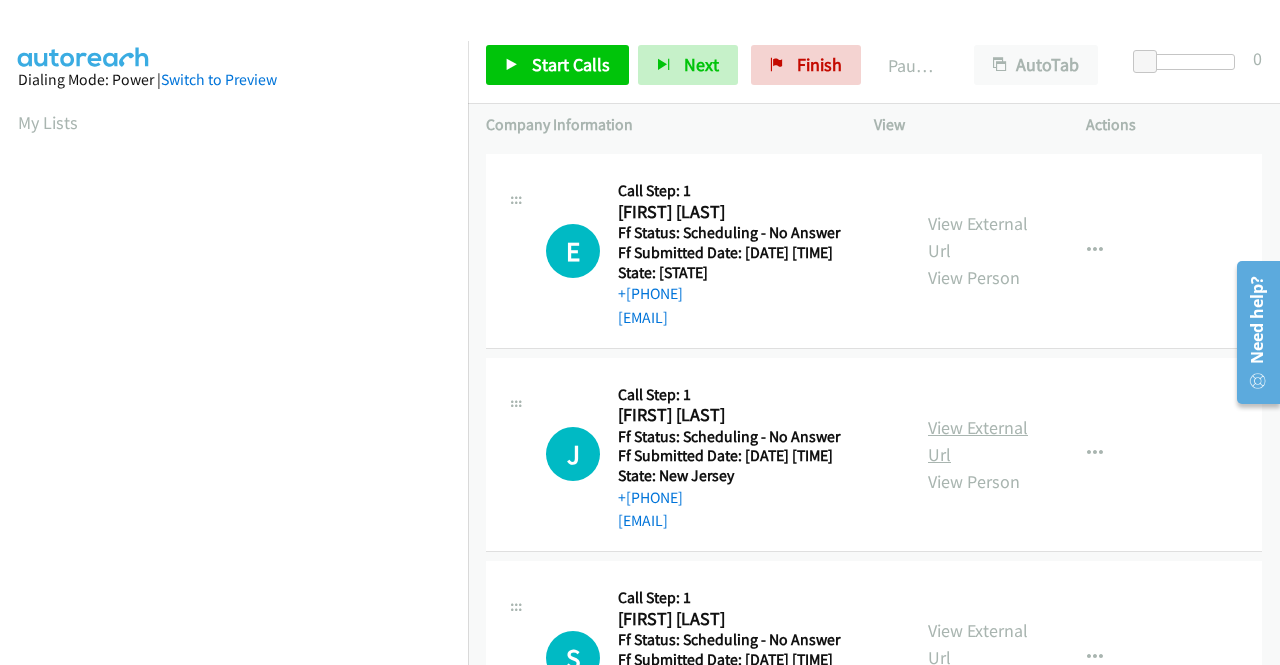 click on "View External Url" at bounding box center (978, 441) 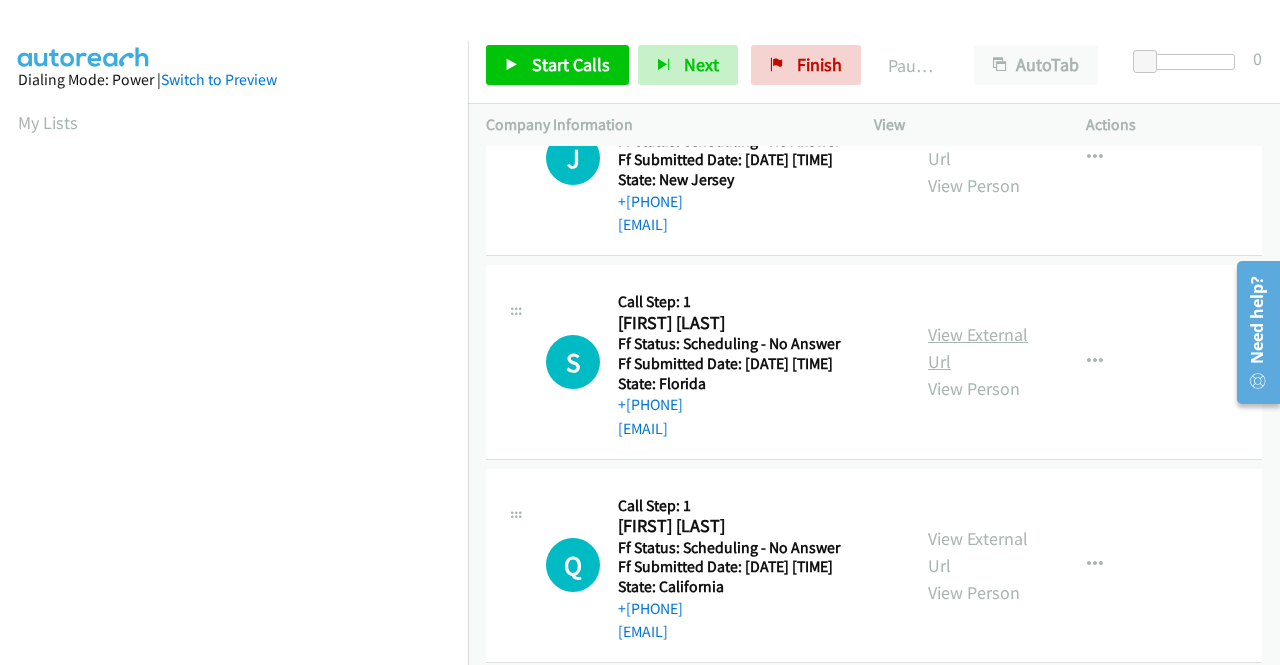 scroll, scrollTop: 500, scrollLeft: 0, axis: vertical 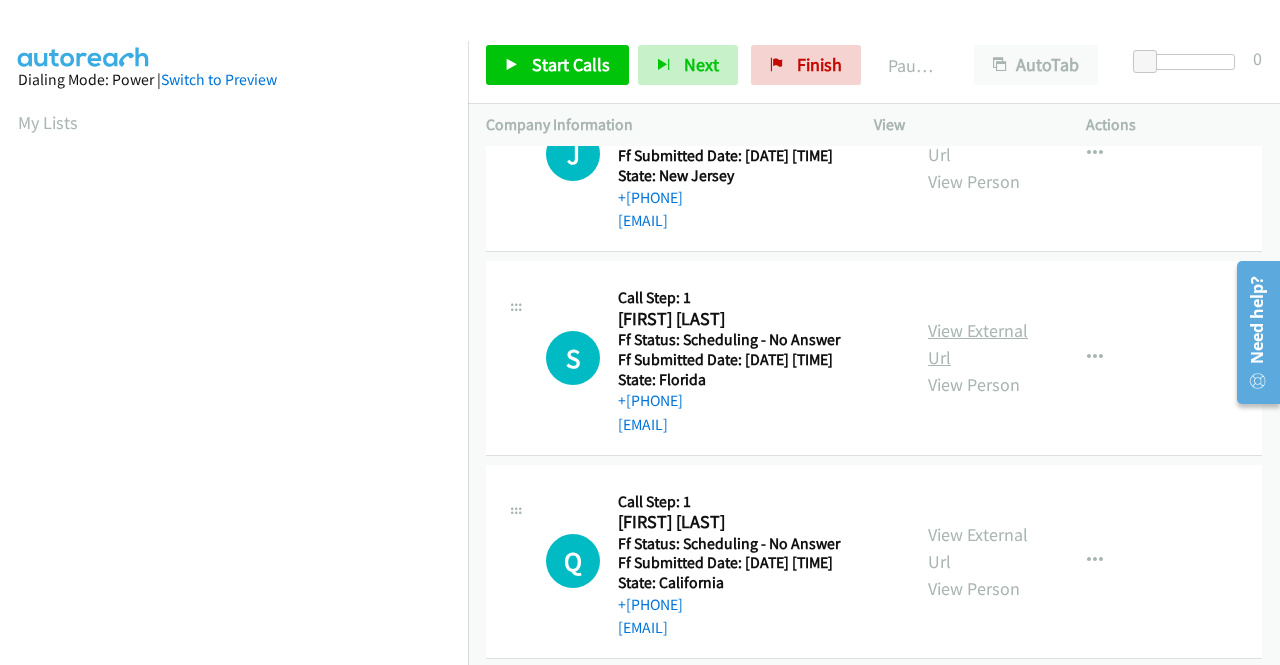 click on "View External Url" at bounding box center [978, 344] 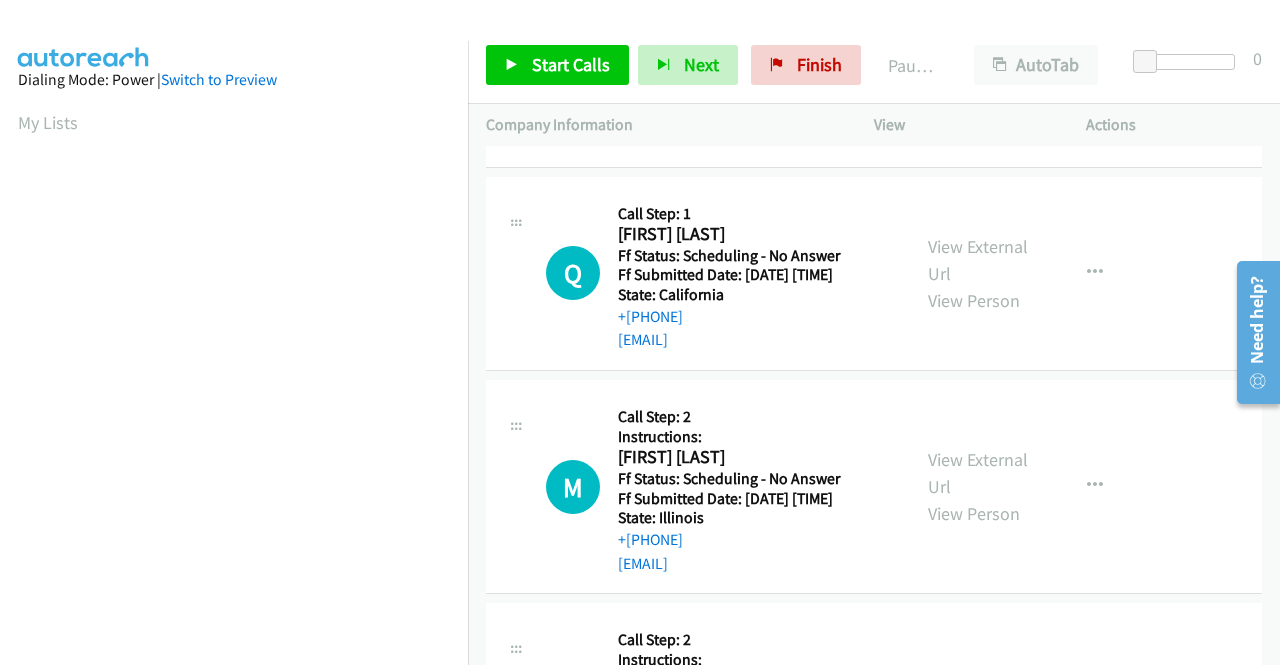 scroll, scrollTop: 800, scrollLeft: 0, axis: vertical 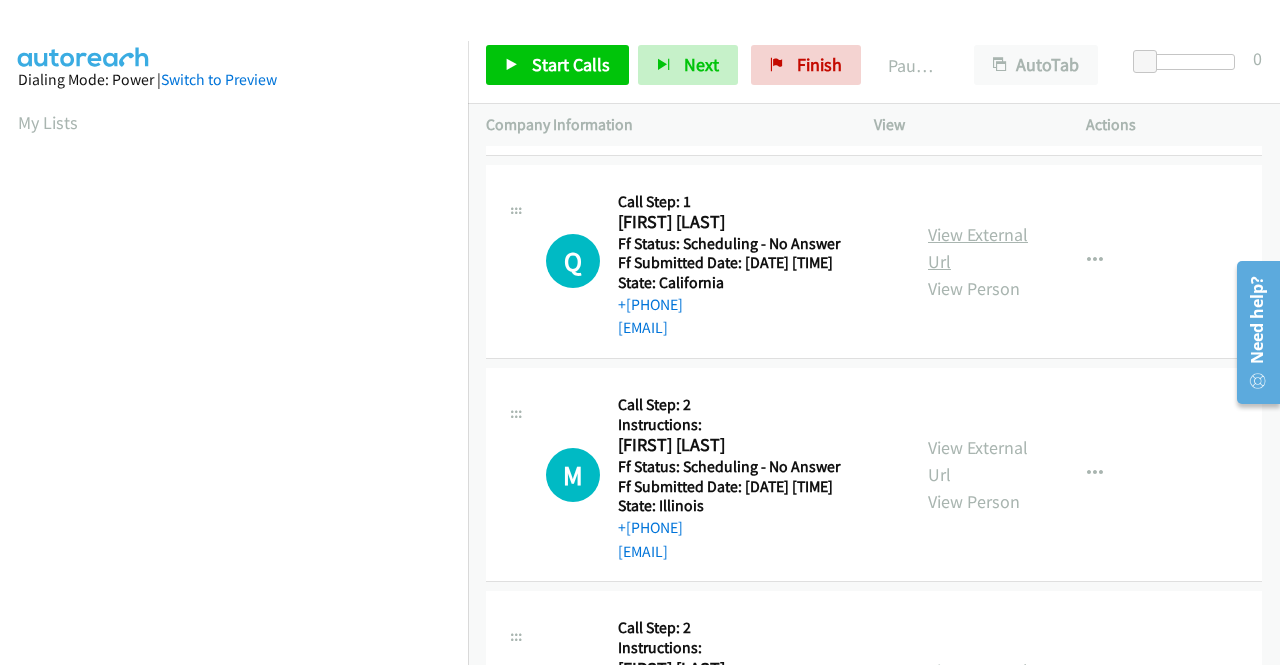 click on "View External Url" at bounding box center (978, 248) 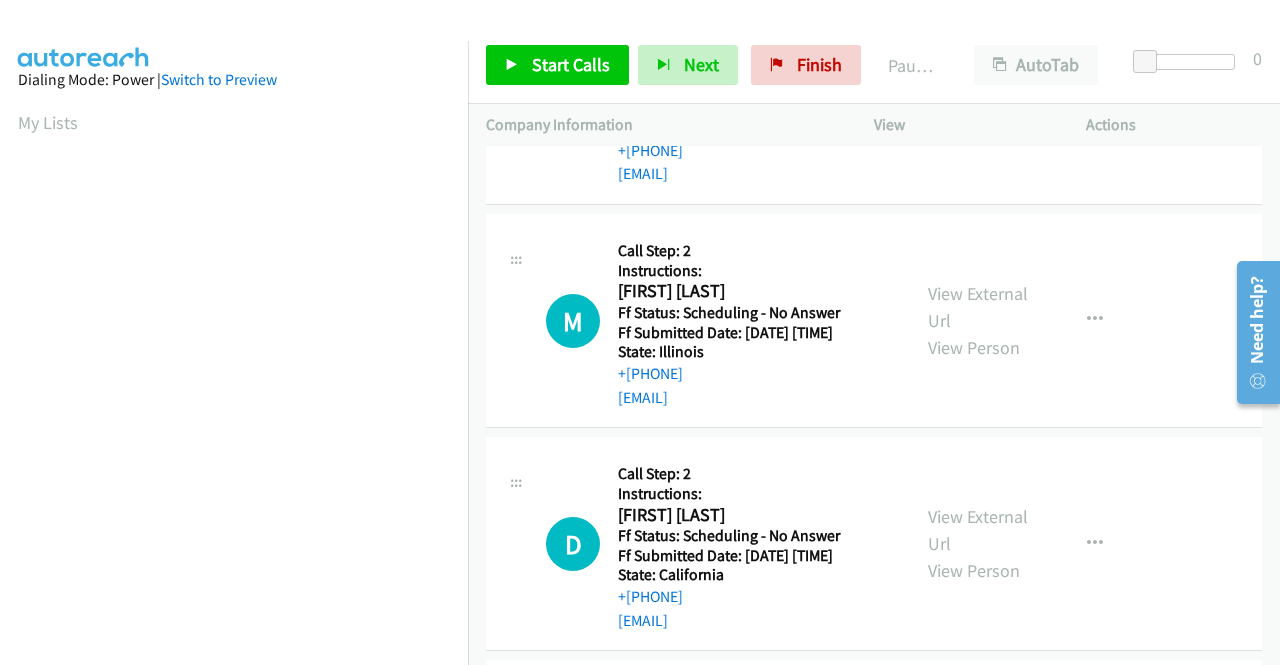scroll, scrollTop: 1000, scrollLeft: 0, axis: vertical 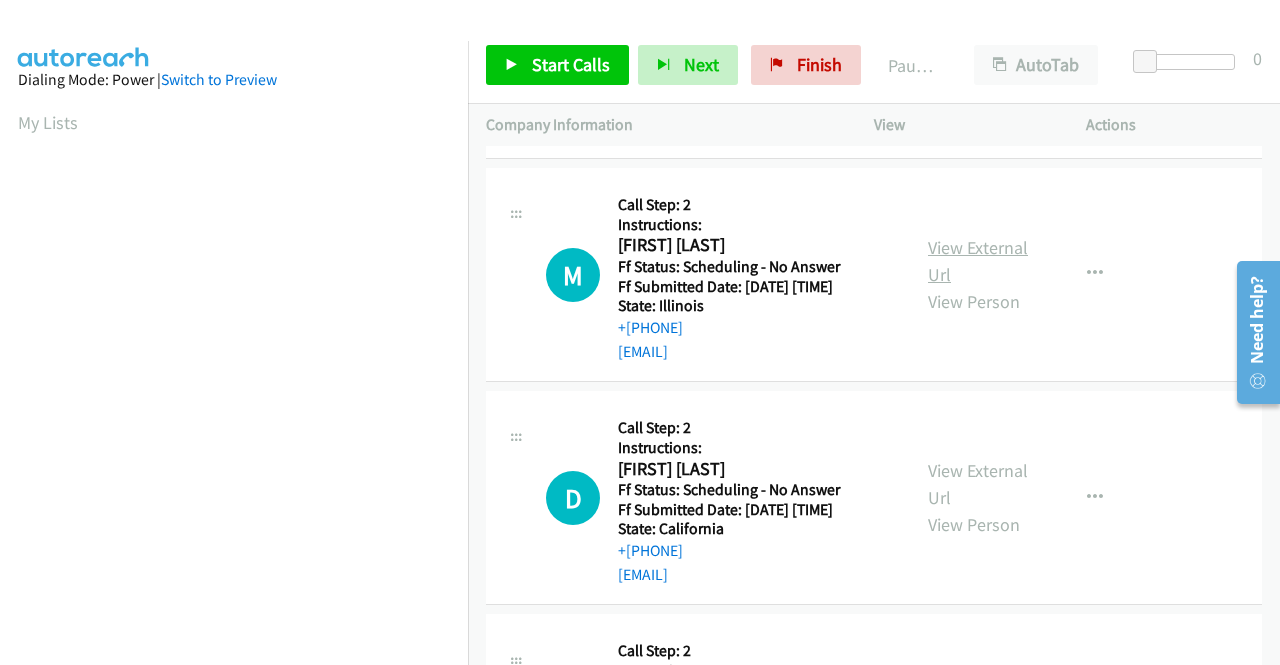 click on "View External Url" at bounding box center (978, 261) 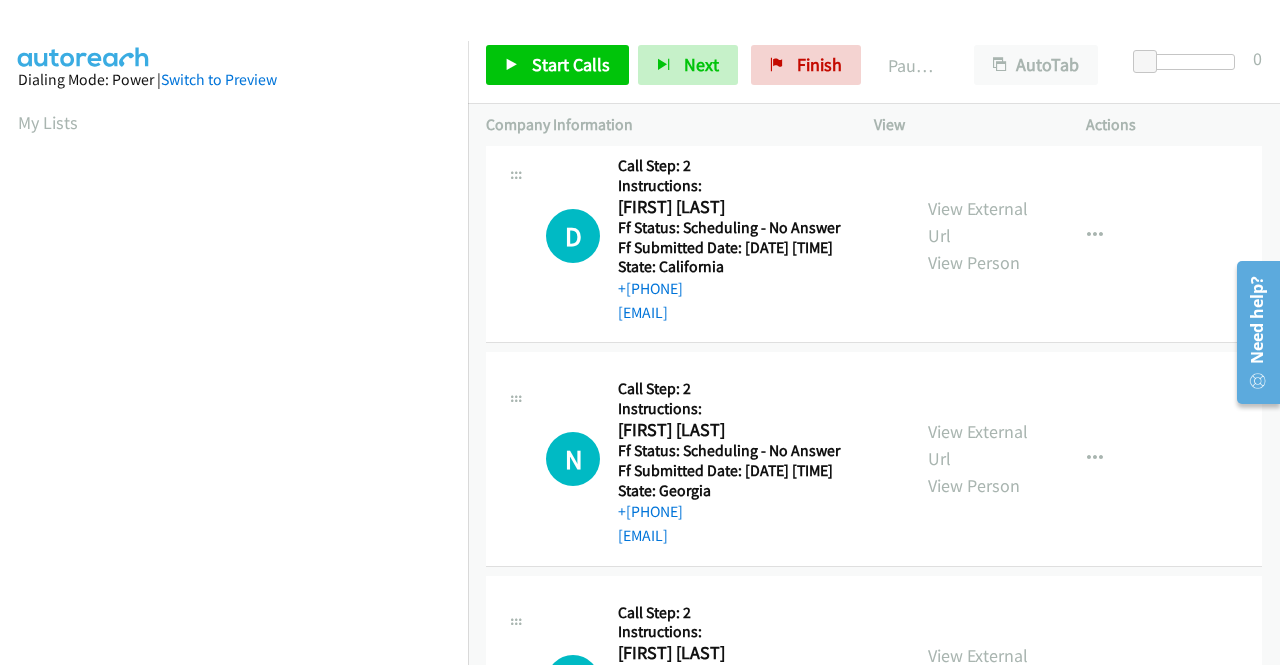scroll, scrollTop: 1300, scrollLeft: 0, axis: vertical 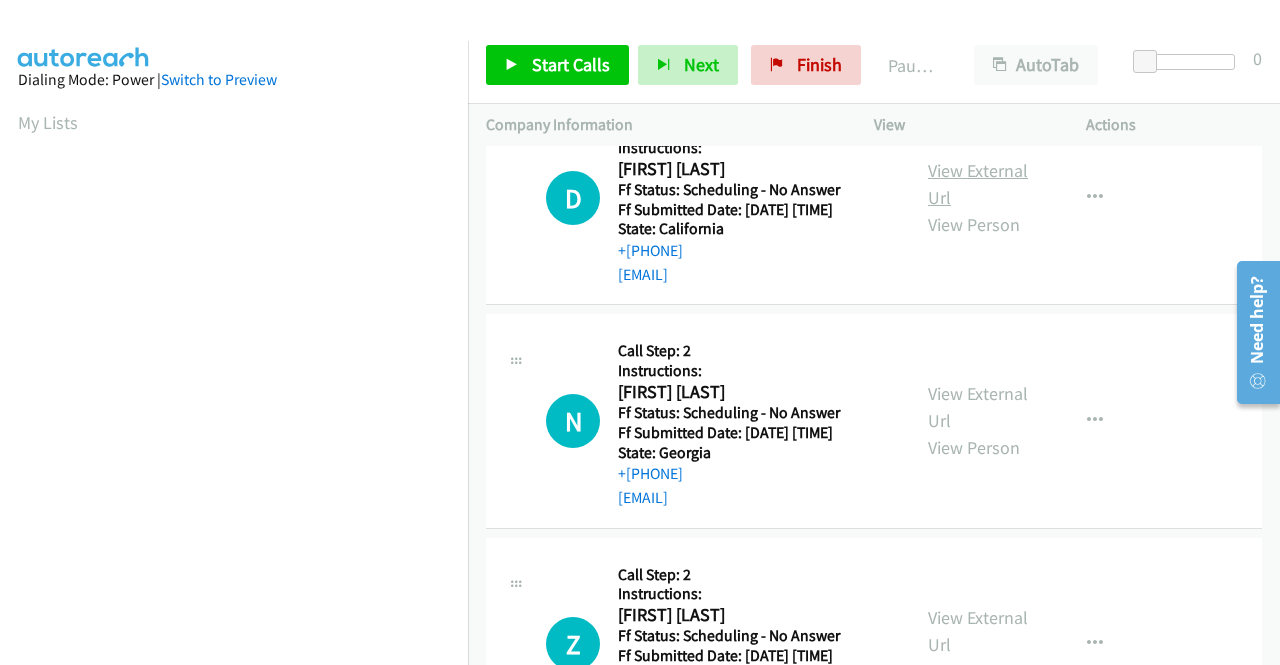 click on "View External Url" at bounding box center (978, 184) 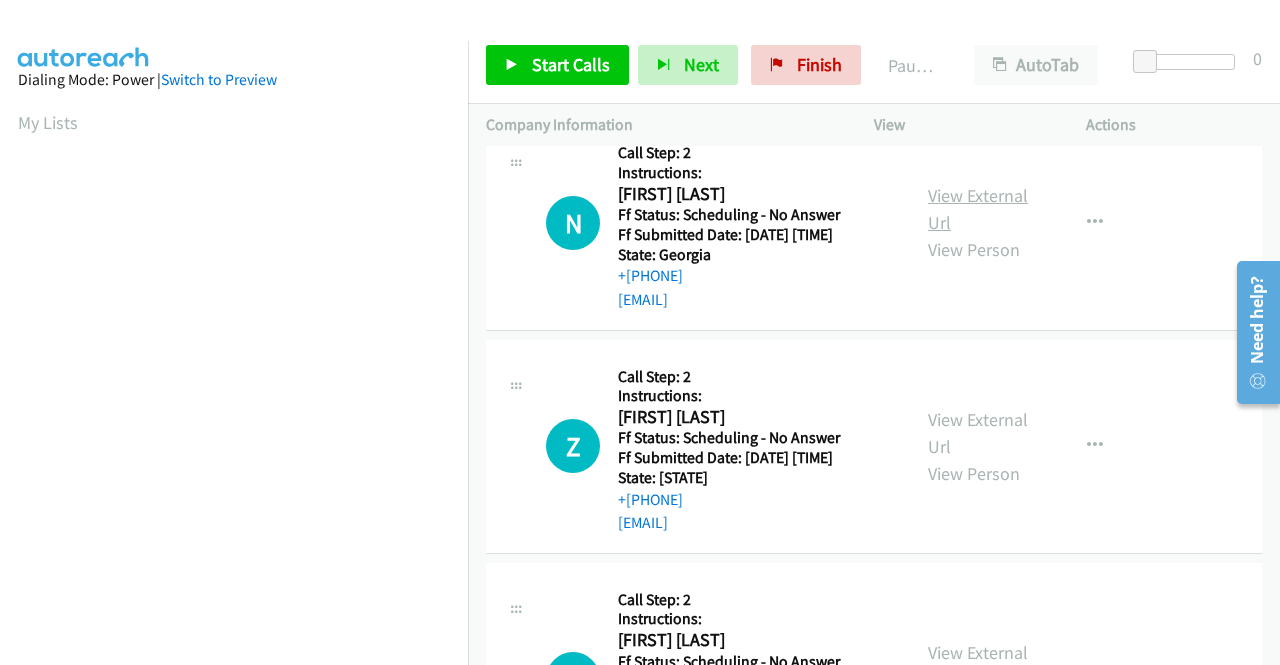 scroll, scrollTop: 1500, scrollLeft: 0, axis: vertical 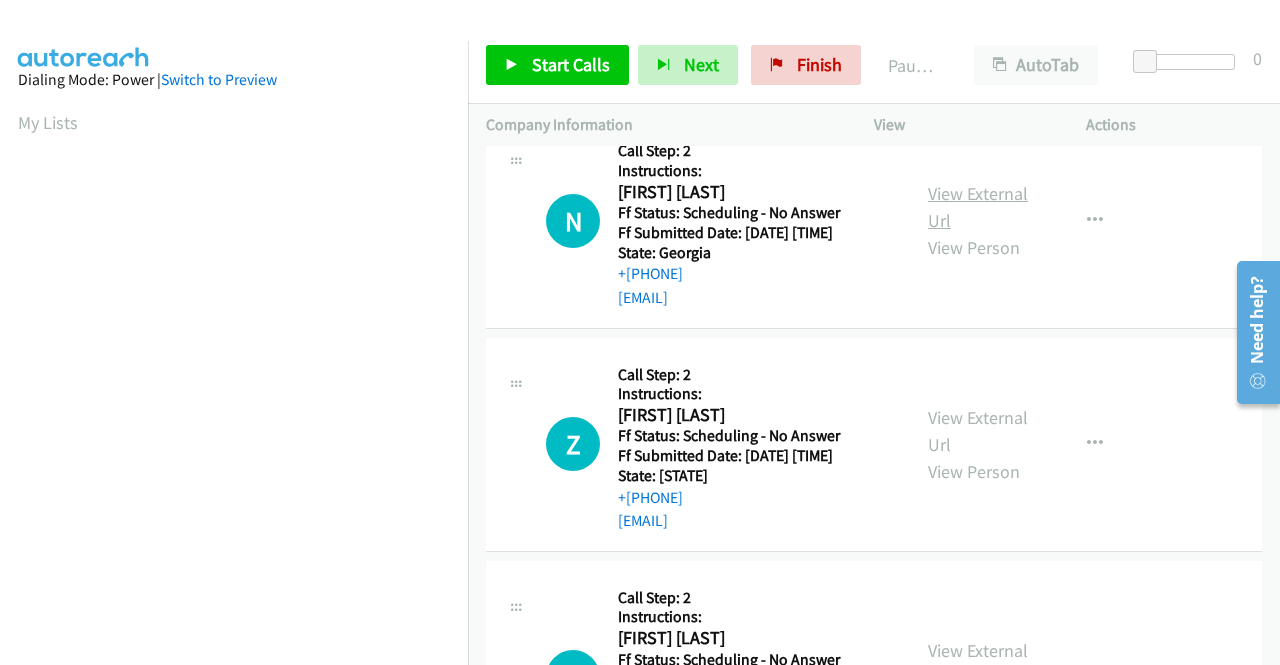 click on "View External Url" at bounding box center (978, 207) 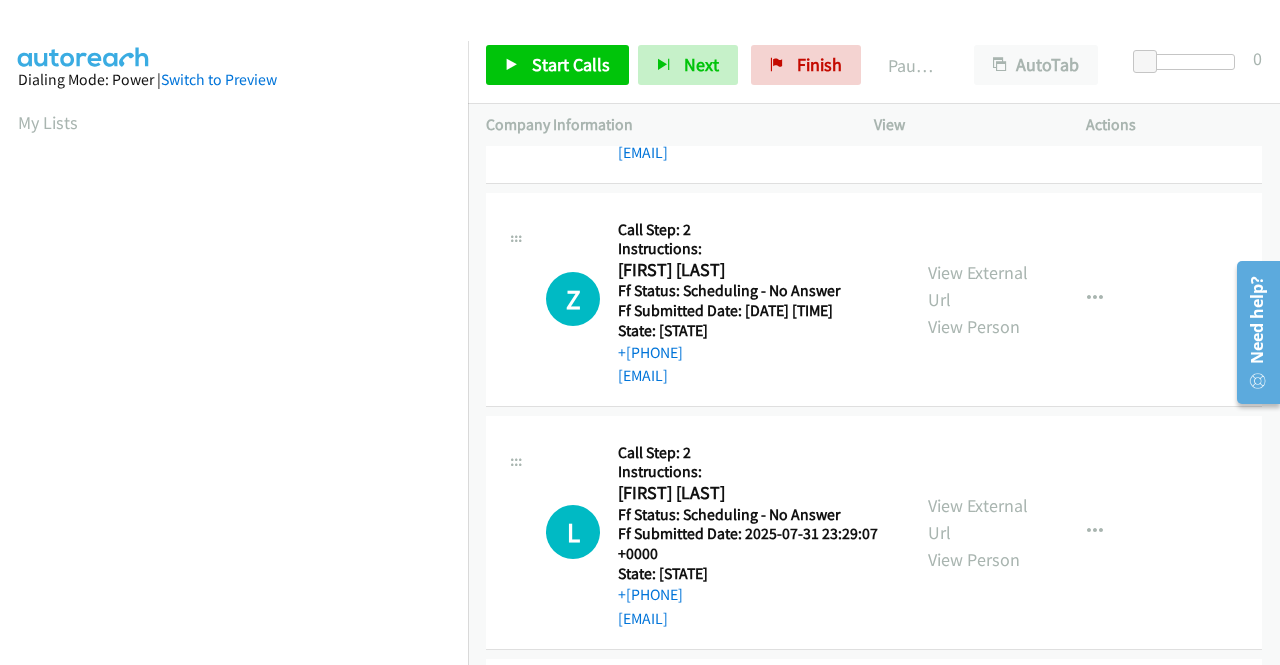 scroll, scrollTop: 1700, scrollLeft: 0, axis: vertical 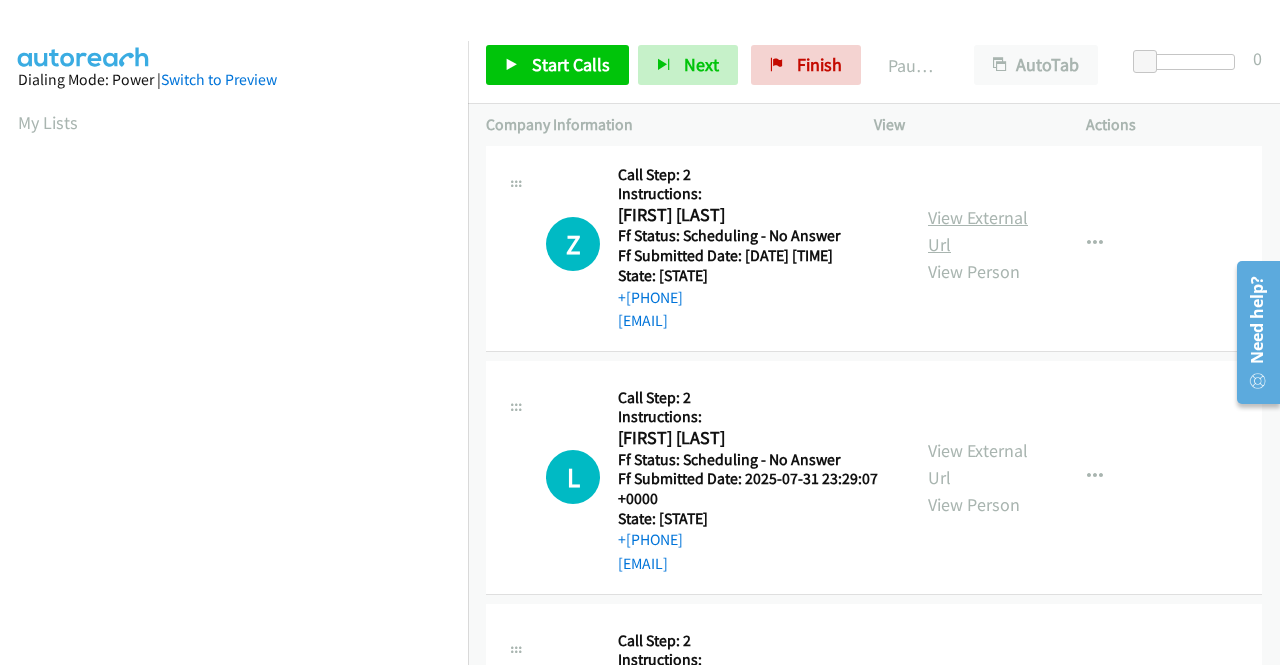 click on "View External Url" at bounding box center (978, 231) 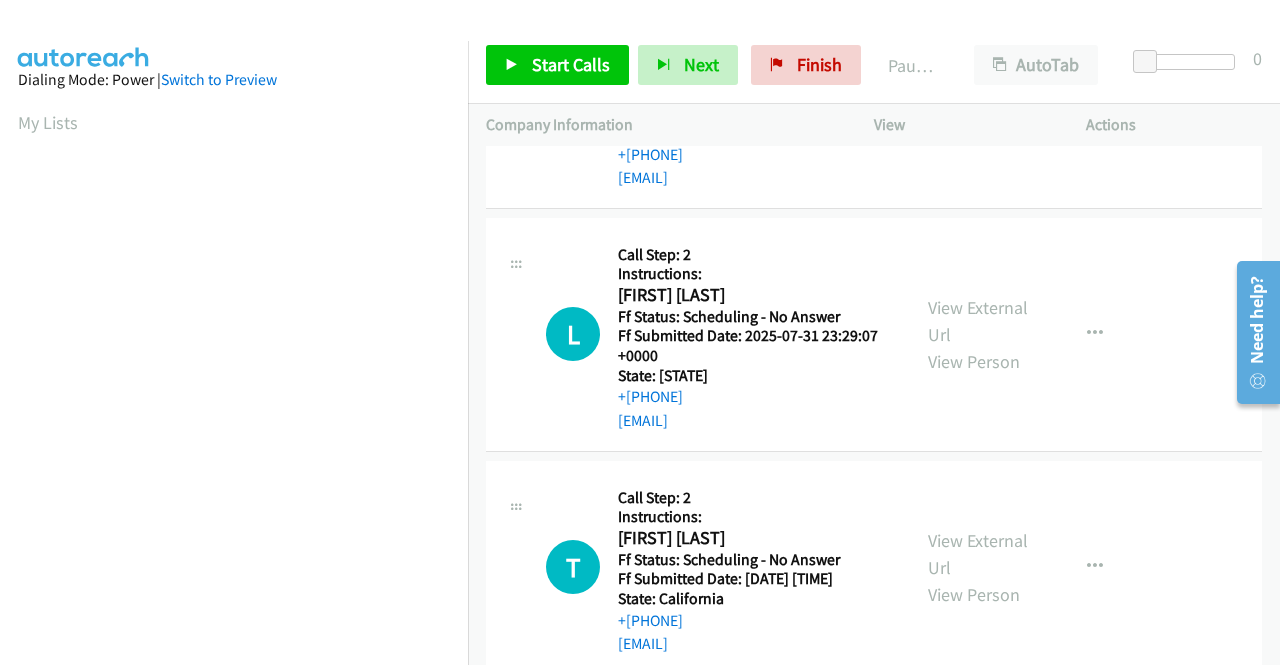 scroll, scrollTop: 1900, scrollLeft: 0, axis: vertical 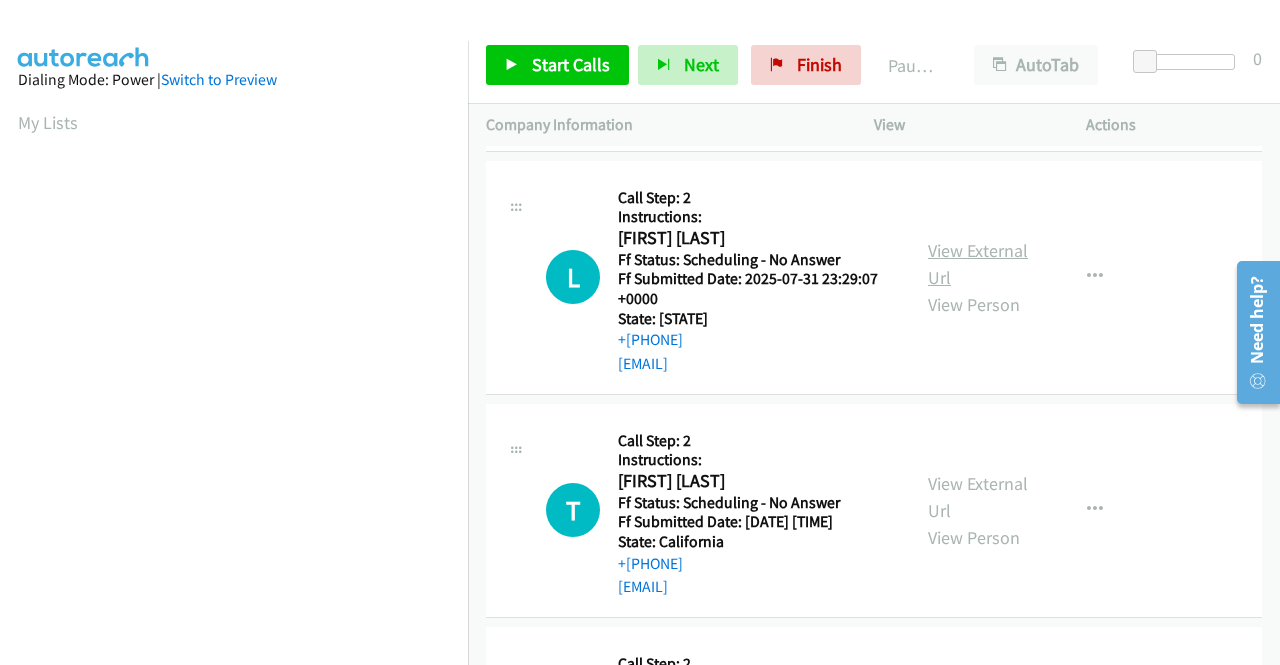 click on "View External Url" at bounding box center [978, 264] 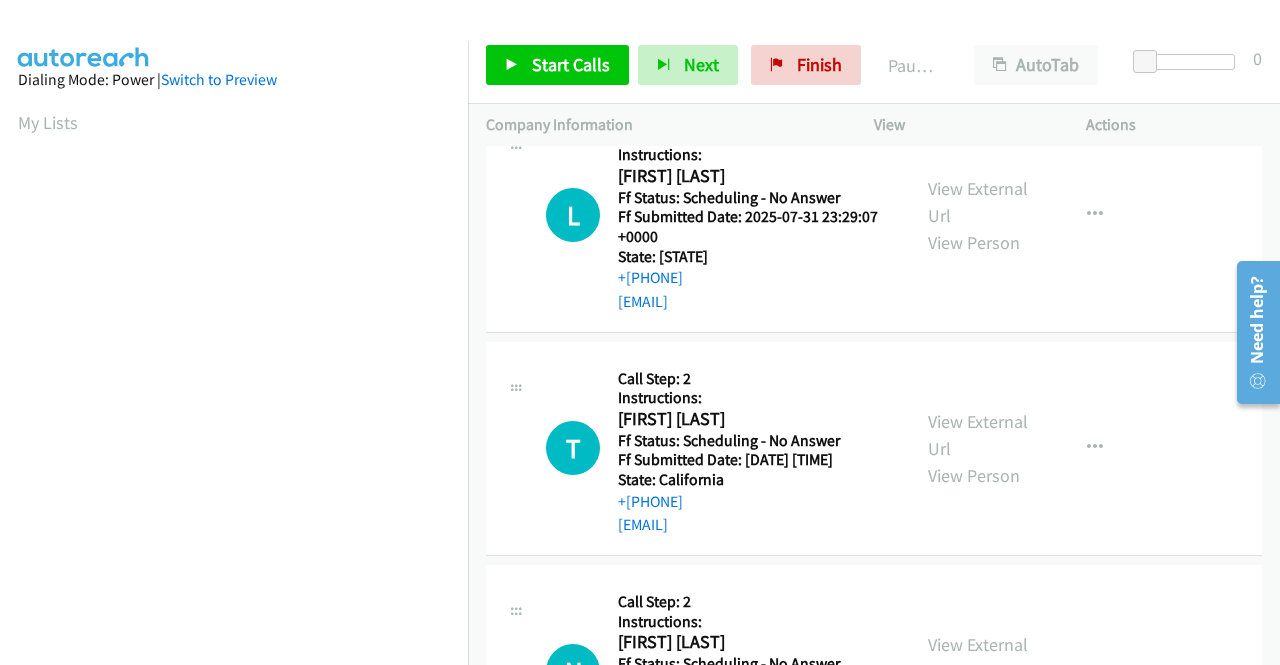 scroll, scrollTop: 2200, scrollLeft: 0, axis: vertical 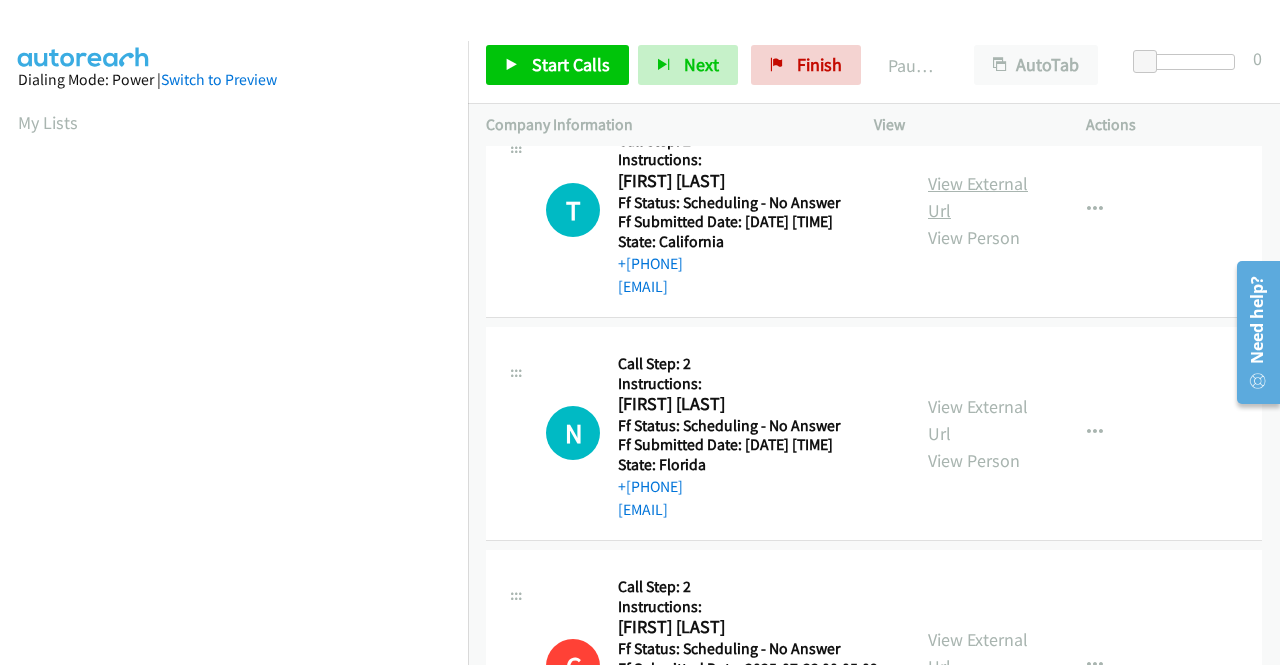 click on "View External Url" at bounding box center (978, 197) 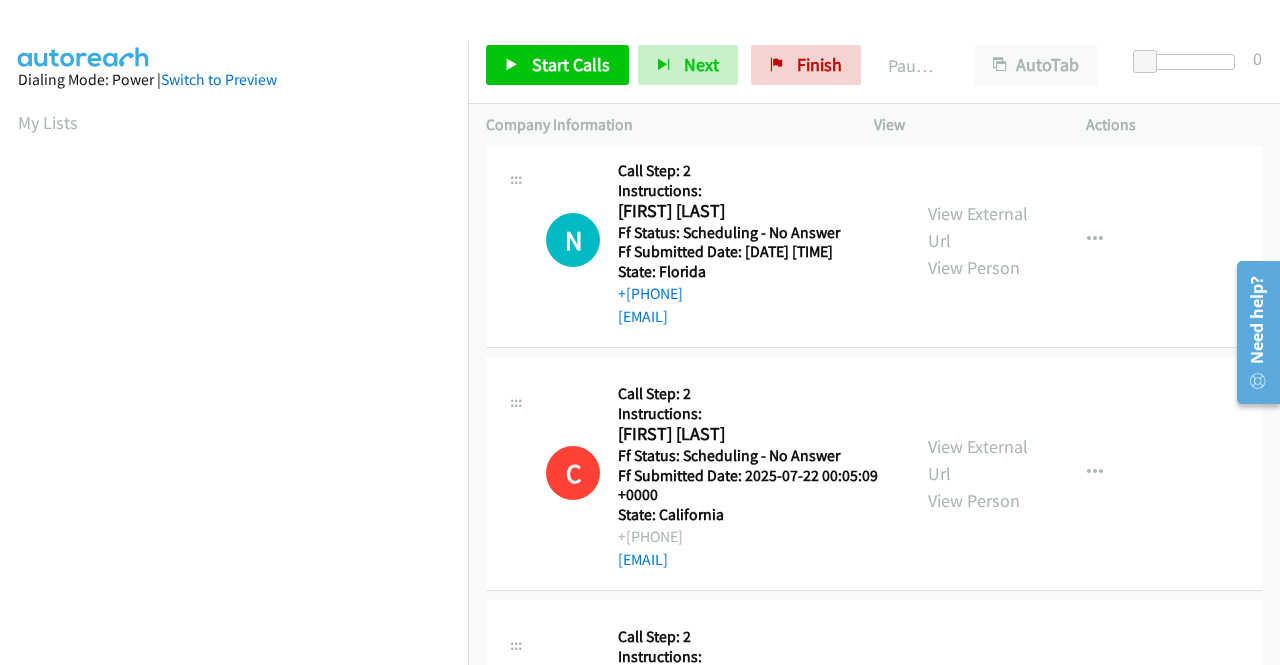 scroll, scrollTop: 2400, scrollLeft: 0, axis: vertical 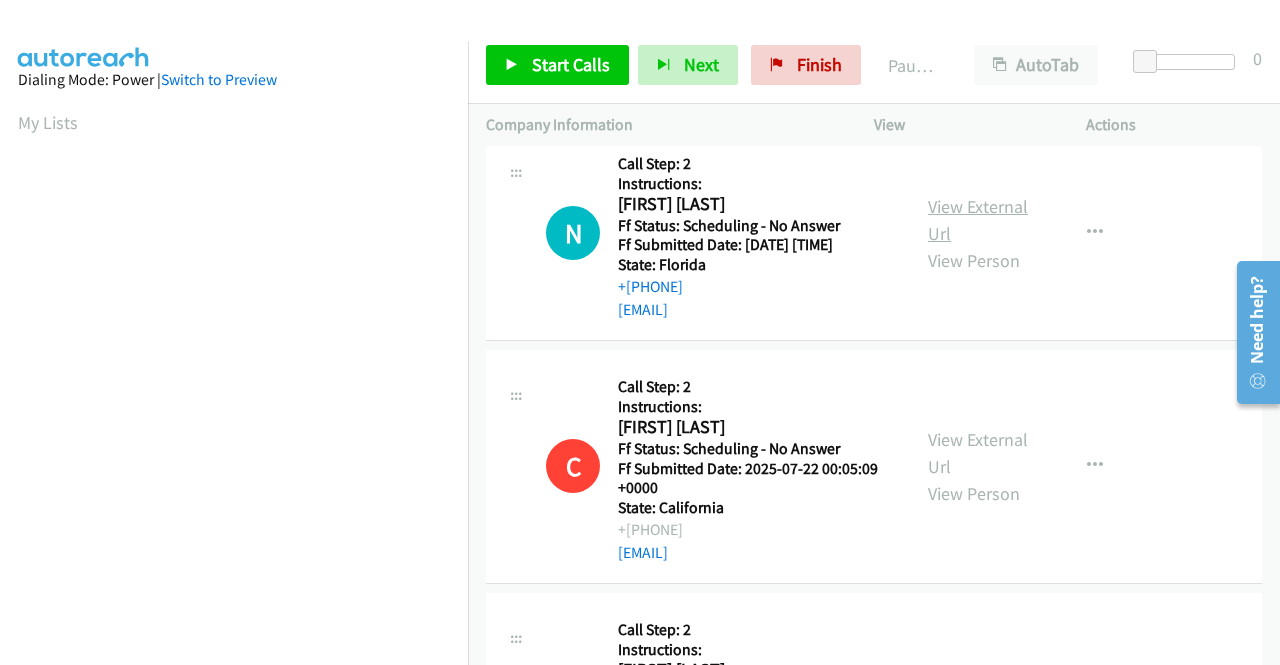 click on "View External Url" at bounding box center (978, 220) 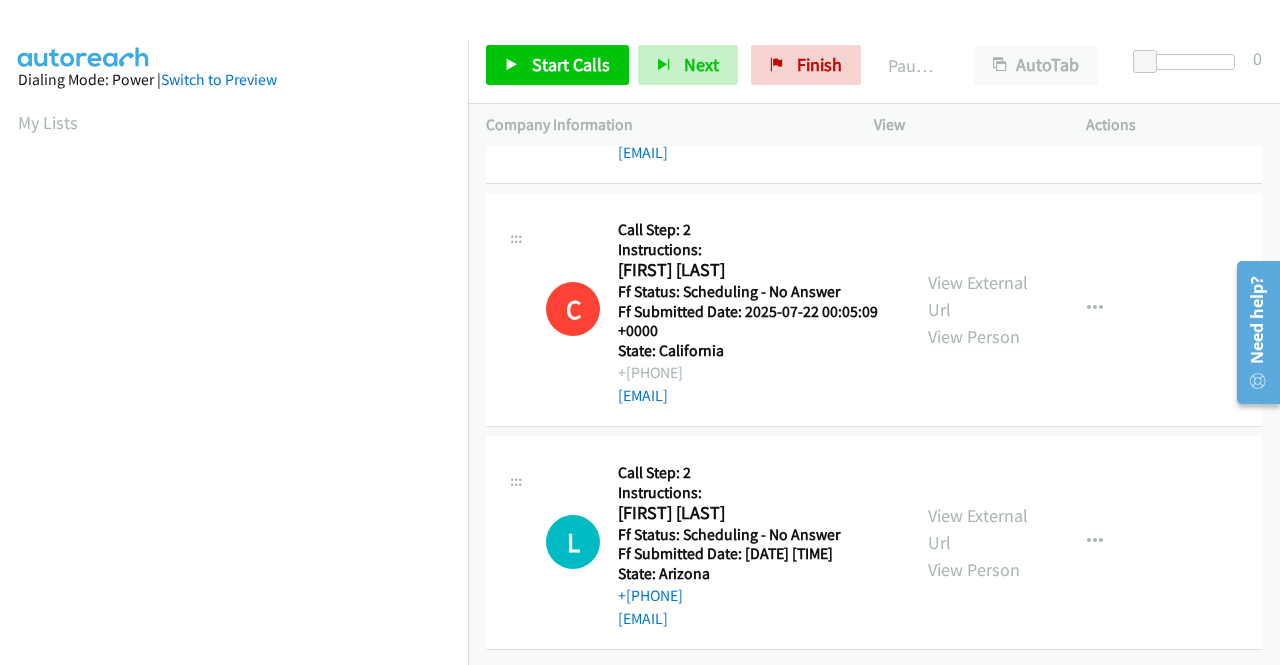 scroll, scrollTop: 2800, scrollLeft: 0, axis: vertical 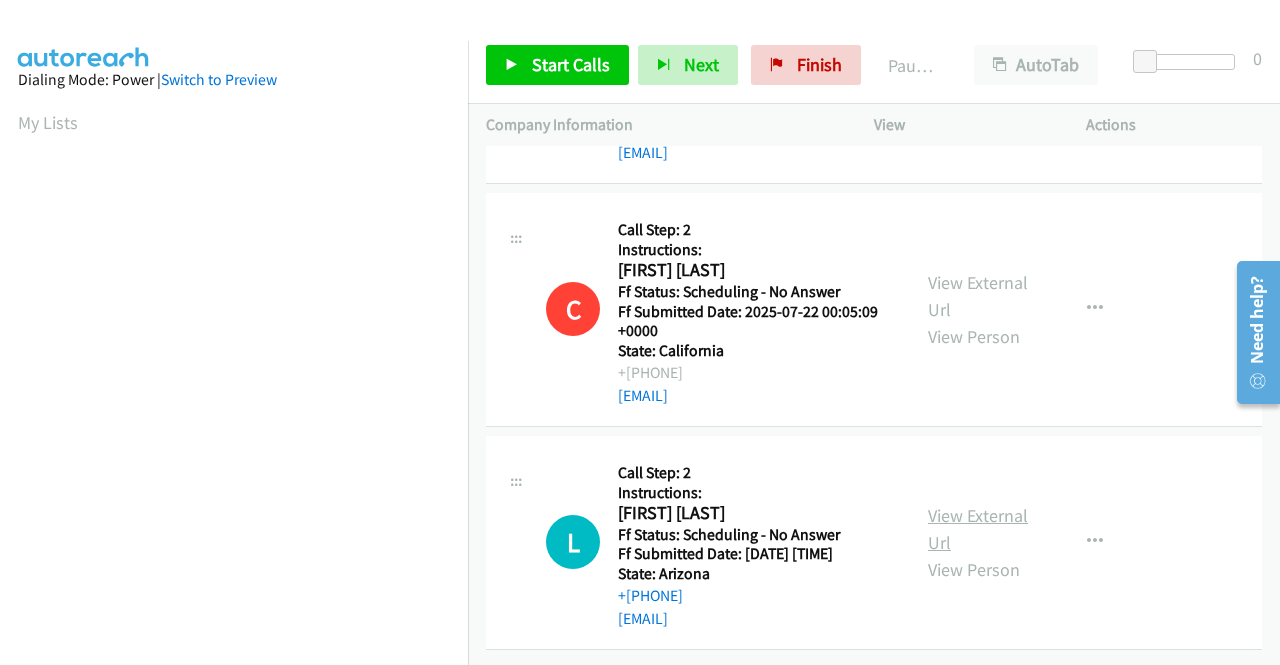 click on "View External Url" at bounding box center (978, 529) 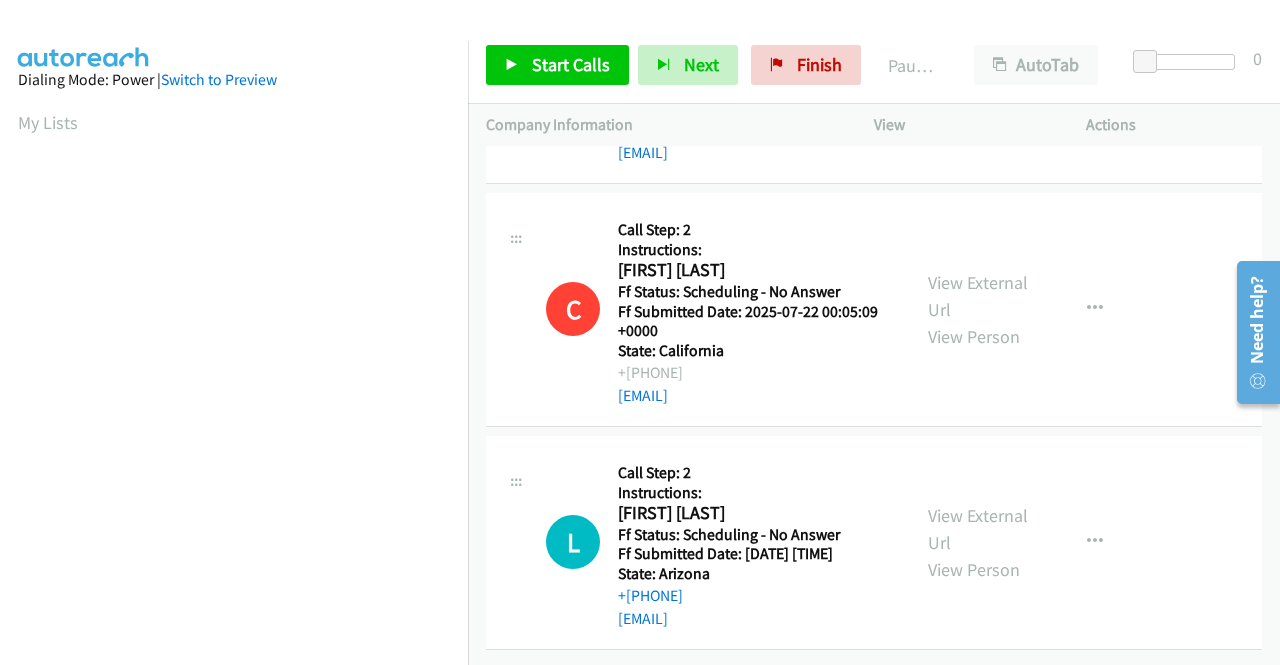 scroll, scrollTop: 2803, scrollLeft: 0, axis: vertical 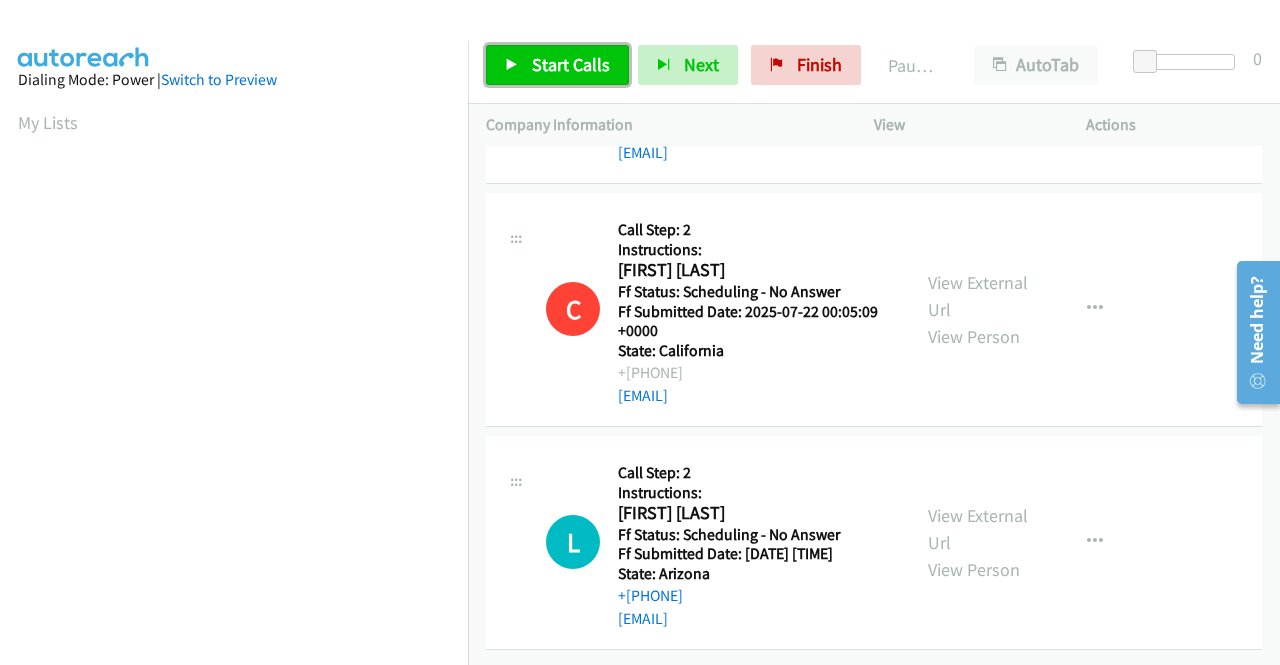 click on "Start Calls" at bounding box center [571, 64] 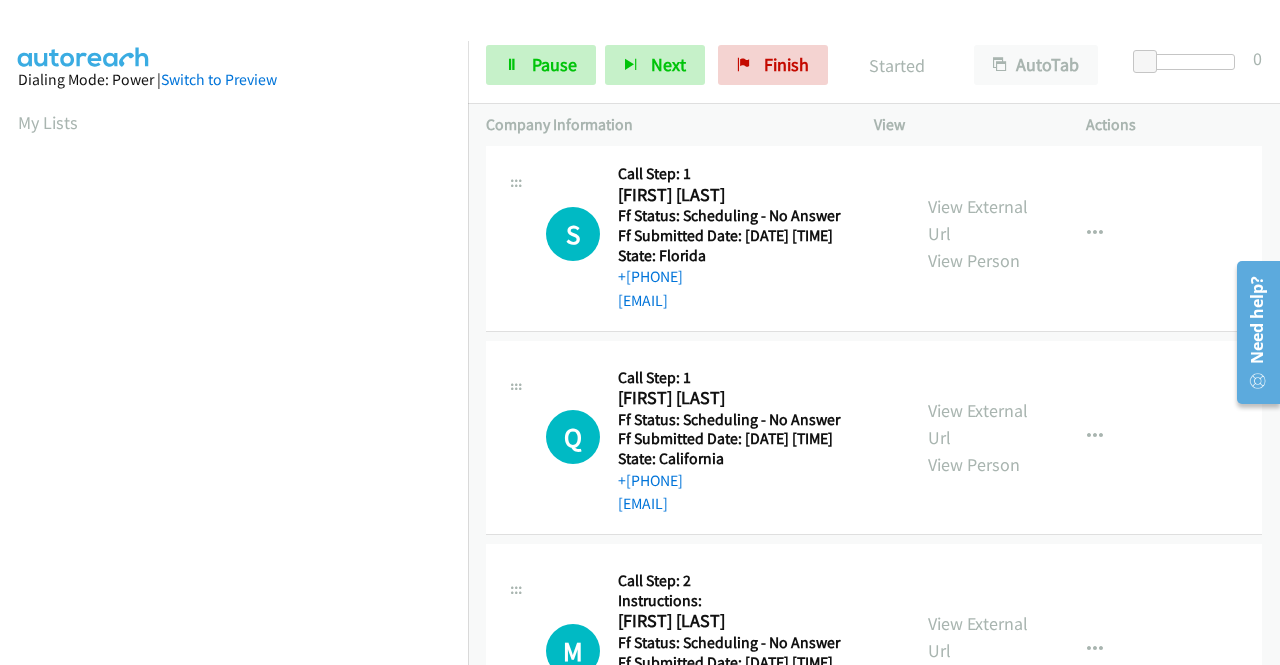 scroll, scrollTop: 0, scrollLeft: 0, axis: both 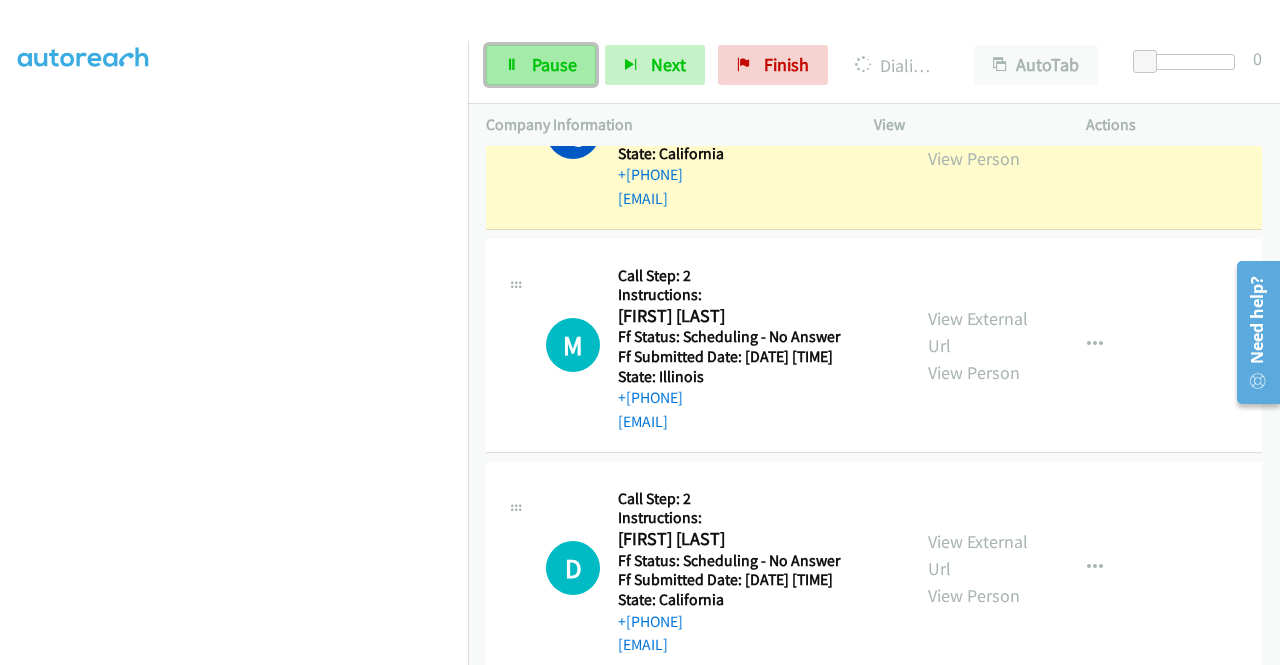 click on "Pause" at bounding box center (554, 64) 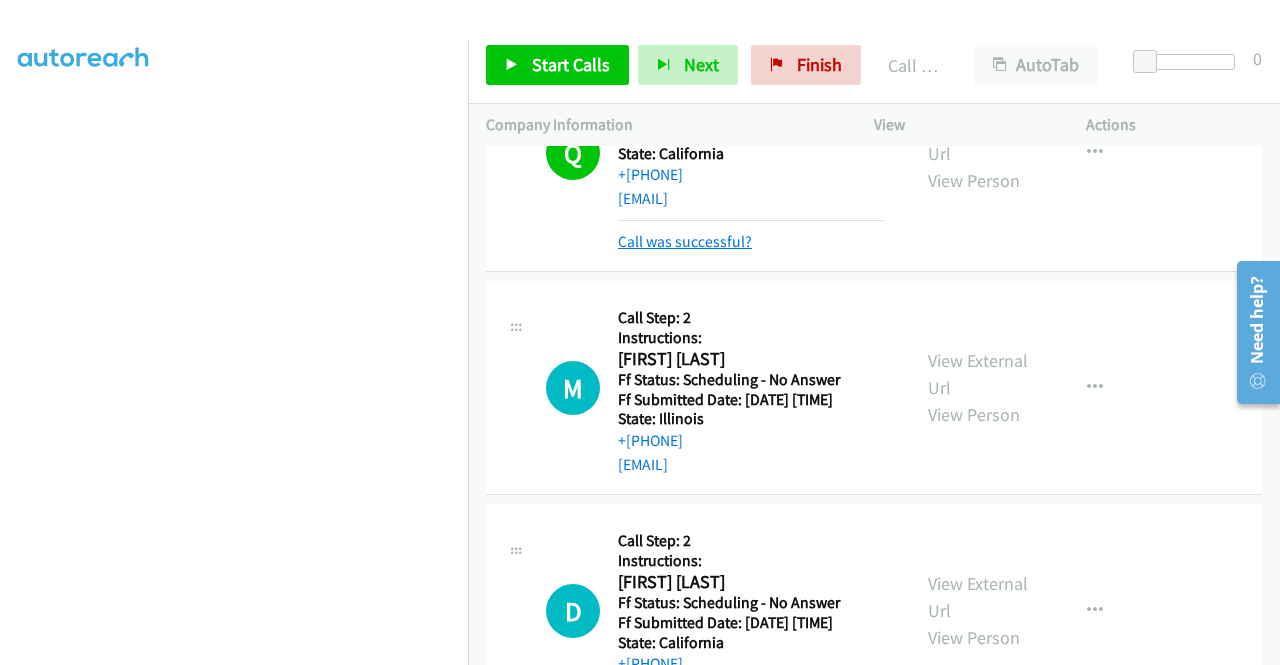 click on "Call was successful?" at bounding box center (685, 241) 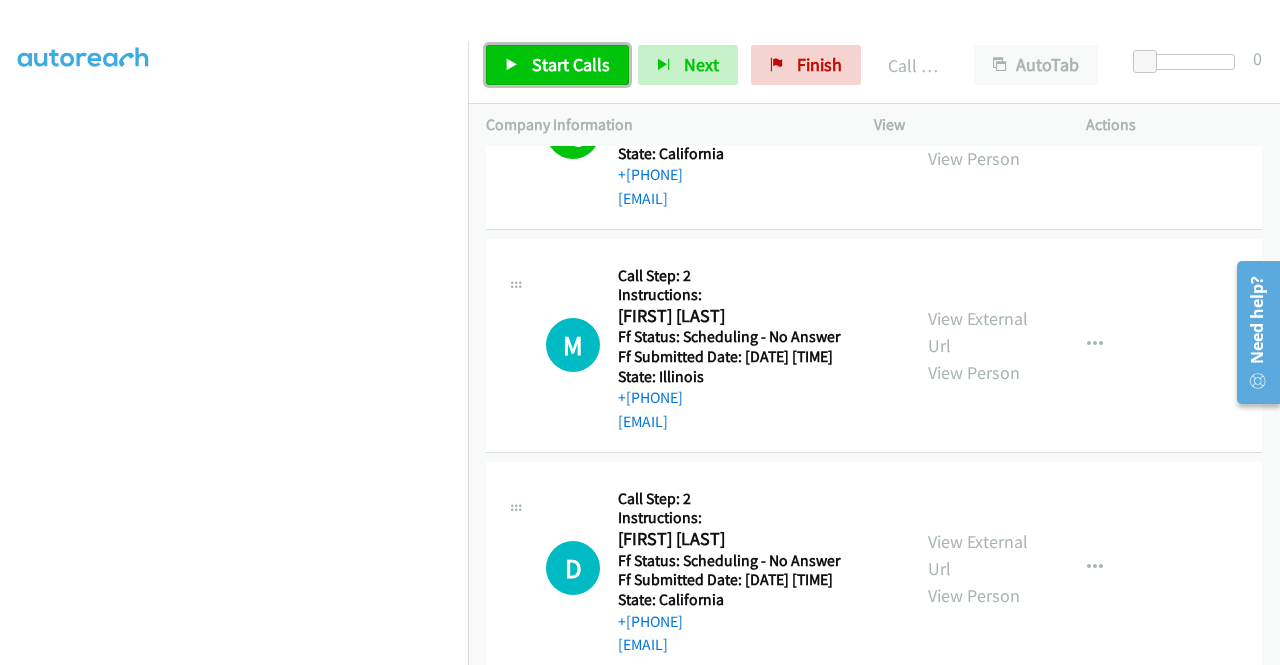 click on "Start Calls" at bounding box center (571, 64) 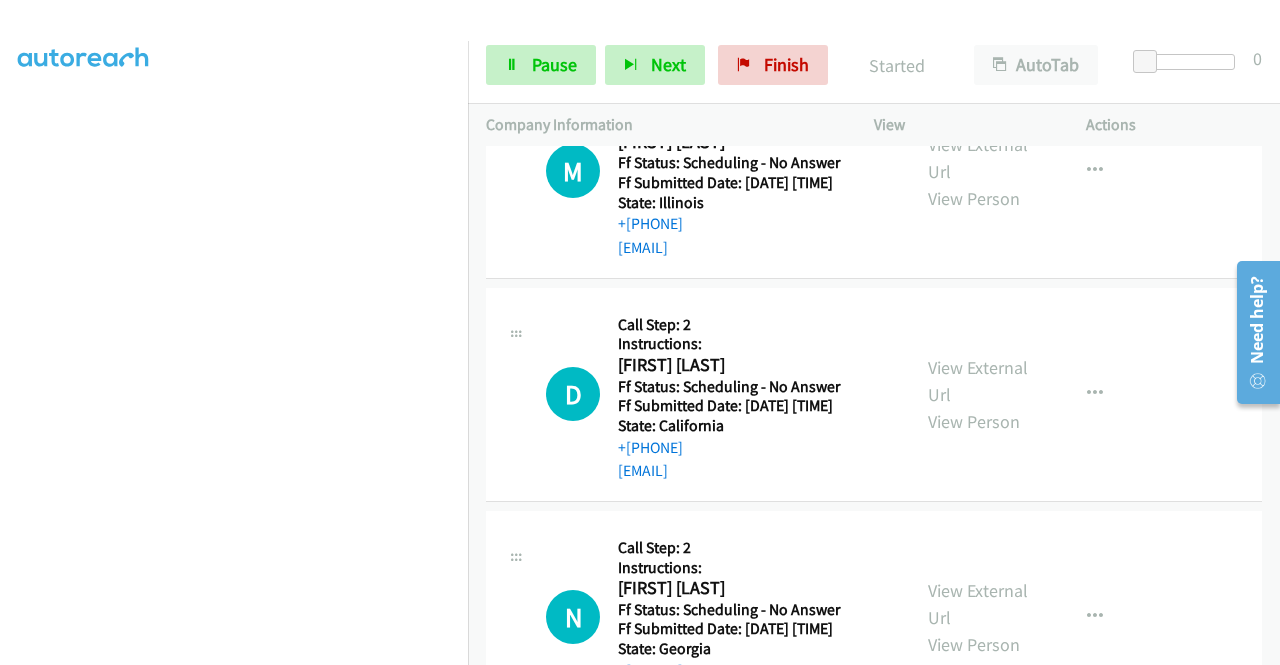 scroll, scrollTop: 1300, scrollLeft: 0, axis: vertical 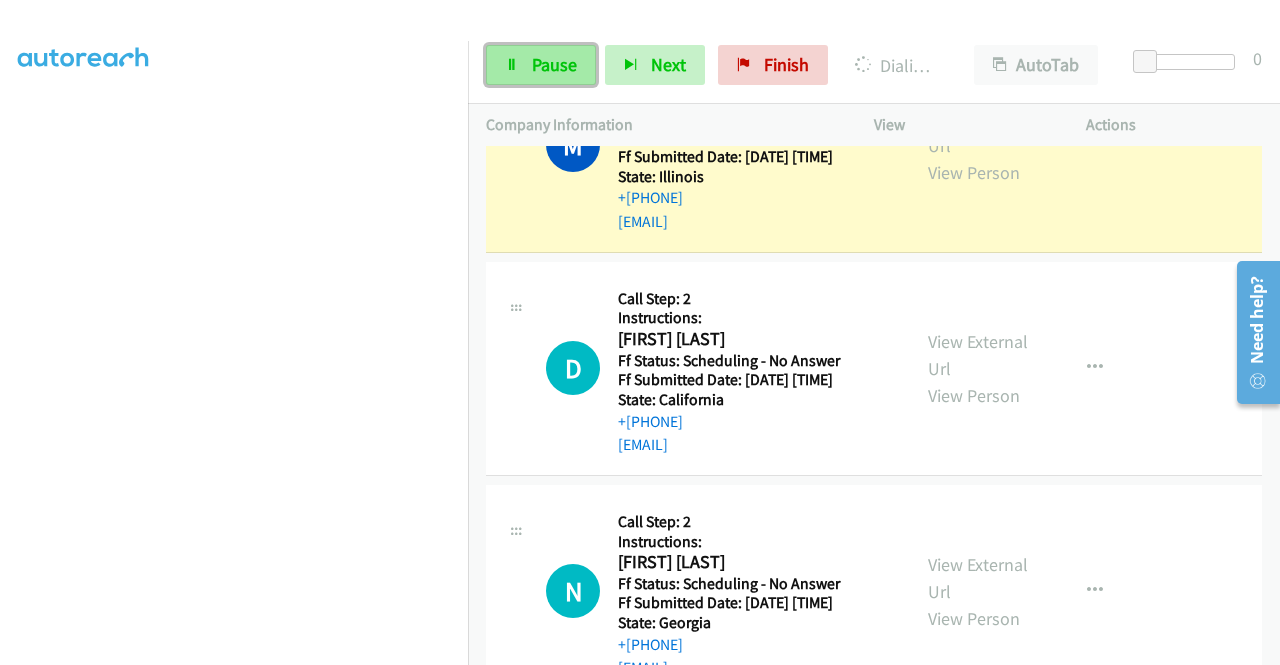click on "Pause" at bounding box center (554, 64) 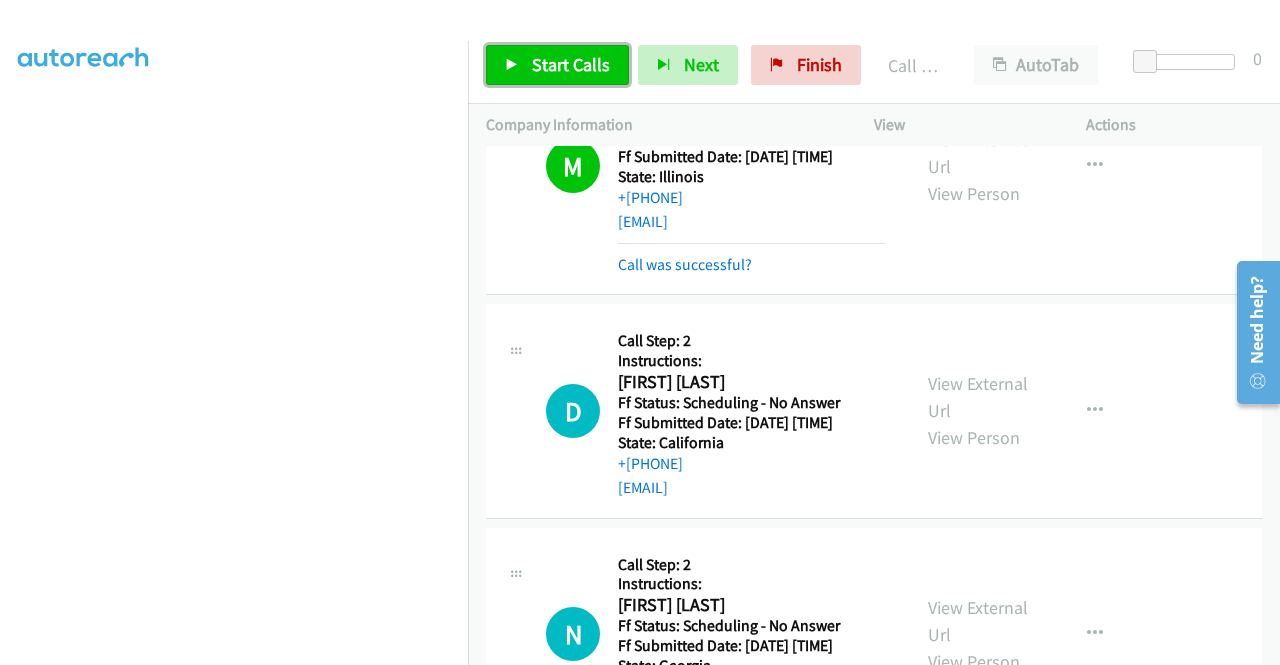 click on "Start Calls" at bounding box center (571, 64) 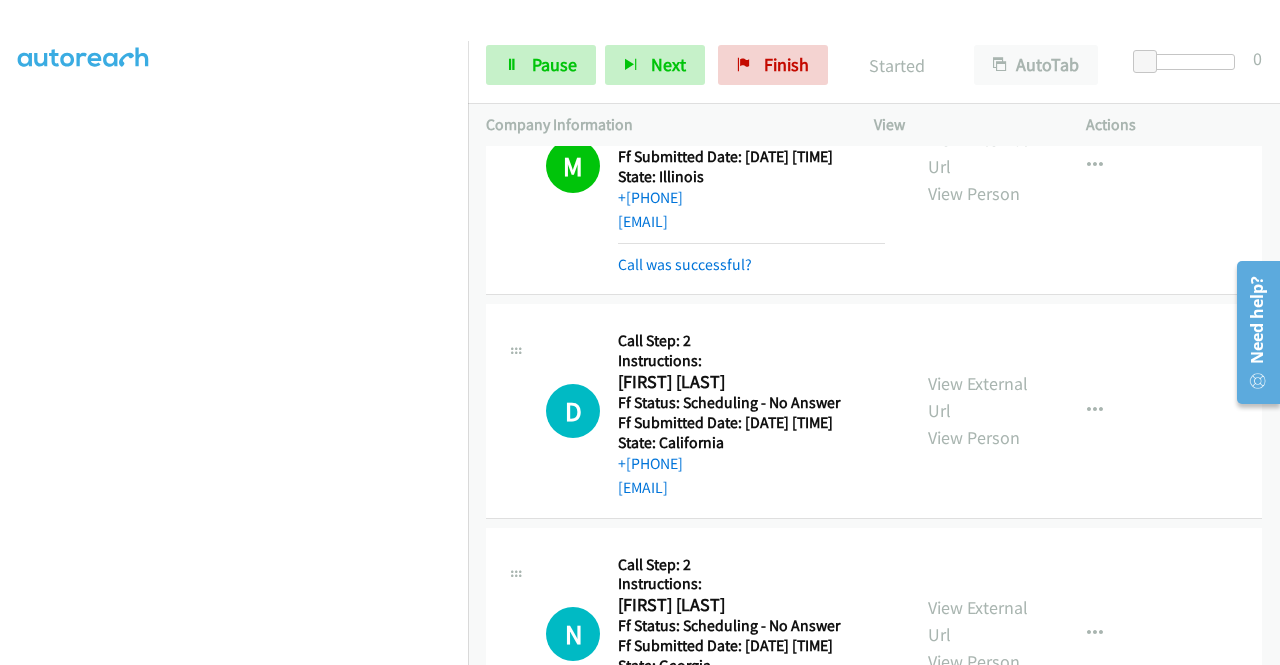 scroll, scrollTop: 456, scrollLeft: 0, axis: vertical 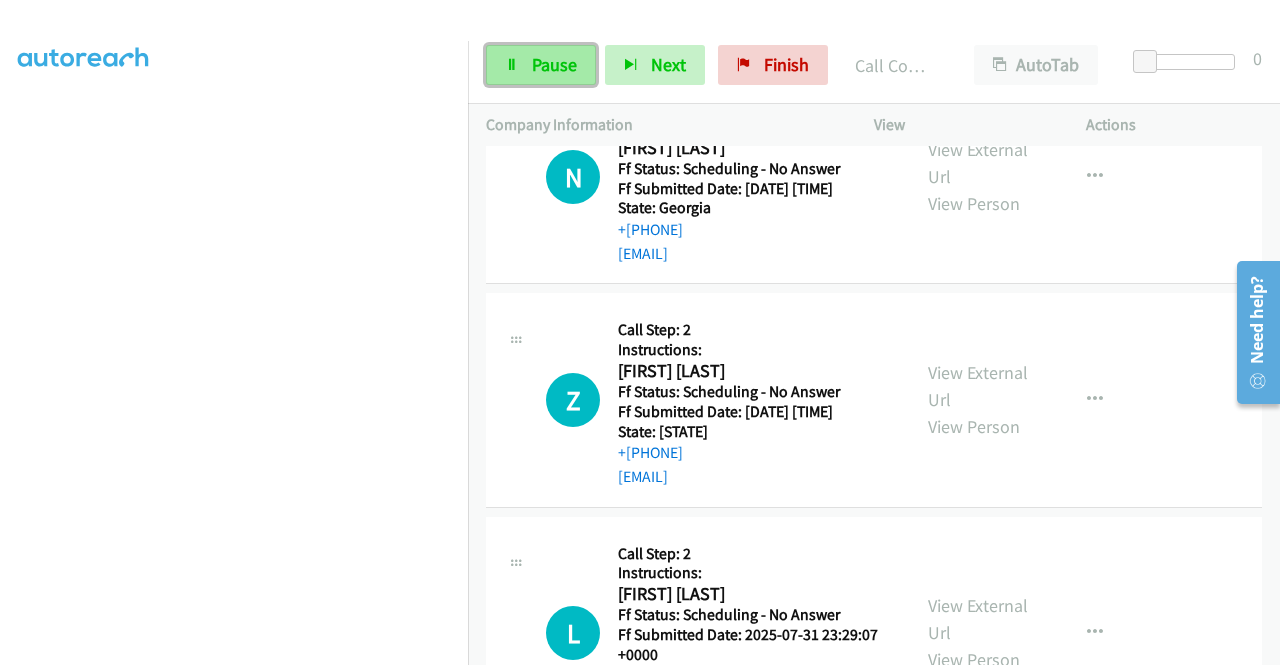 click on "Pause" at bounding box center (541, 65) 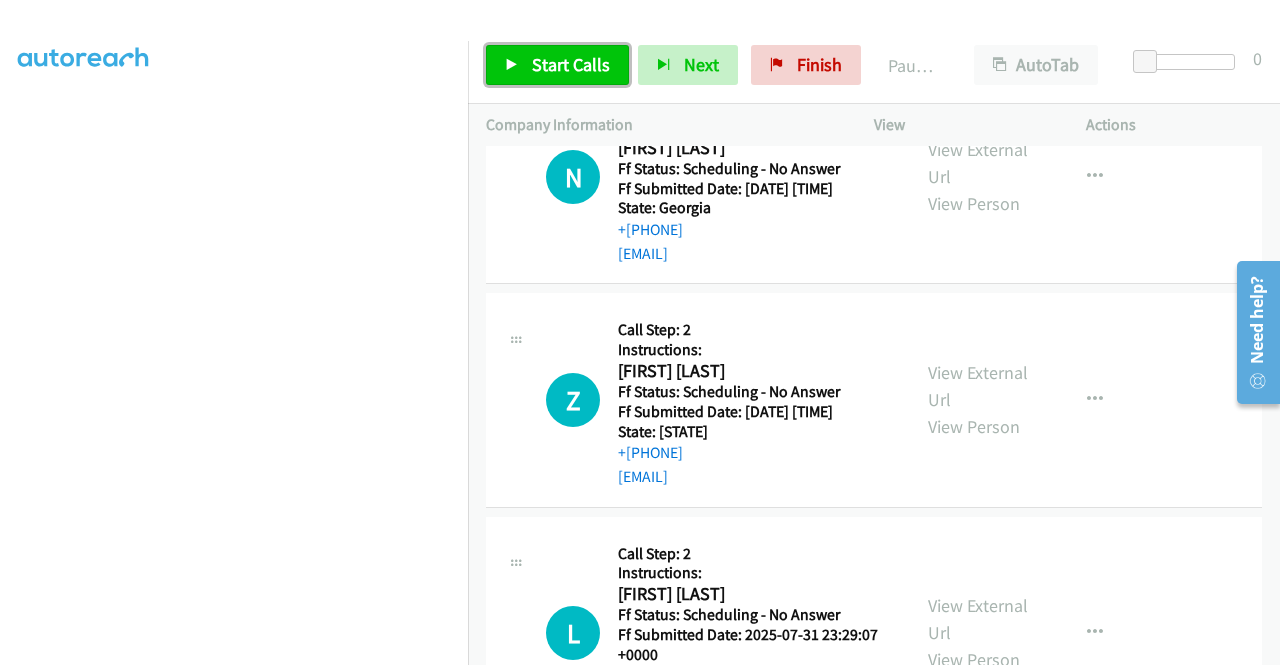 click on "Start Calls" at bounding box center (557, 65) 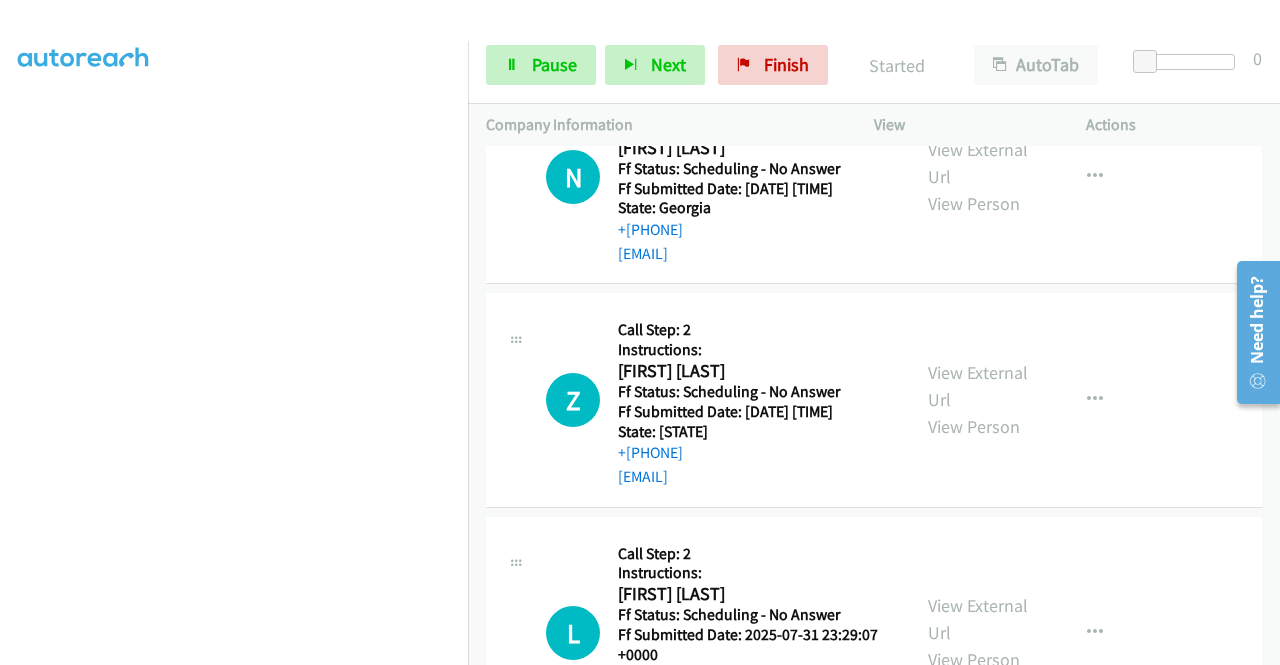 scroll, scrollTop: 456, scrollLeft: 0, axis: vertical 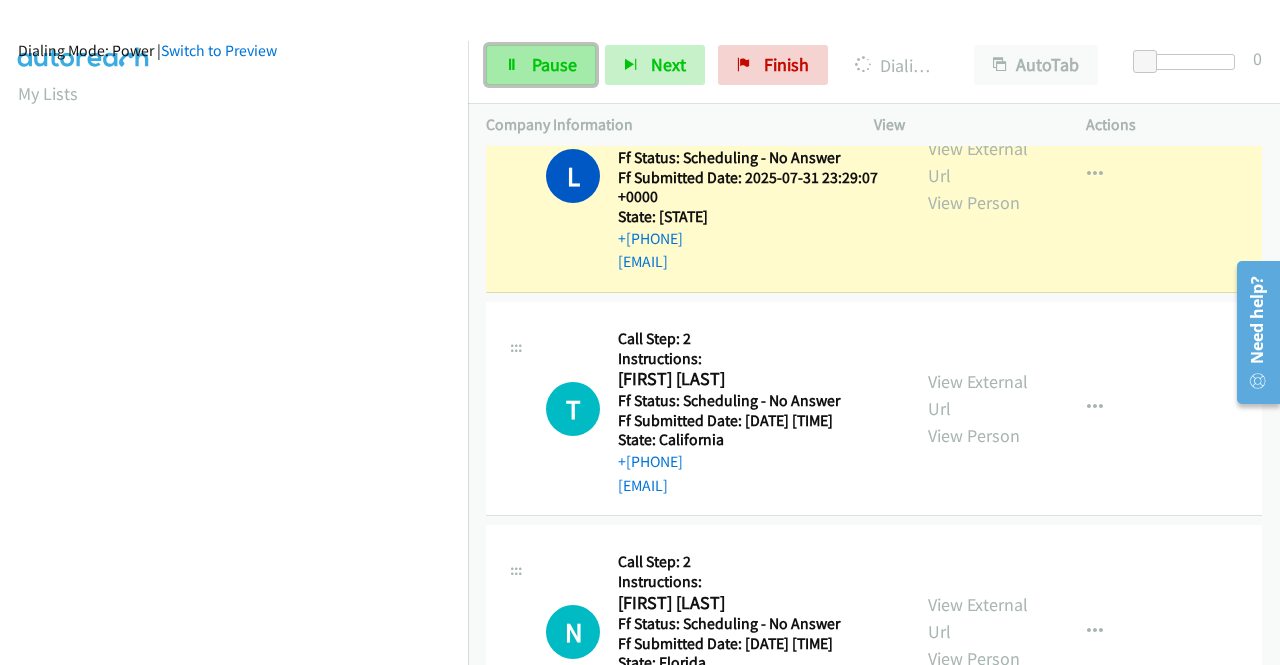 click on "Pause" at bounding box center (554, 64) 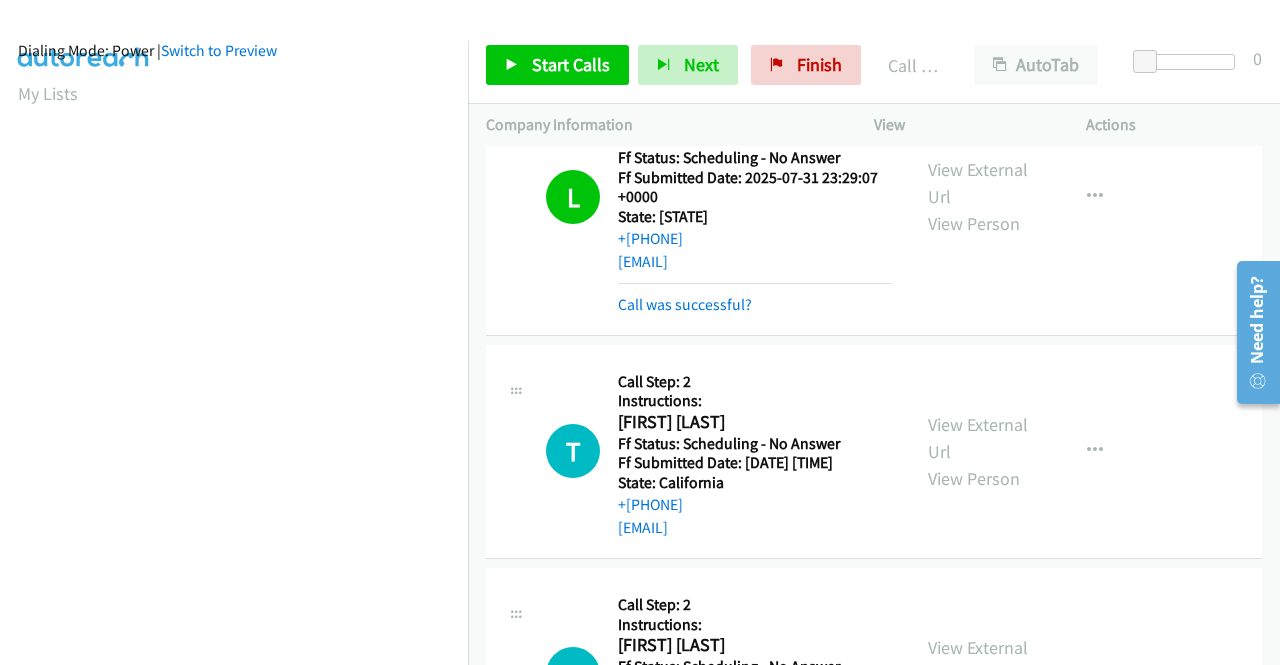 scroll, scrollTop: 456, scrollLeft: 0, axis: vertical 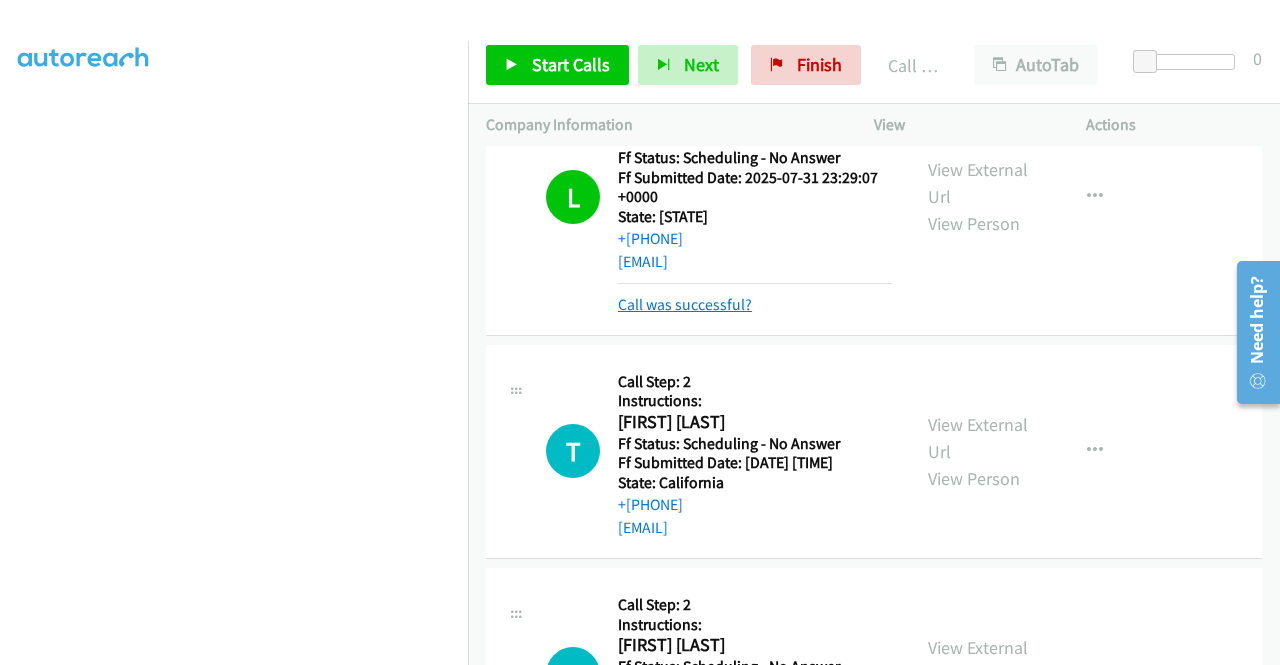 click on "Call was successful?" at bounding box center (685, 304) 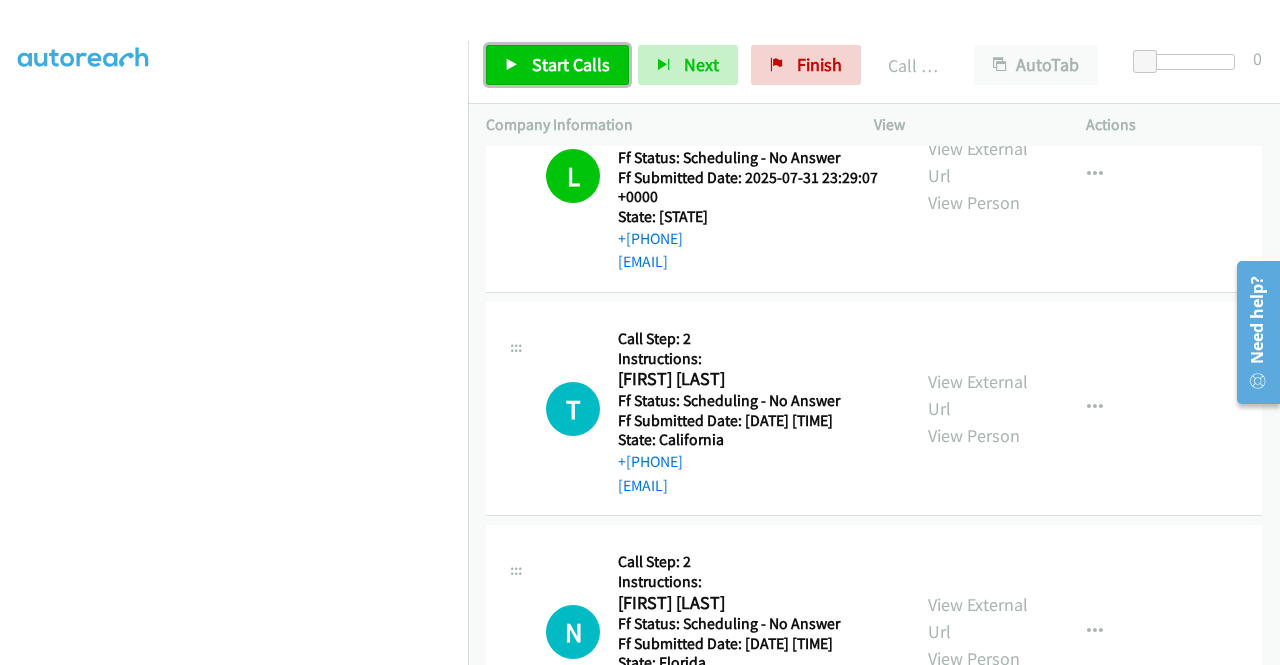 click on "Start Calls" at bounding box center (571, 64) 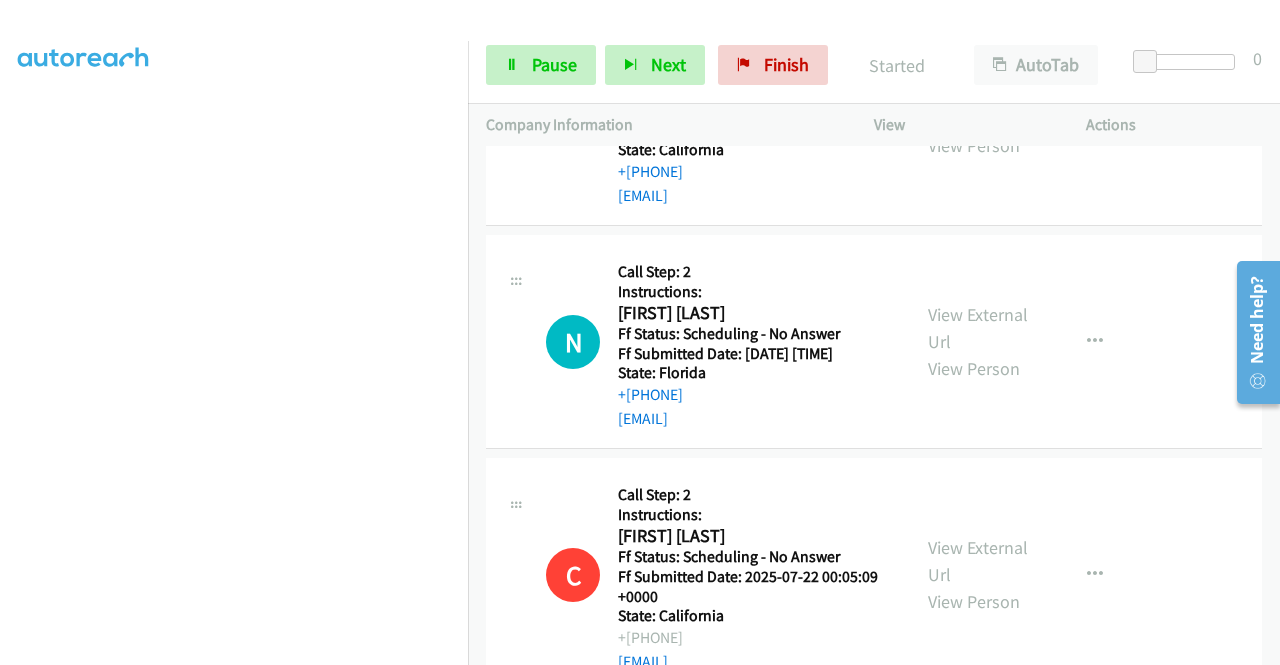 scroll, scrollTop: 2600, scrollLeft: 0, axis: vertical 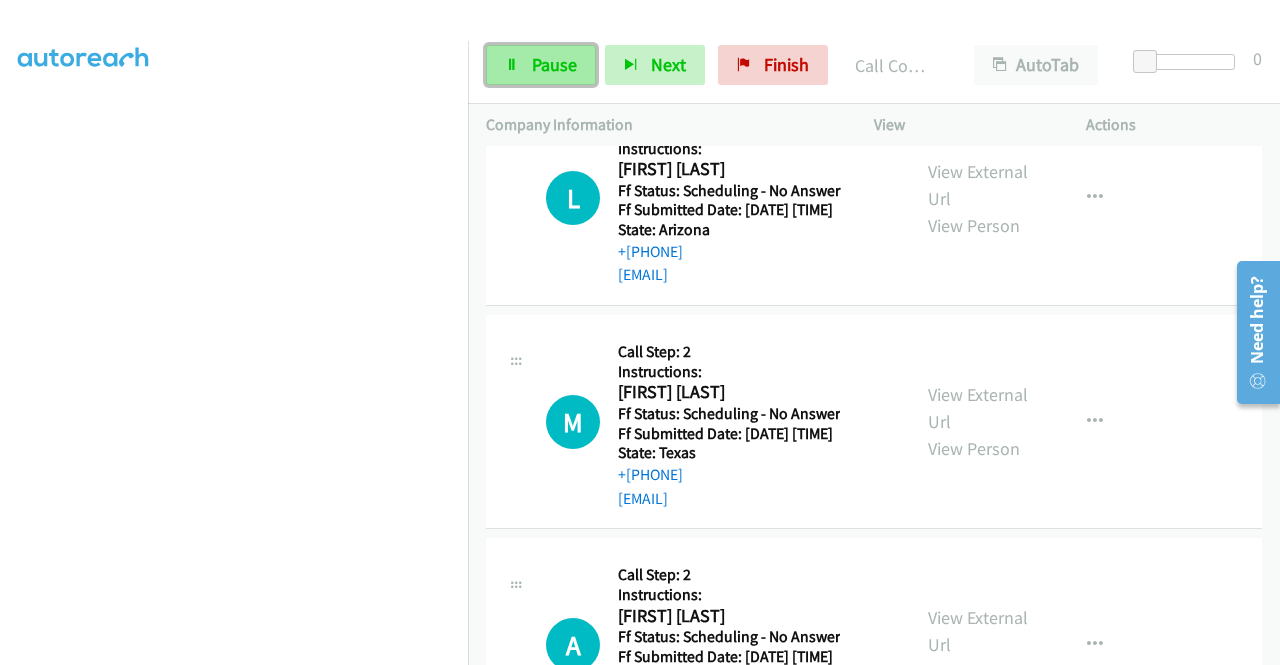 click on "Pause" at bounding box center (554, 64) 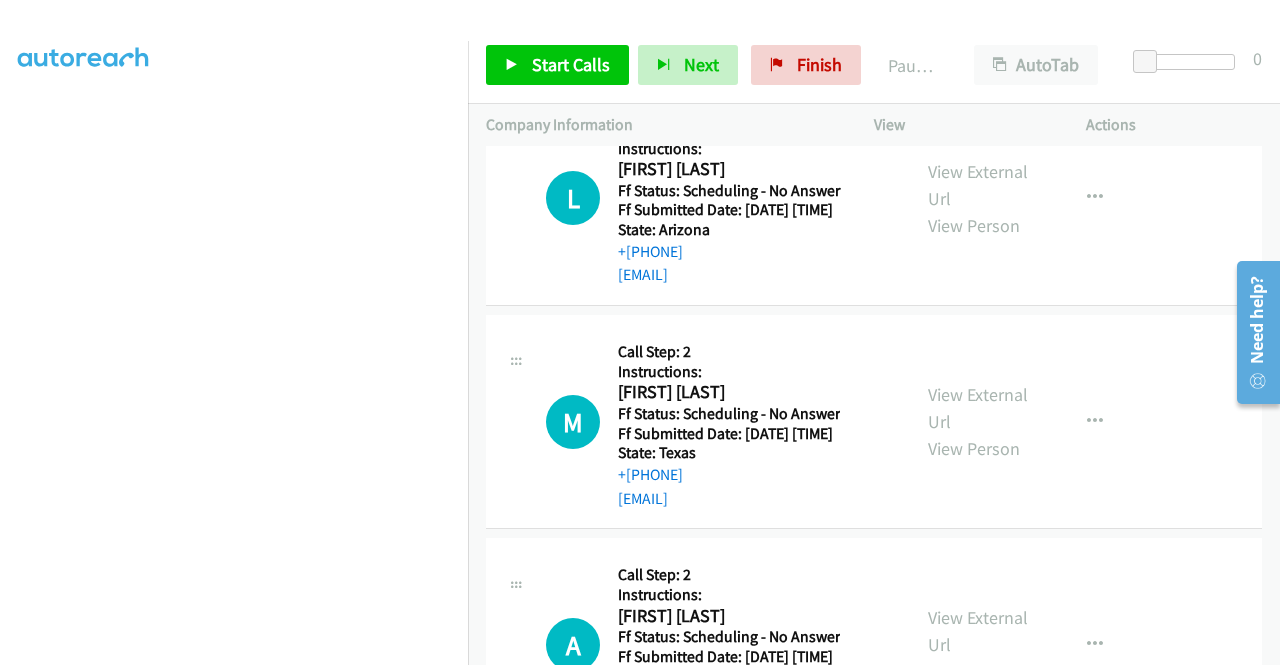 scroll, scrollTop: 456, scrollLeft: 0, axis: vertical 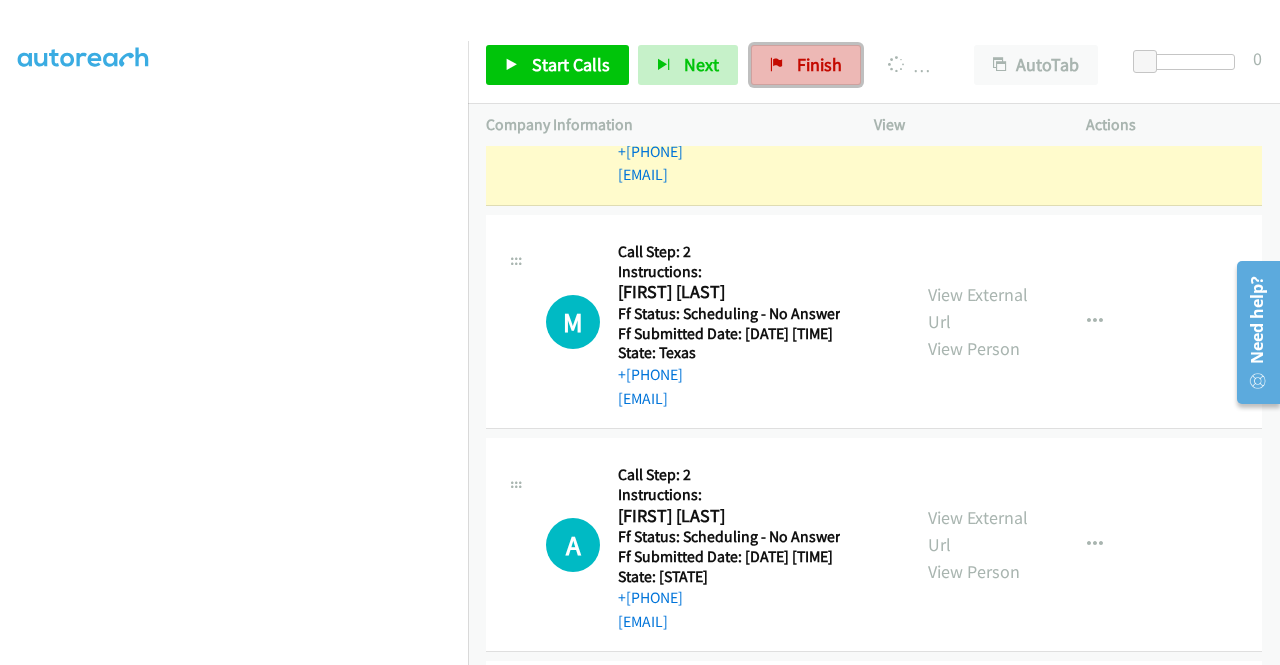 click on "Finish" at bounding box center [806, 65] 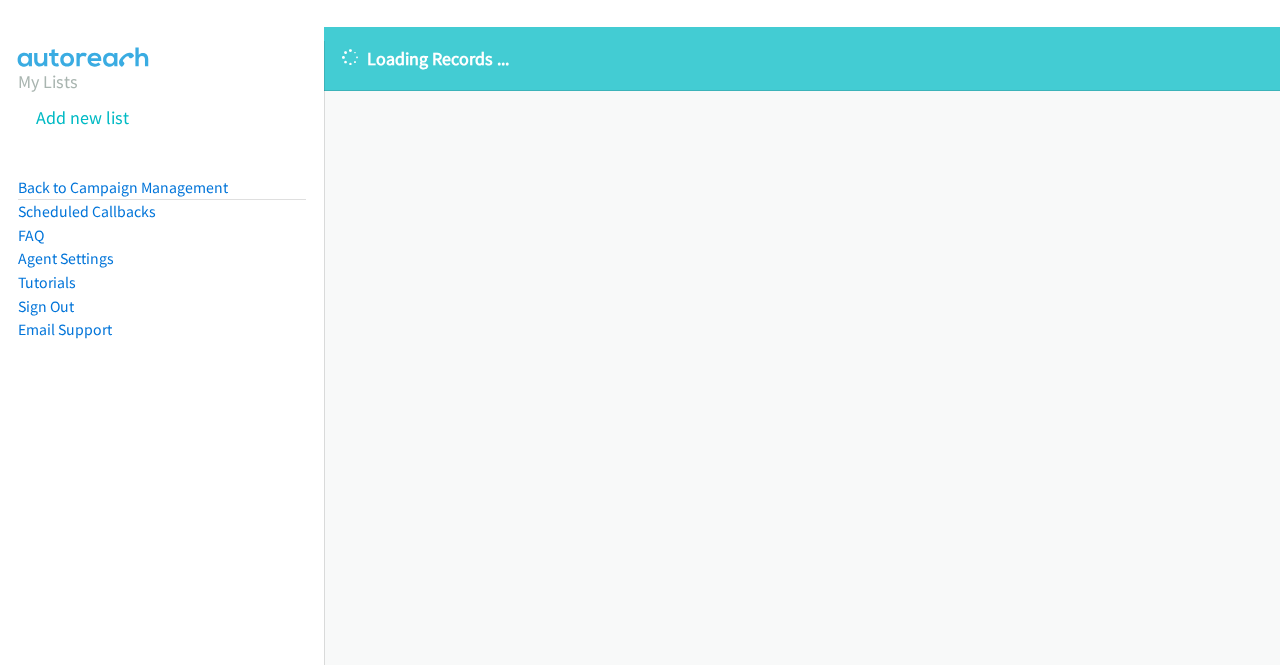 scroll, scrollTop: 0, scrollLeft: 0, axis: both 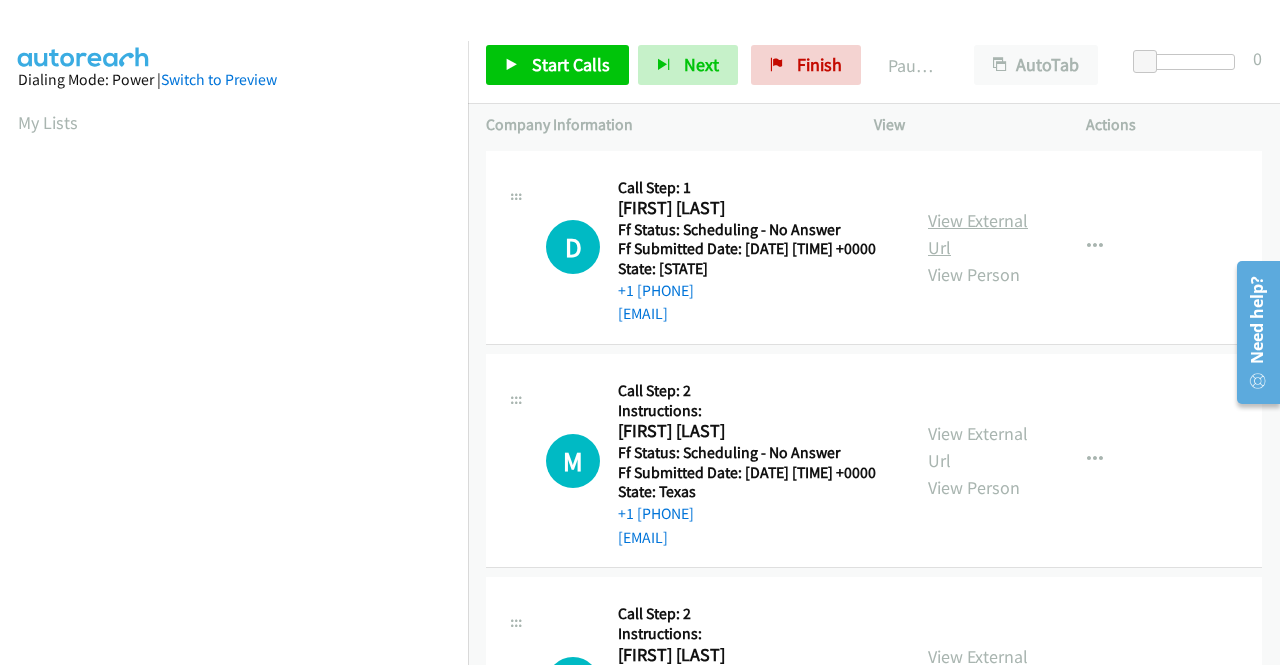 click on "View External Url" at bounding box center (978, 234) 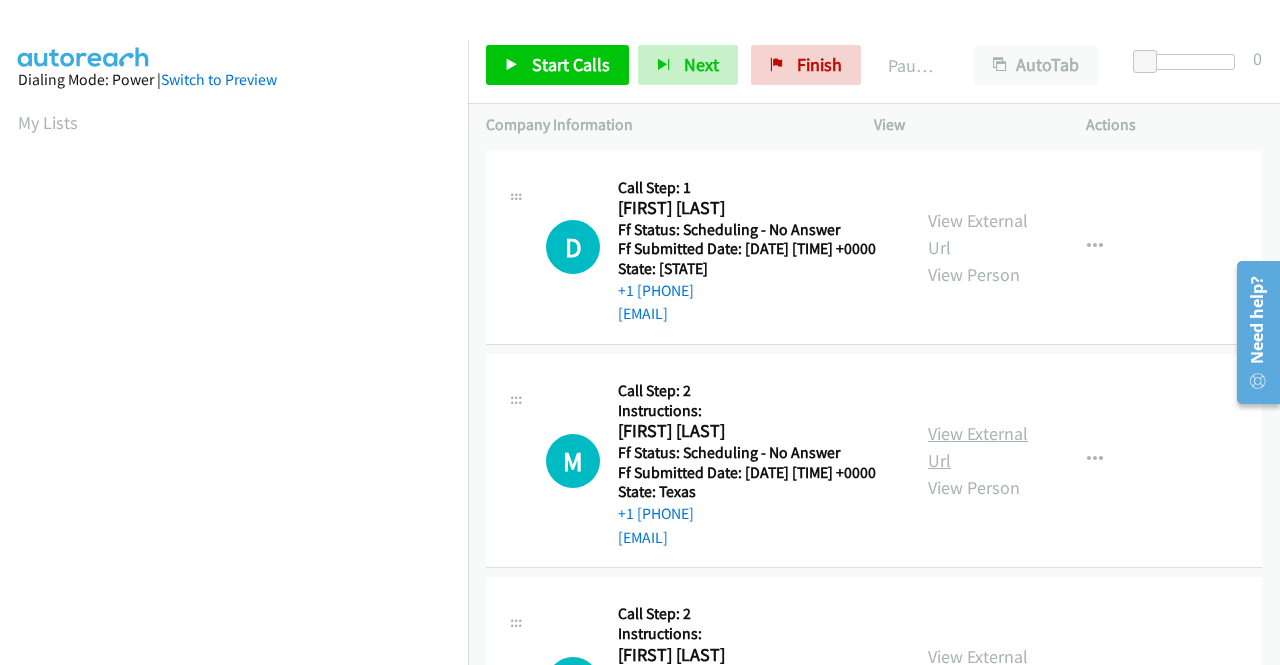 click on "View External Url" at bounding box center [978, 447] 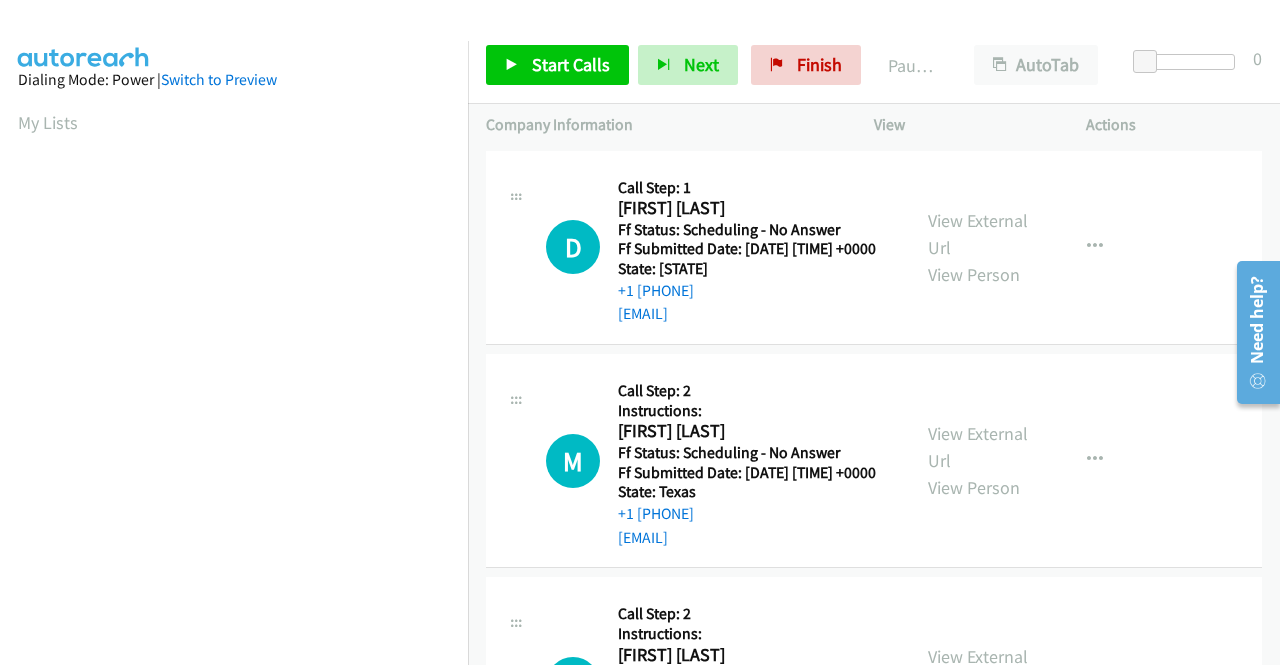 scroll, scrollTop: 200, scrollLeft: 0, axis: vertical 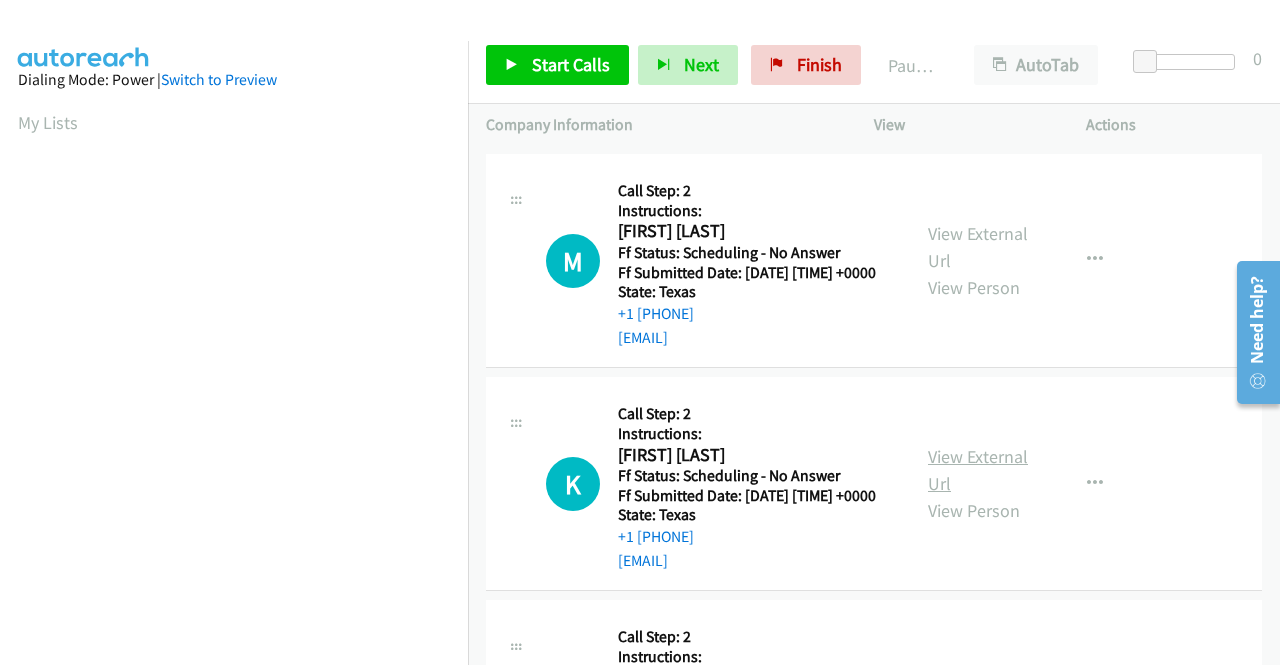 click on "View External Url" at bounding box center (978, 470) 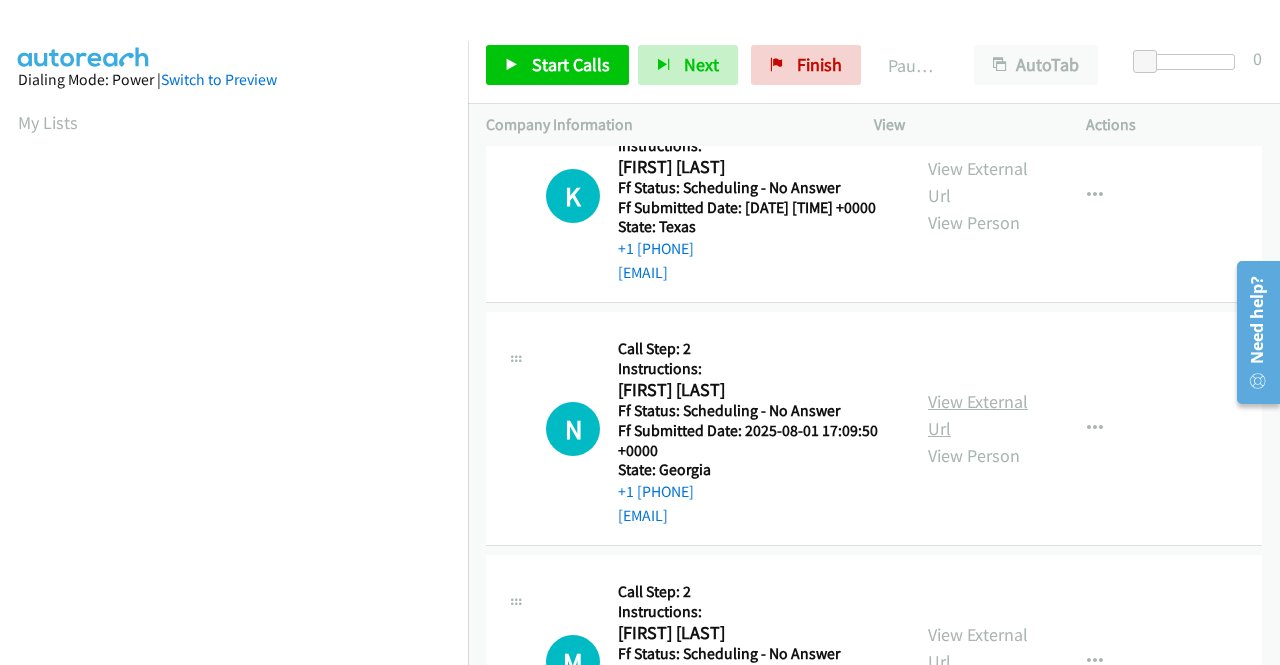 scroll, scrollTop: 500, scrollLeft: 0, axis: vertical 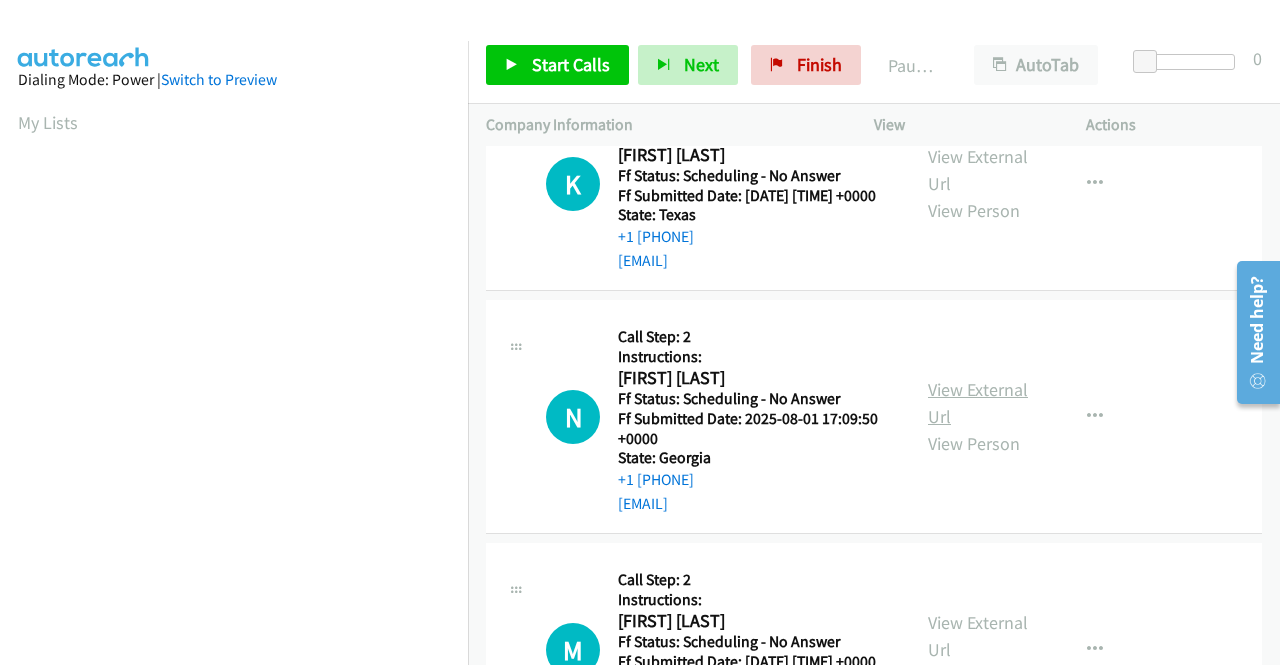 click on "View External Url" at bounding box center [978, 403] 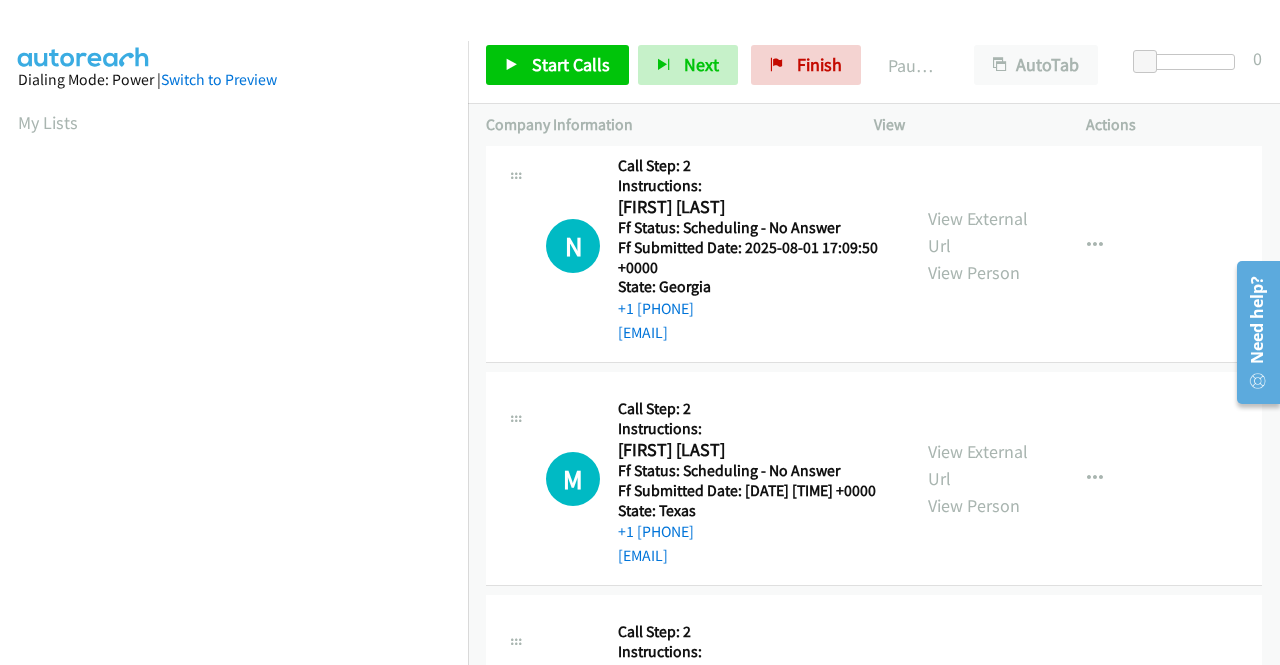 scroll, scrollTop: 700, scrollLeft: 0, axis: vertical 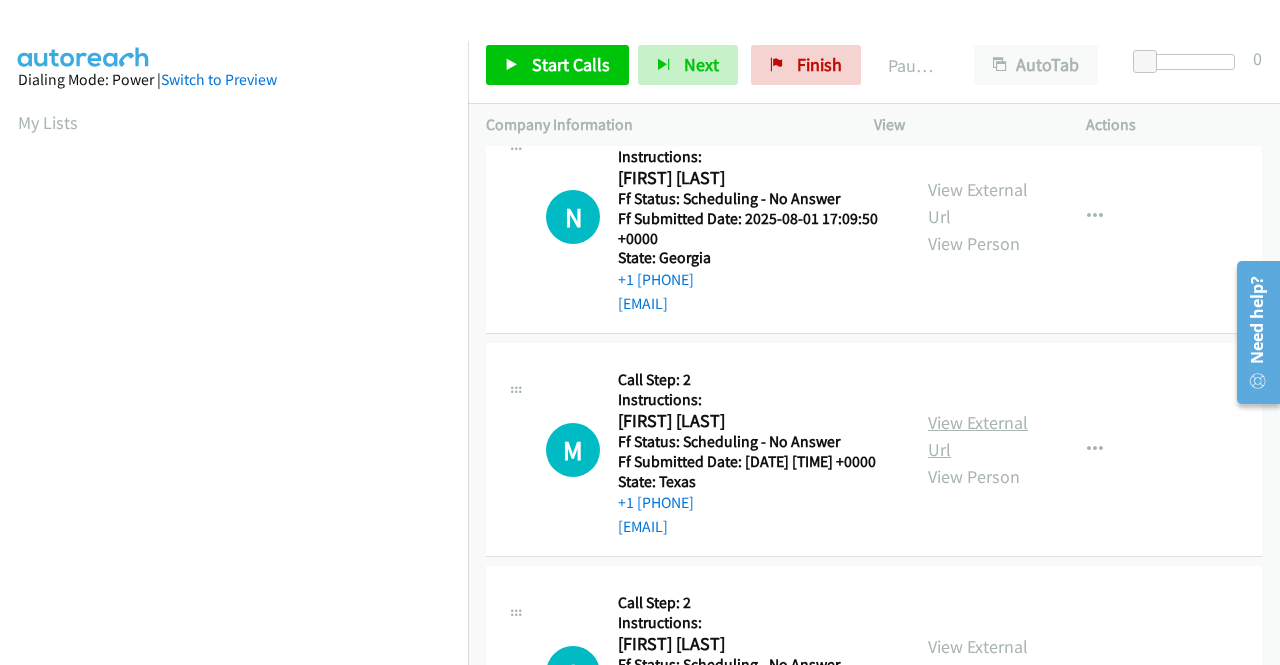 click on "View External Url" at bounding box center [978, 436] 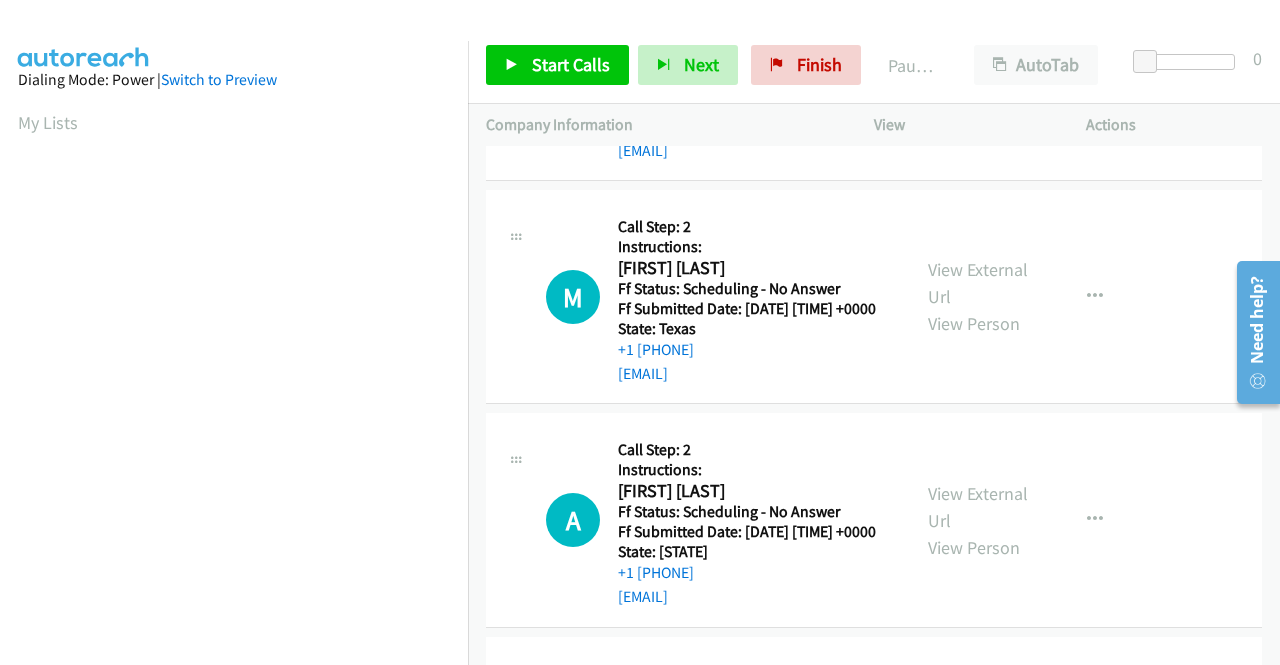 scroll, scrollTop: 1000, scrollLeft: 0, axis: vertical 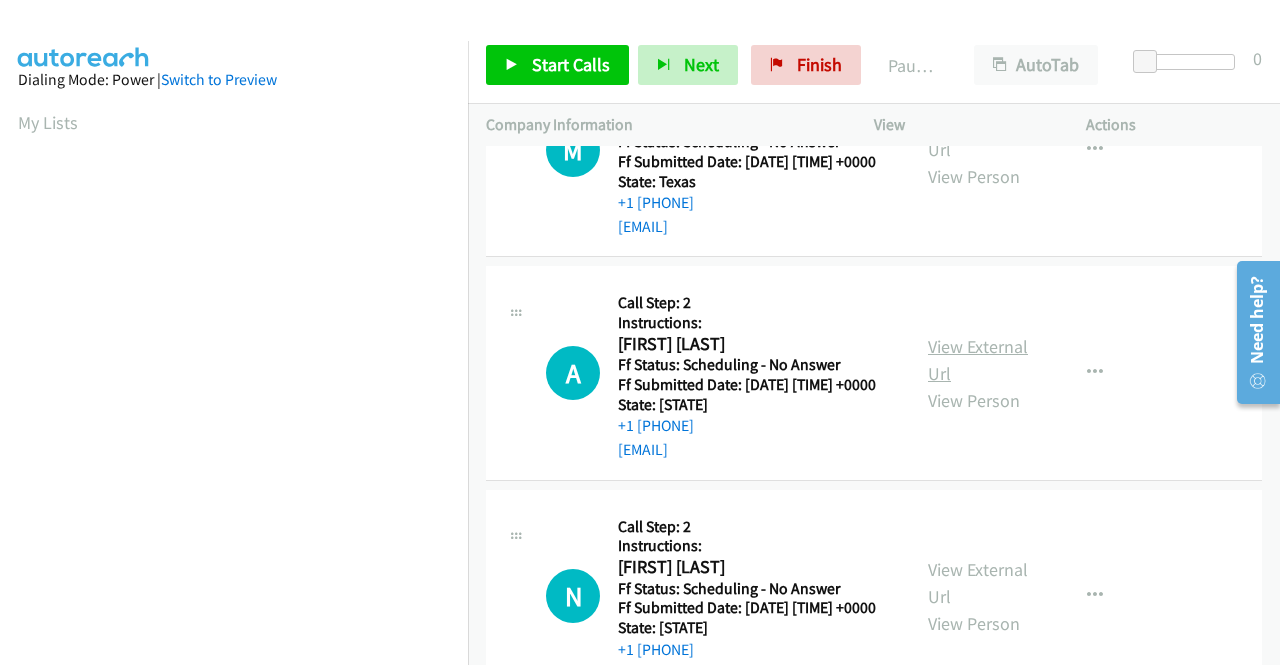 click on "View External Url" at bounding box center (978, 360) 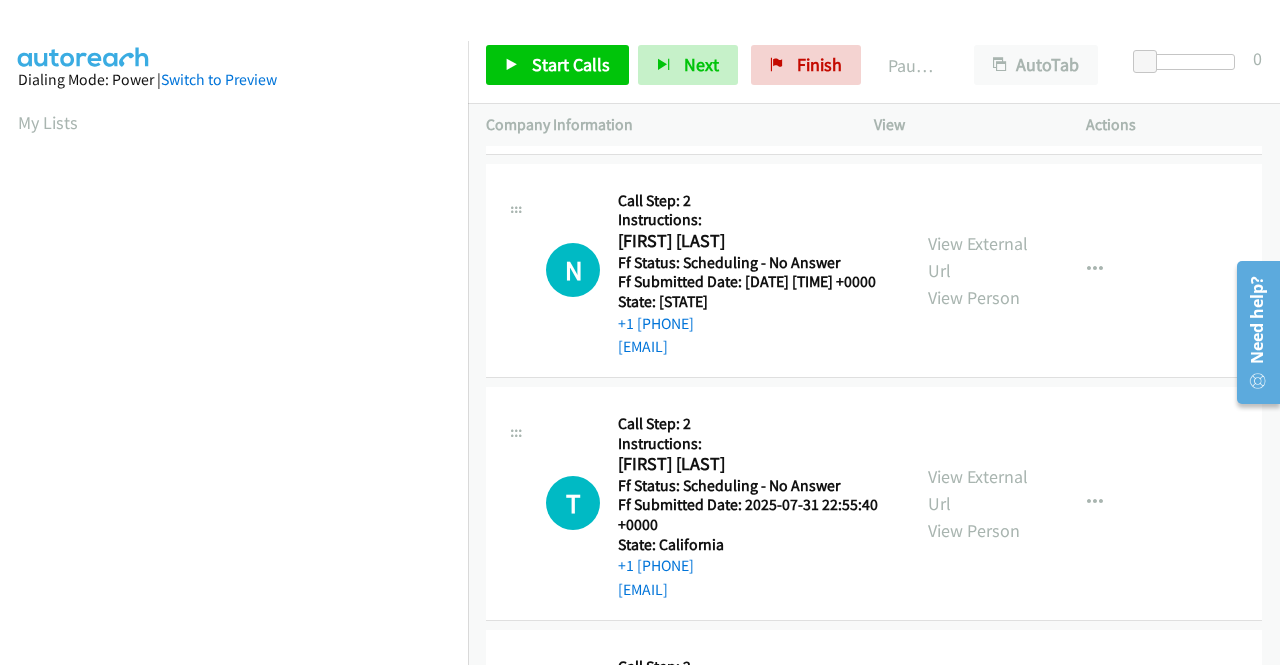 scroll, scrollTop: 1400, scrollLeft: 0, axis: vertical 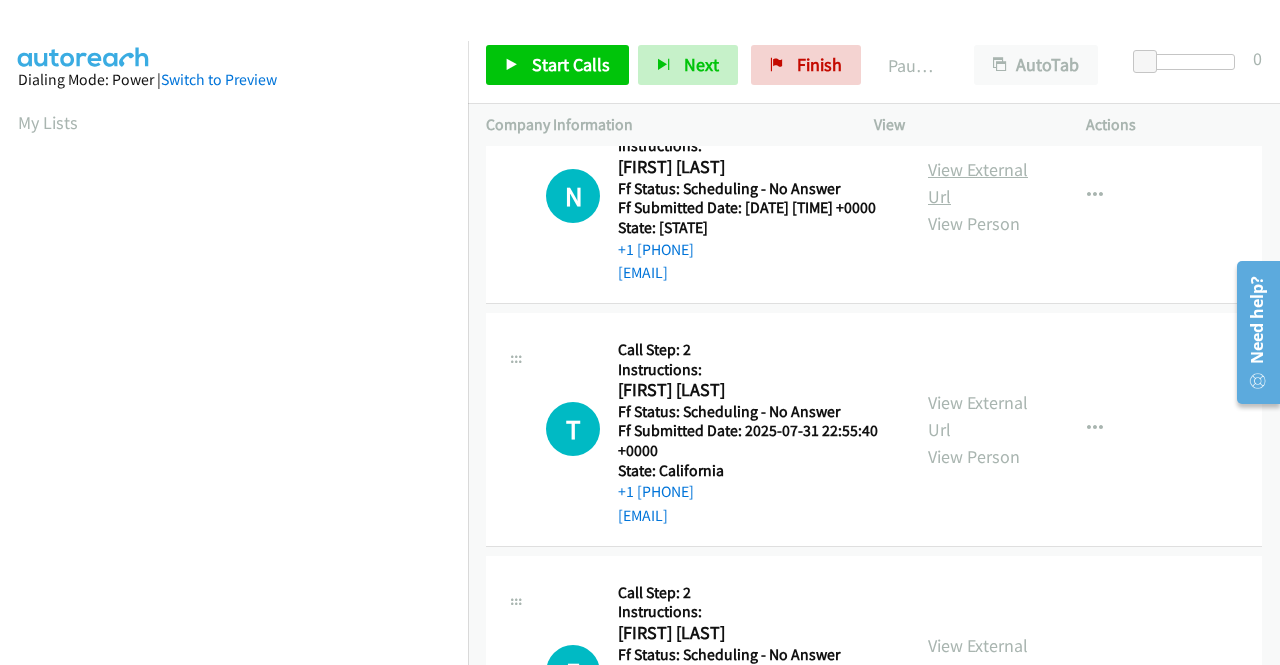 click on "View External Url" at bounding box center [978, 183] 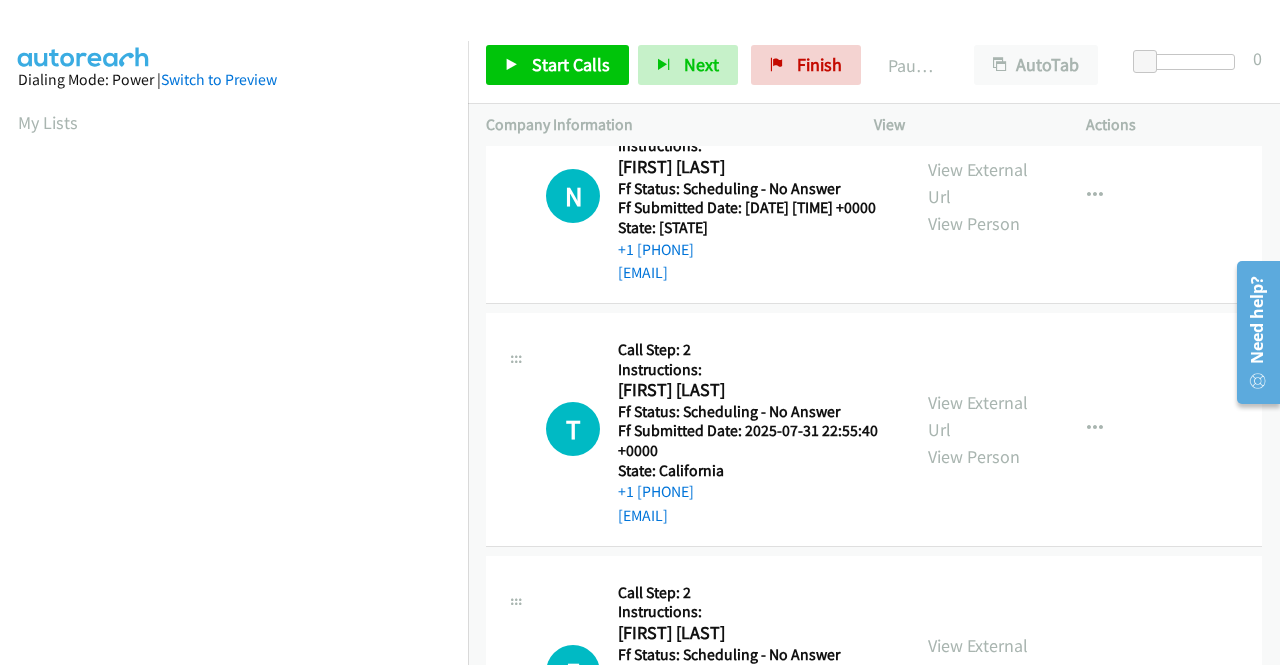 scroll, scrollTop: 1600, scrollLeft: 0, axis: vertical 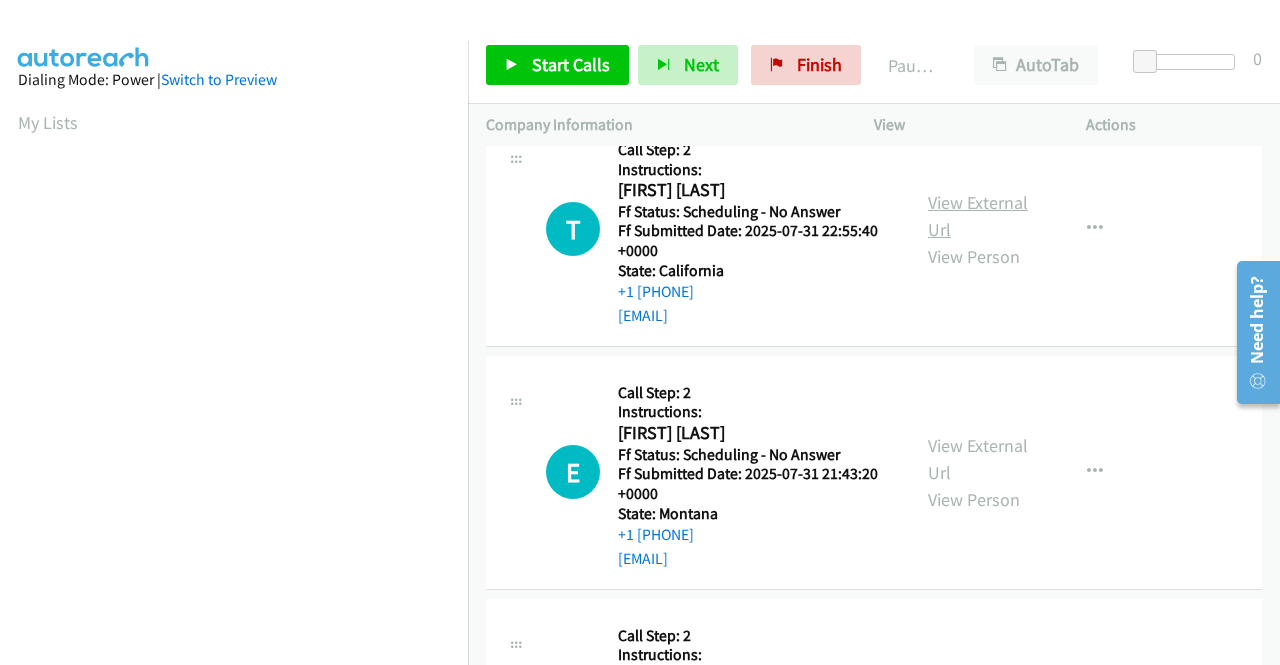 click on "View External Url" at bounding box center (978, 216) 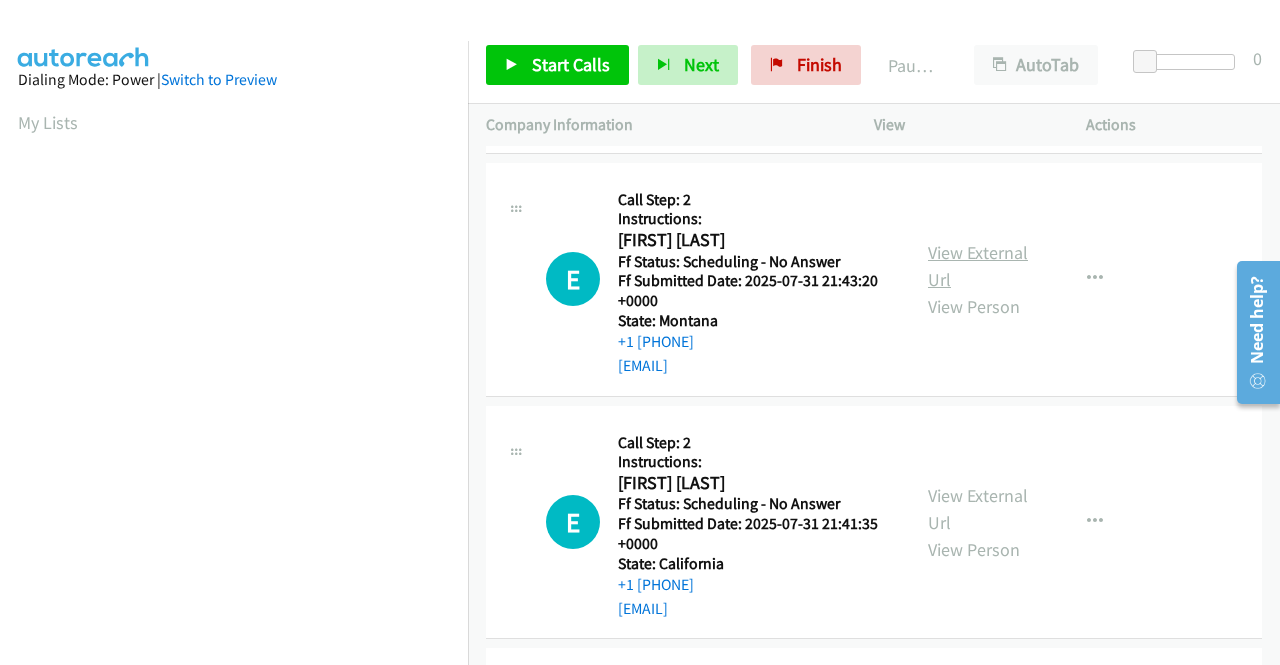scroll, scrollTop: 1800, scrollLeft: 0, axis: vertical 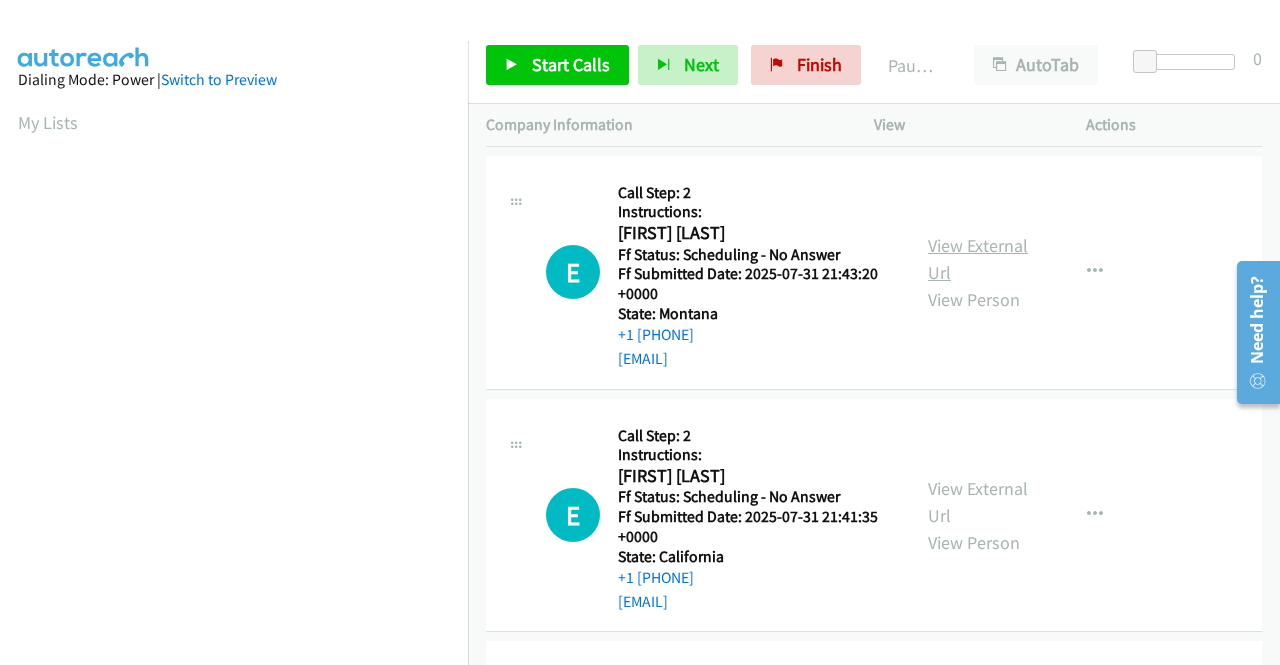 click on "View External Url" at bounding box center (978, 259) 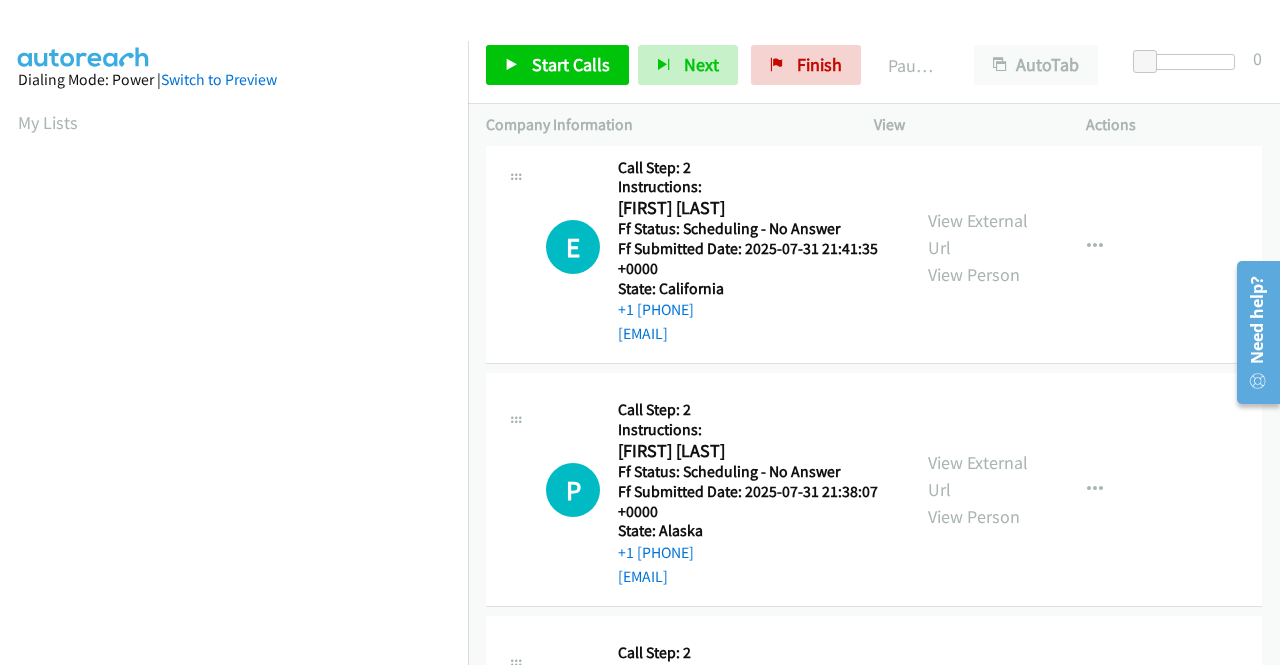 scroll, scrollTop: 2100, scrollLeft: 0, axis: vertical 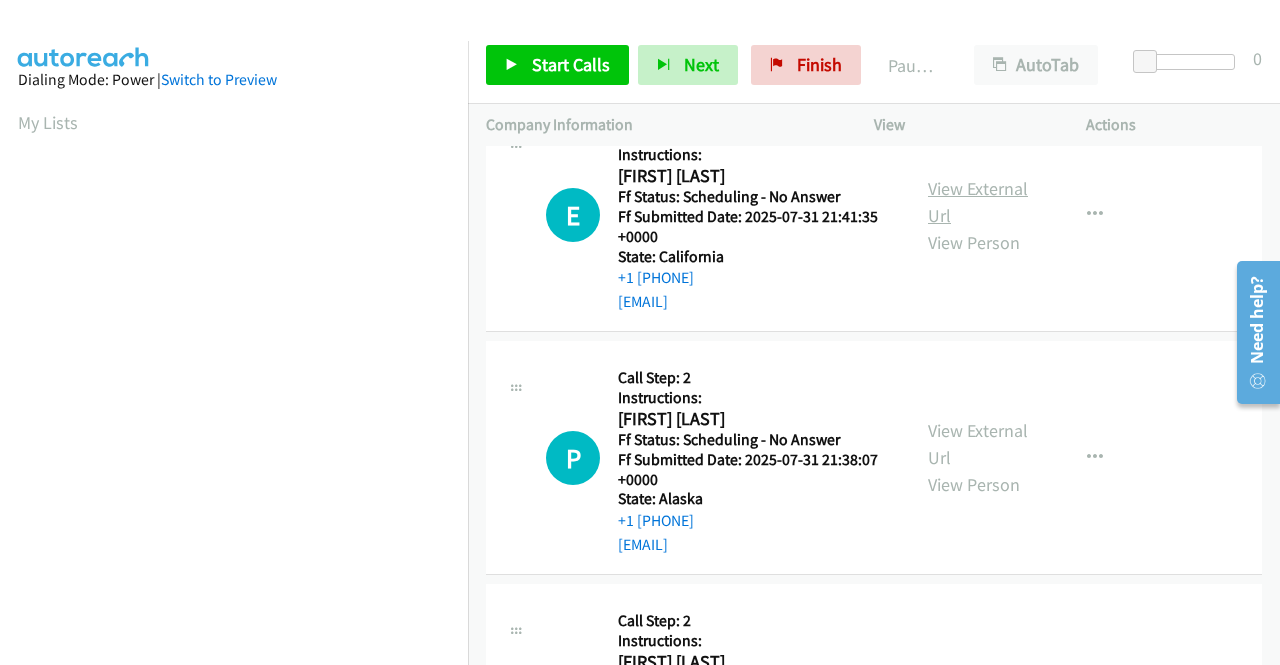 click on "View External Url" at bounding box center [978, 202] 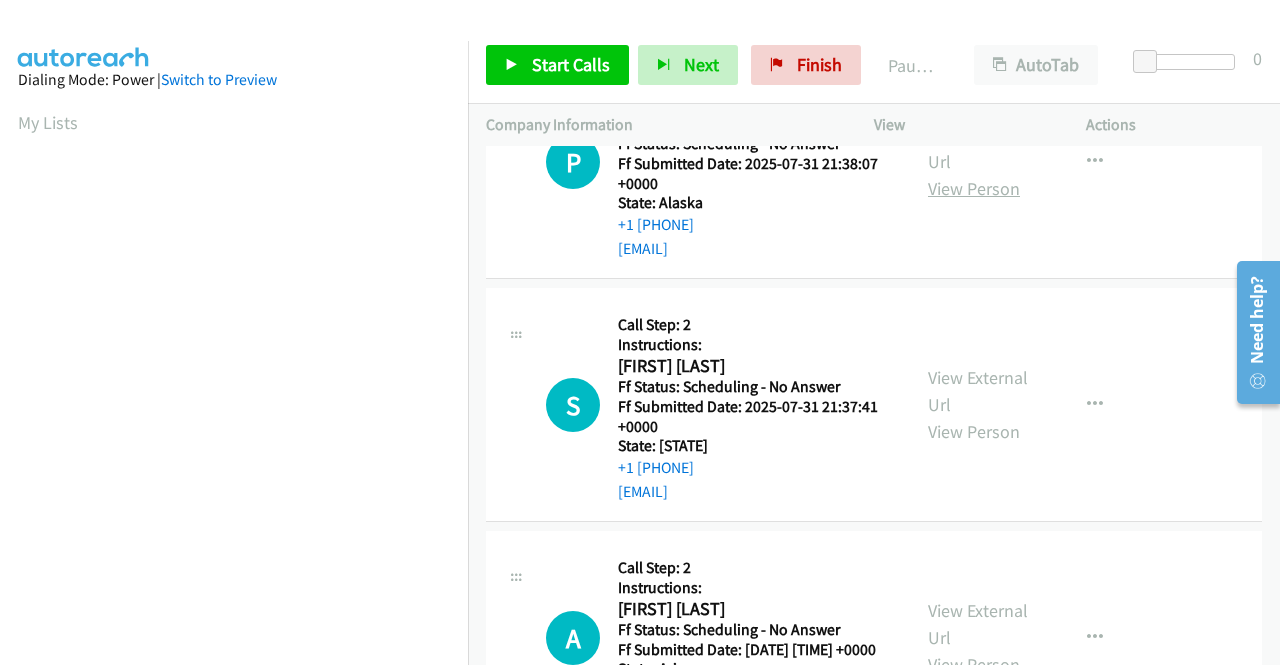 scroll, scrollTop: 2400, scrollLeft: 0, axis: vertical 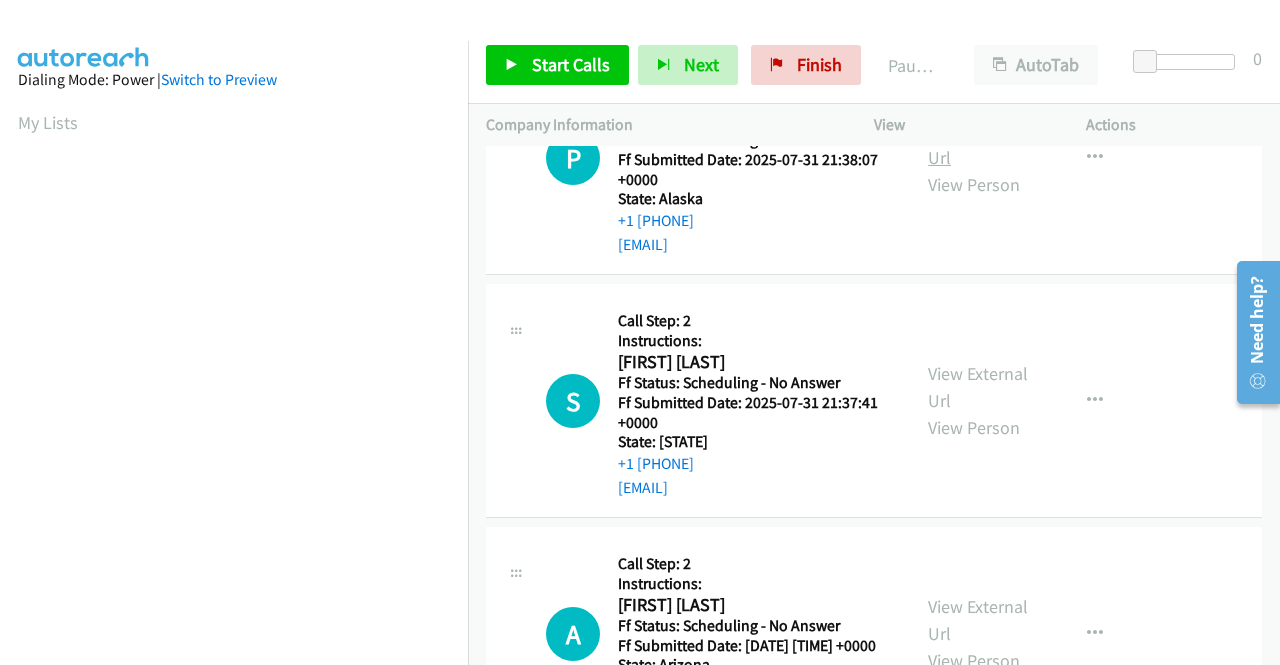 click on "View External Url" at bounding box center [978, 144] 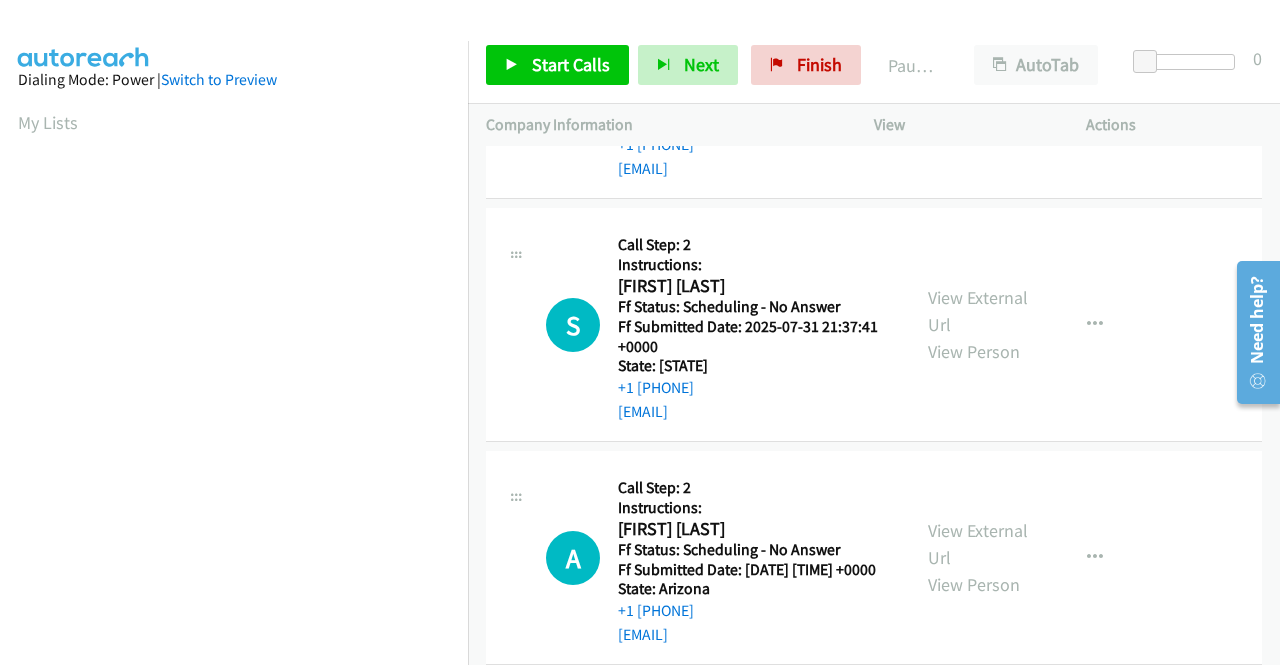 scroll, scrollTop: 2600, scrollLeft: 0, axis: vertical 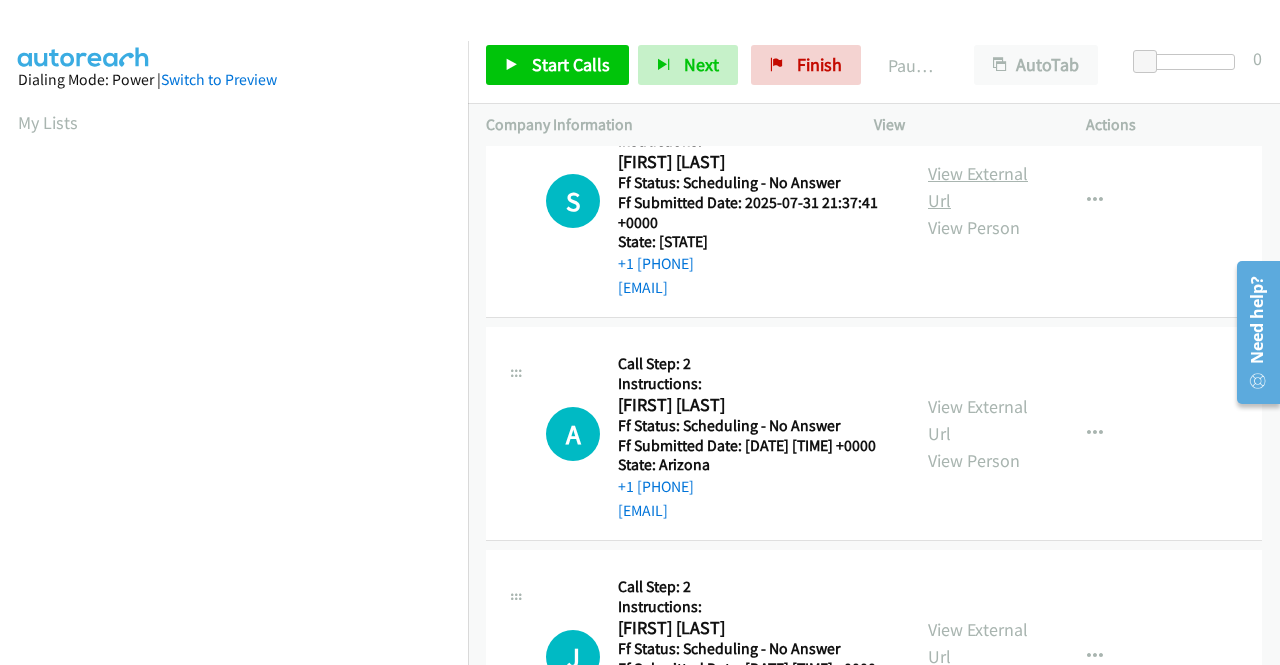 click on "View External Url" at bounding box center [978, 187] 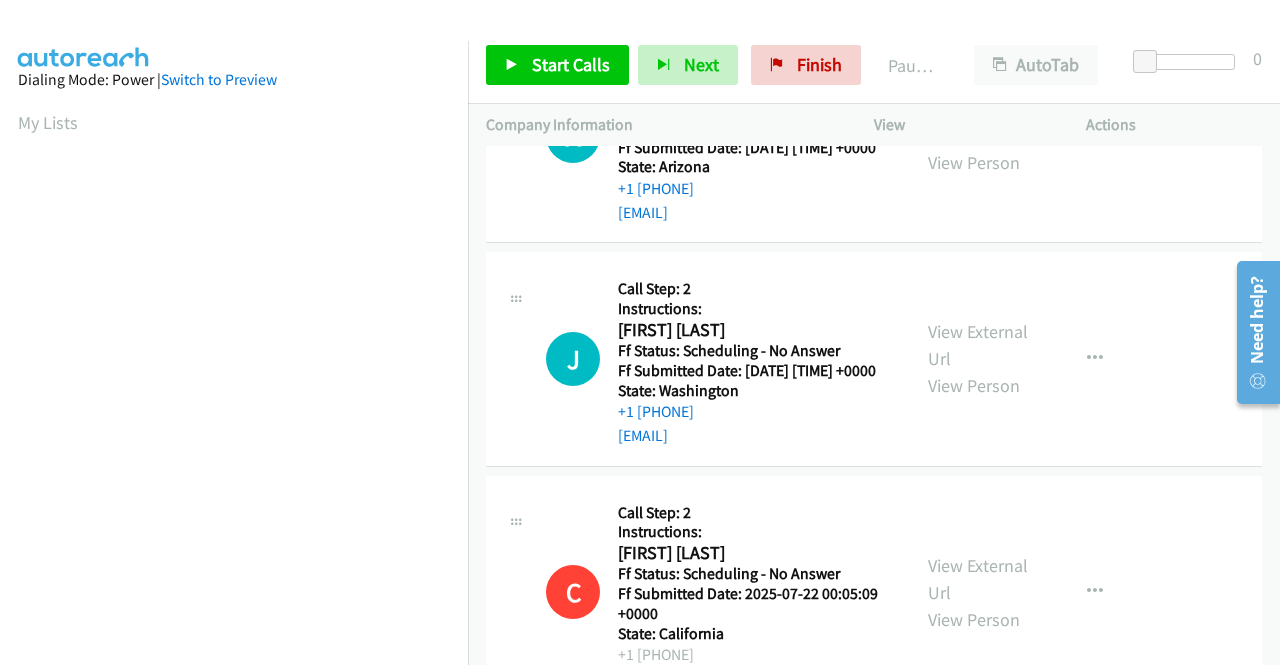 scroll, scrollTop: 2900, scrollLeft: 0, axis: vertical 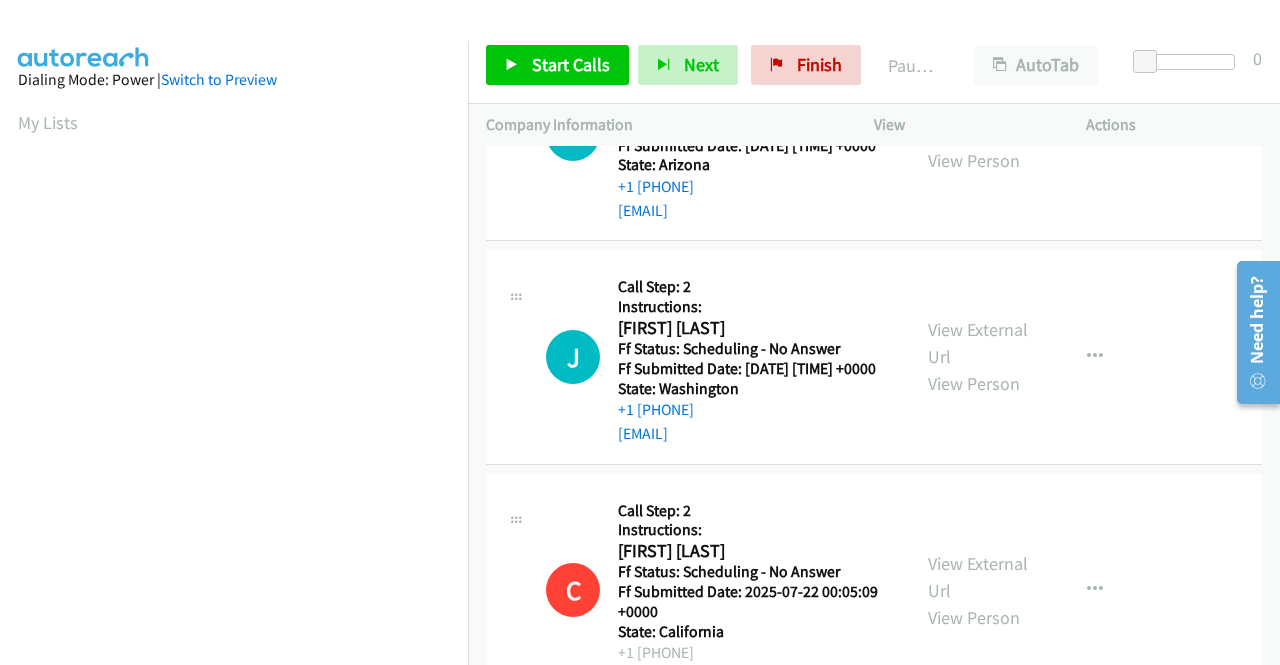 click on "View External Url" at bounding box center (978, 120) 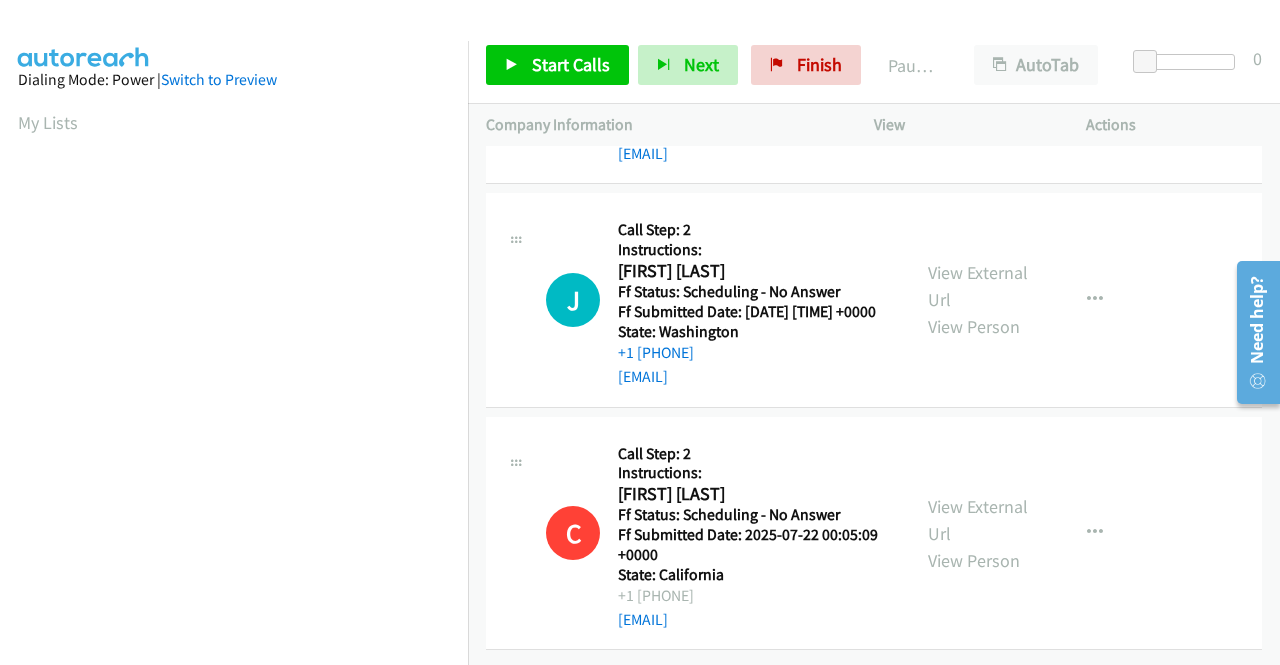 scroll, scrollTop: 3000, scrollLeft: 0, axis: vertical 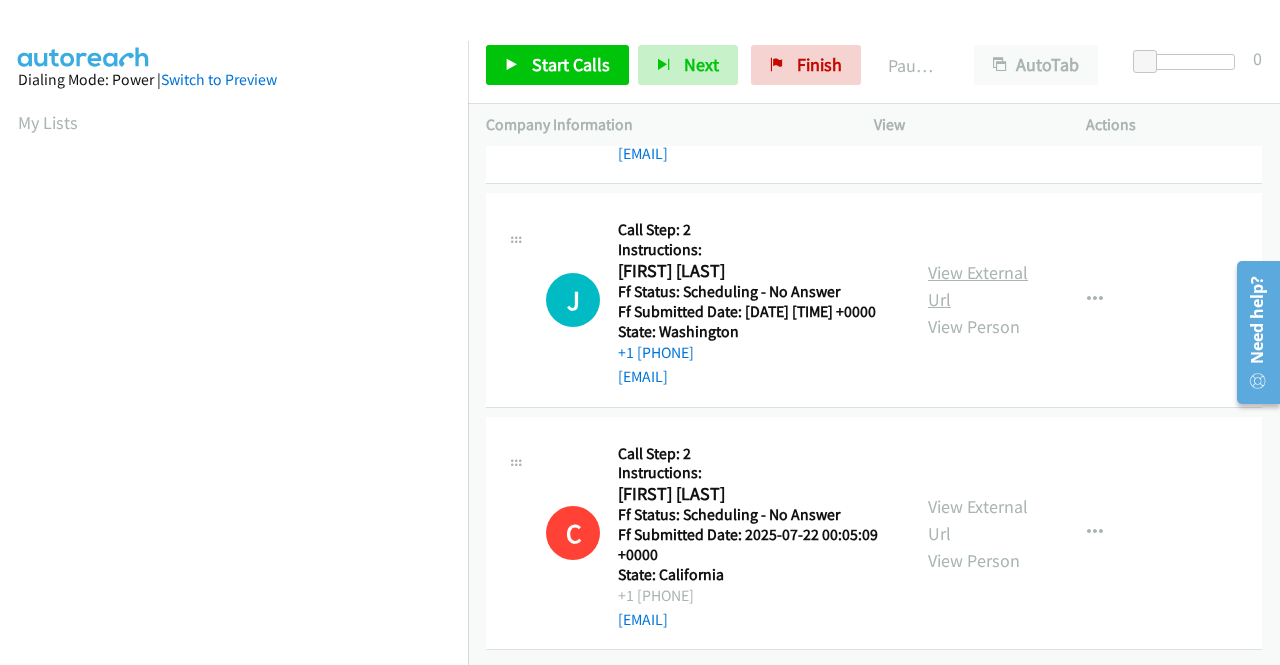 click on "View External Url" at bounding box center [978, 286] 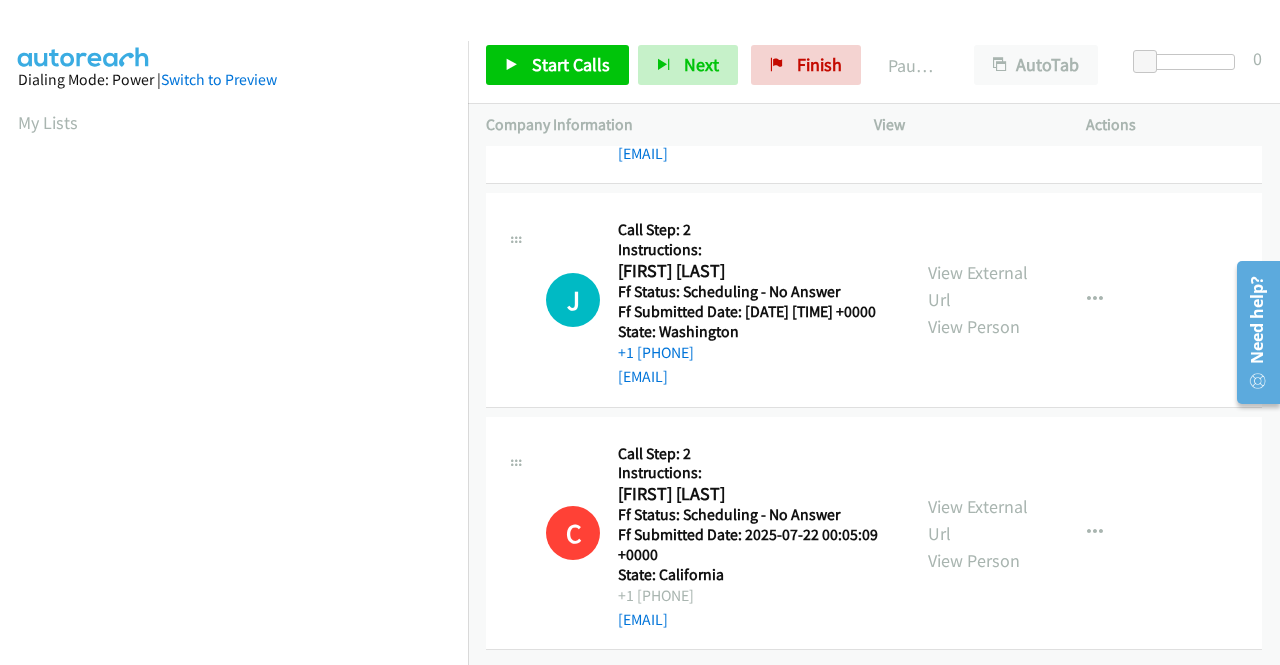 scroll, scrollTop: 3124, scrollLeft: 0, axis: vertical 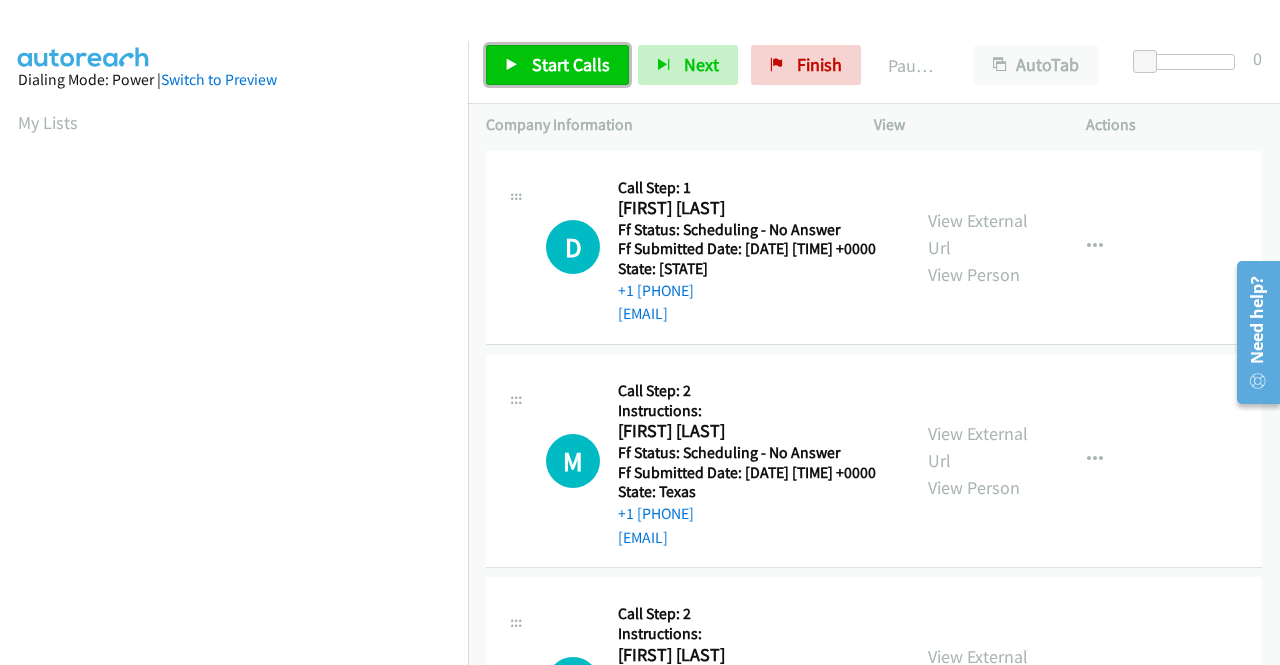 click on "Start Calls" at bounding box center [571, 64] 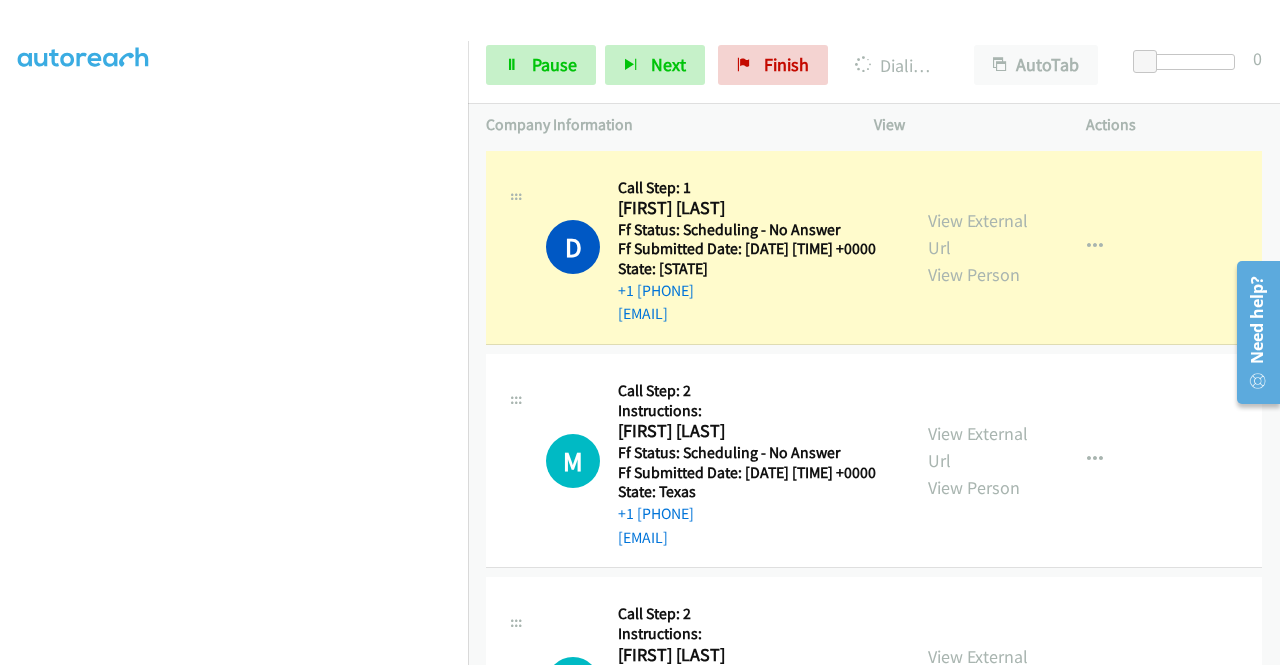 scroll, scrollTop: 456, scrollLeft: 0, axis: vertical 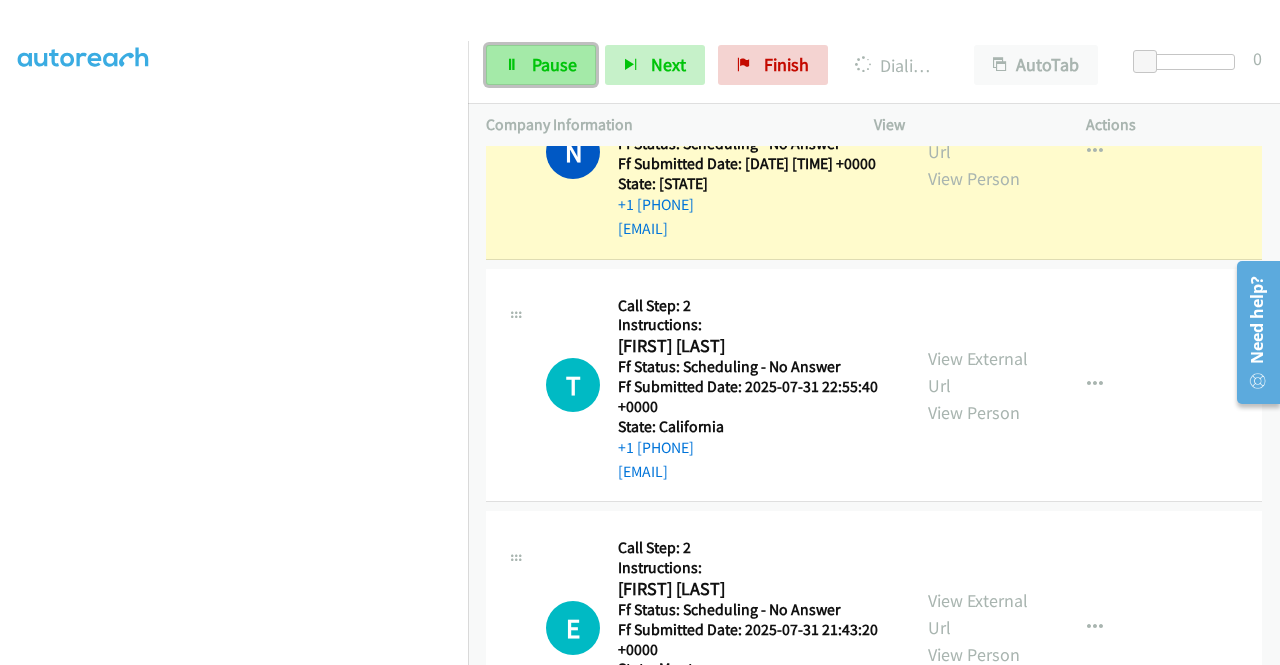click on "Pause" at bounding box center (554, 64) 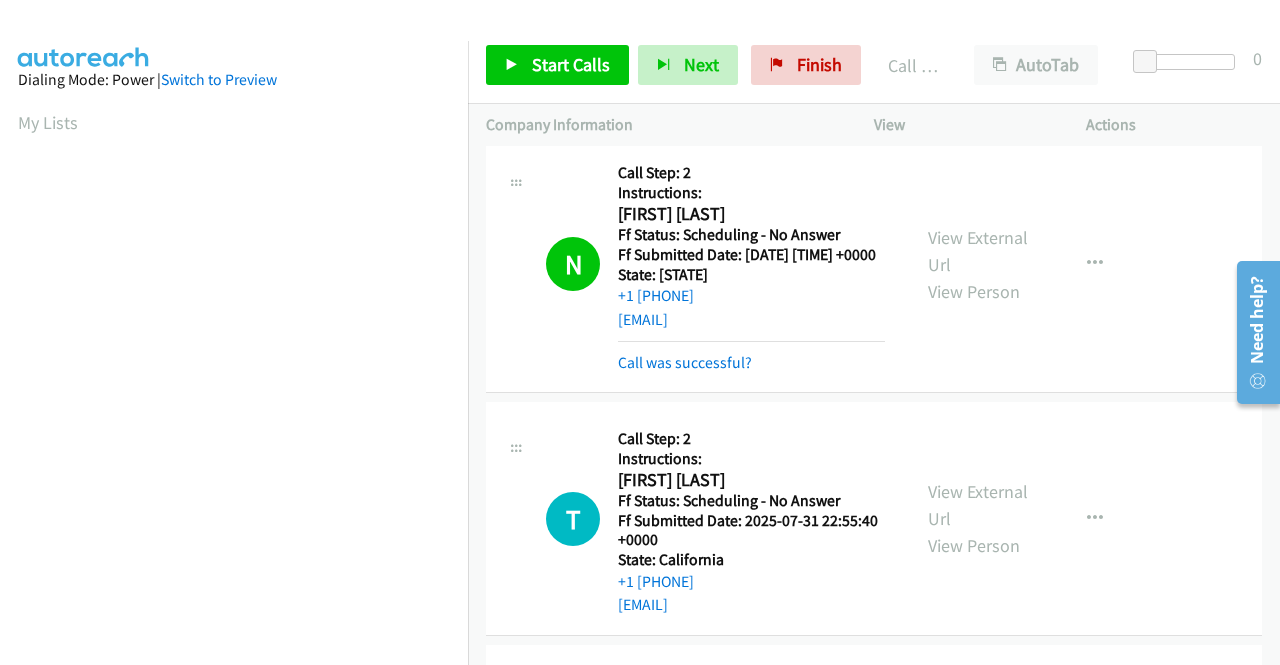 scroll, scrollTop: 456, scrollLeft: 0, axis: vertical 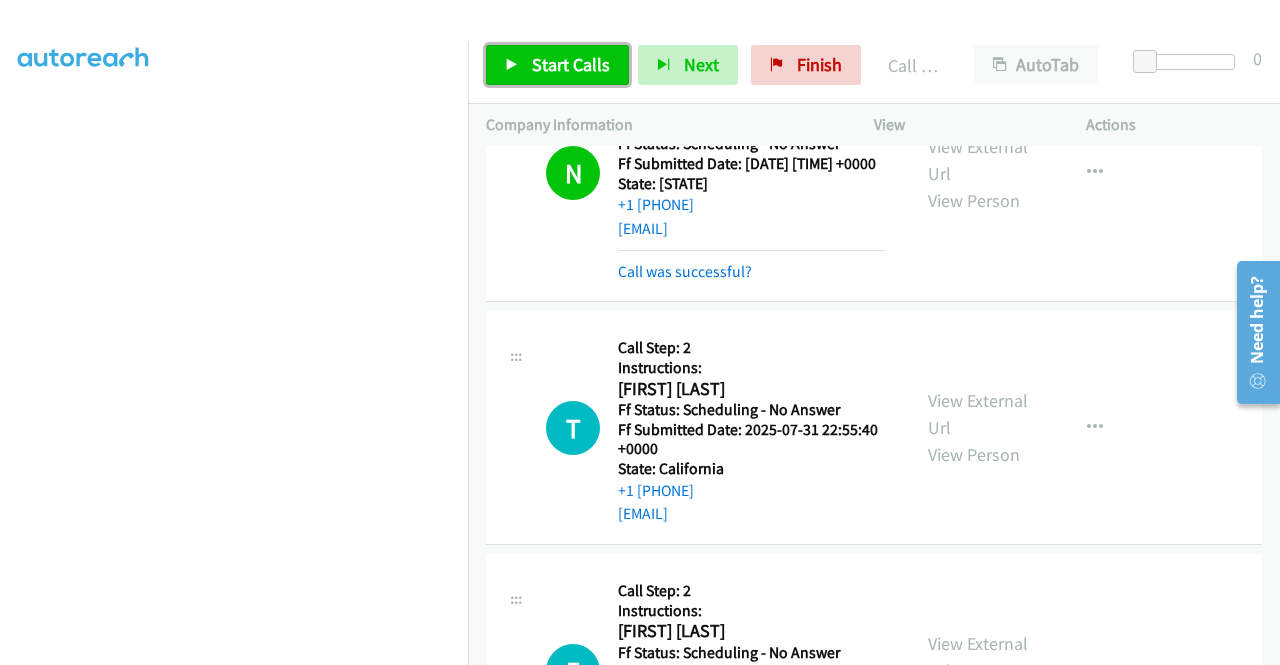 click on "Start Calls" at bounding box center (571, 64) 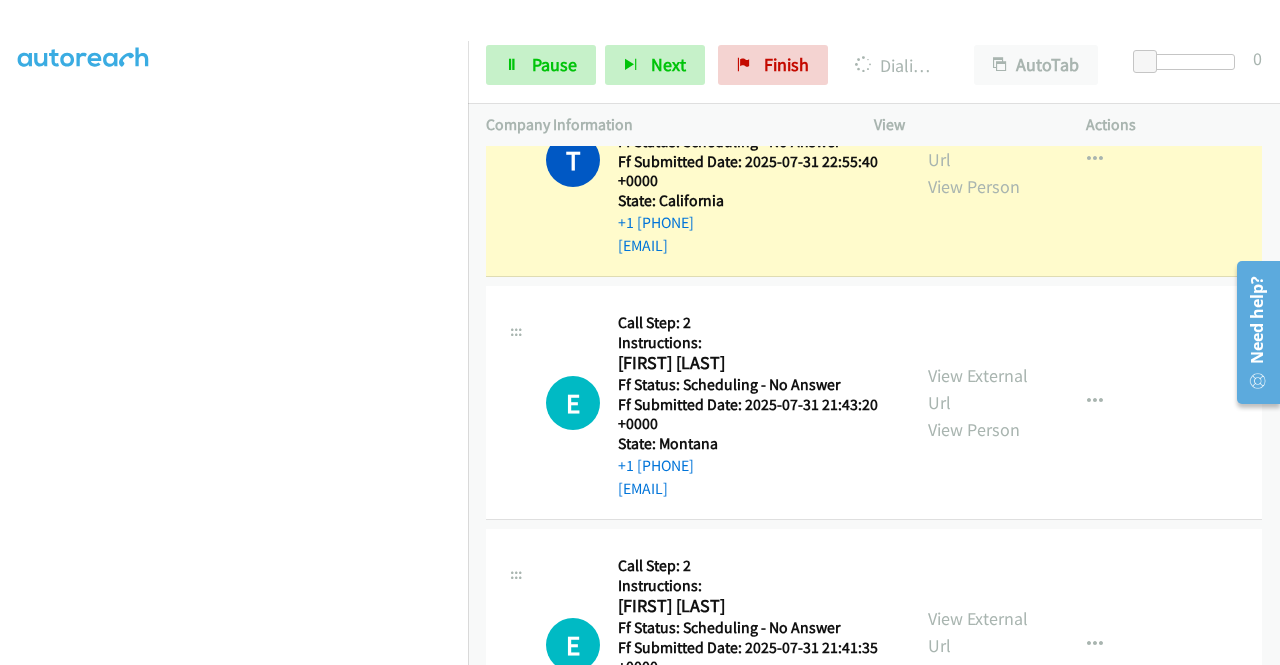 scroll, scrollTop: 2000, scrollLeft: 0, axis: vertical 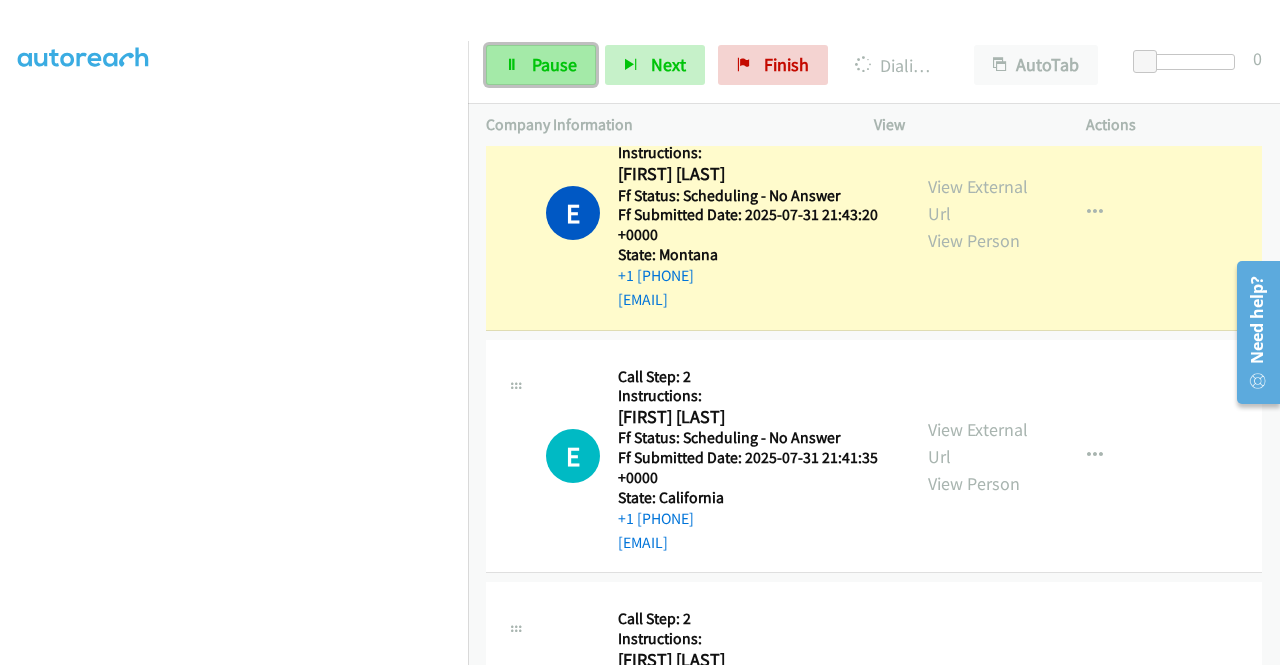 click on "Pause" at bounding box center [554, 64] 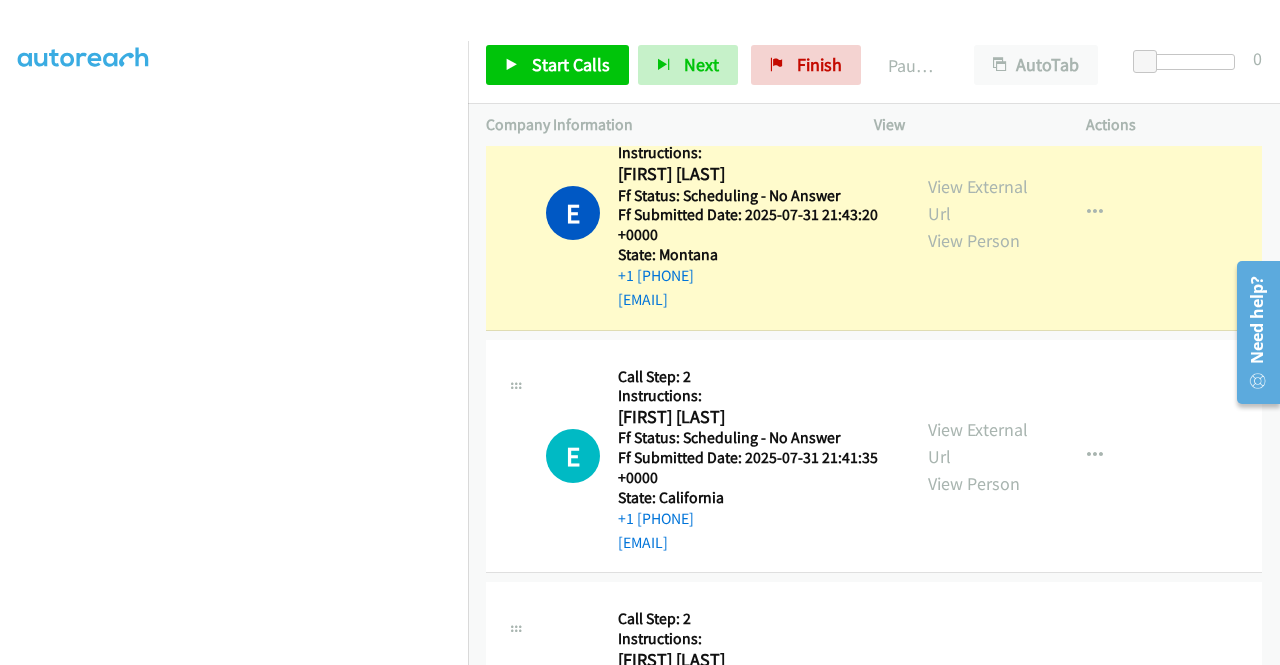 scroll, scrollTop: 0, scrollLeft: 0, axis: both 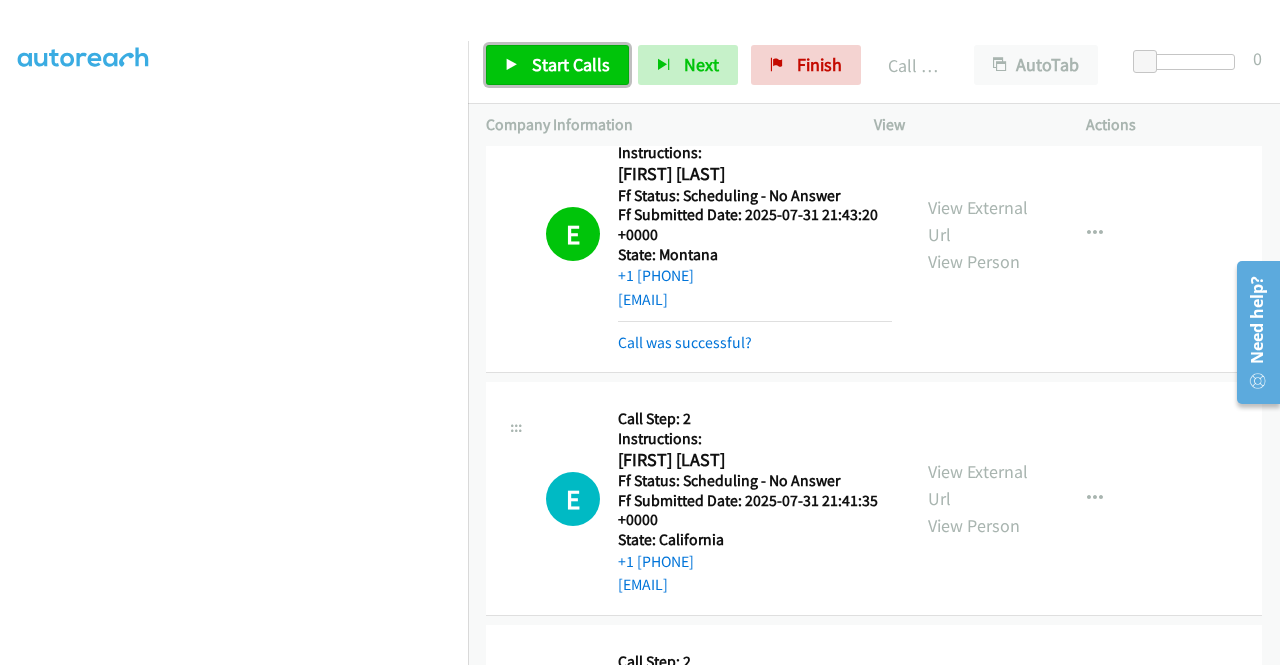 click on "Start Calls" at bounding box center (571, 64) 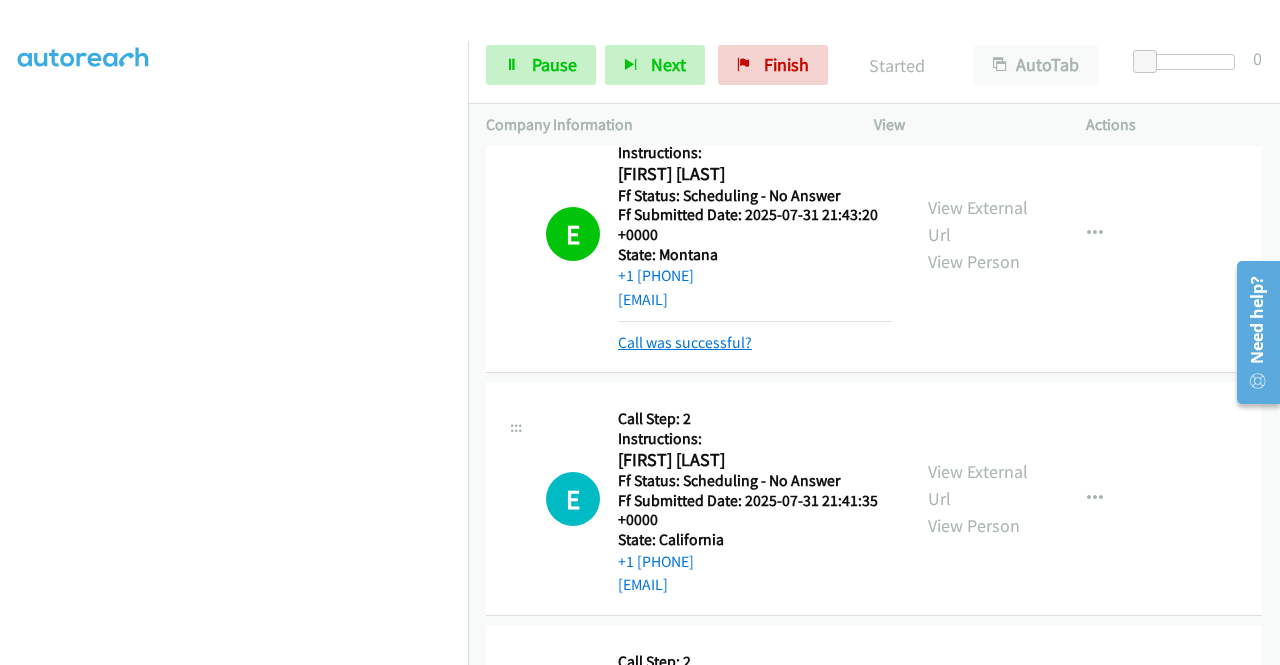 click on "Call was successful?" at bounding box center [685, 342] 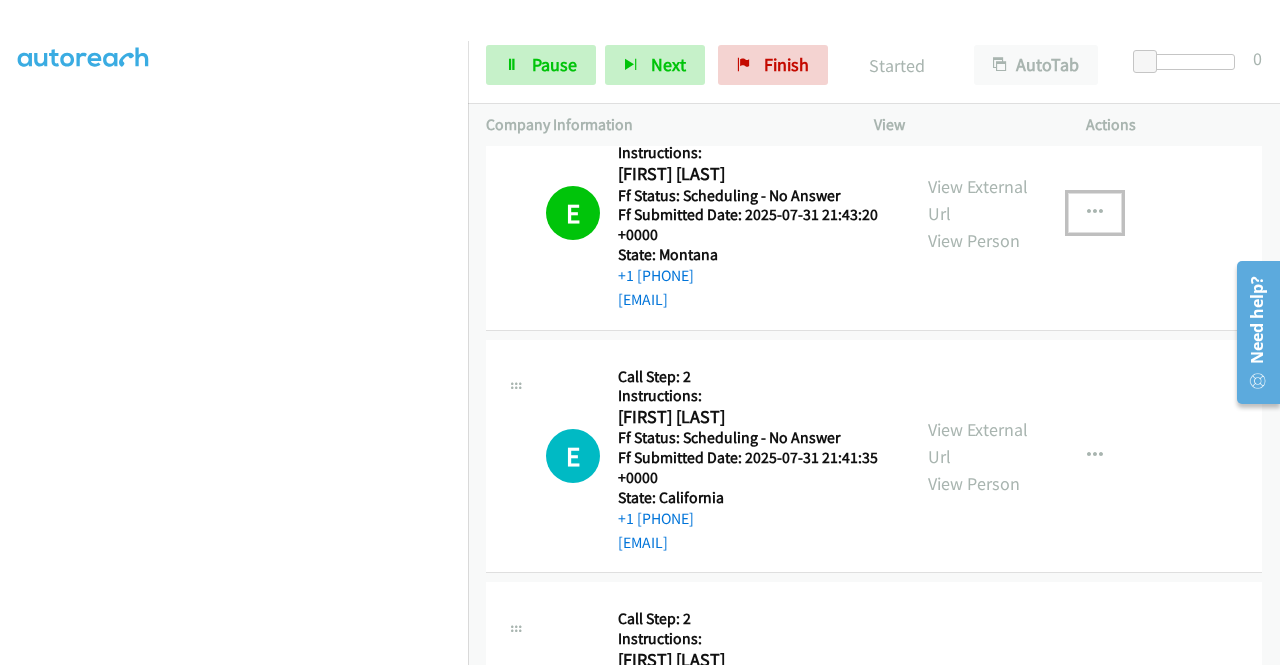 click at bounding box center (1095, 213) 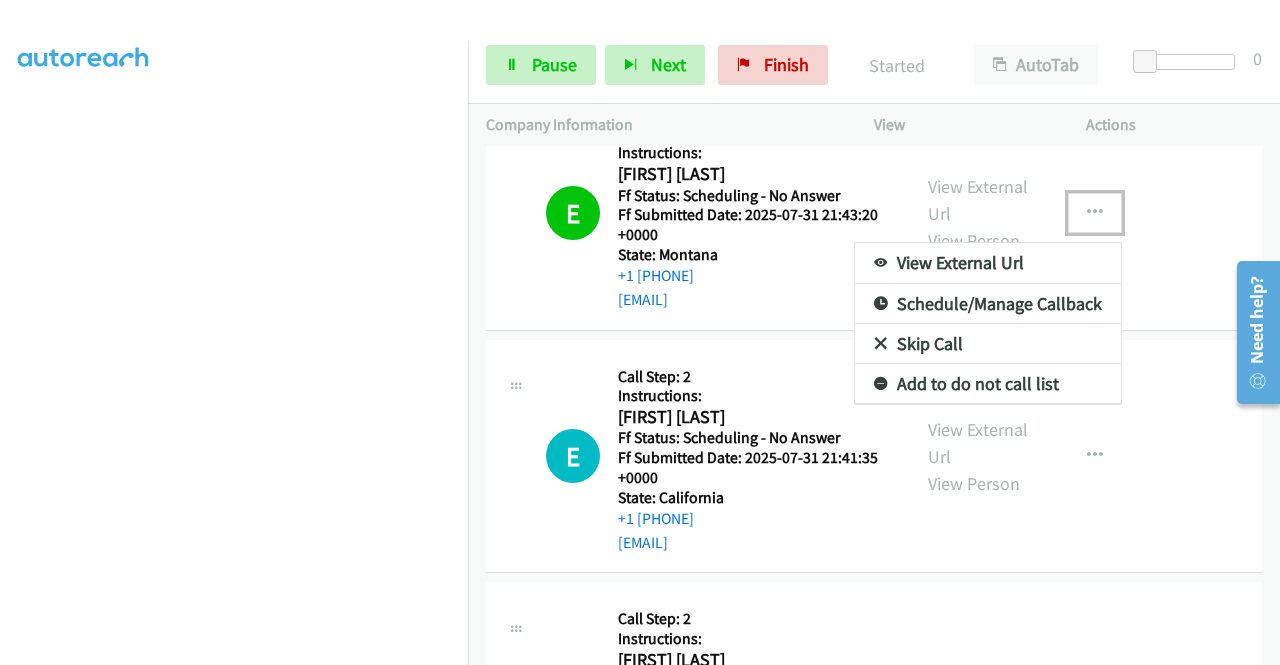 click on "Add to do not call list" at bounding box center [988, 384] 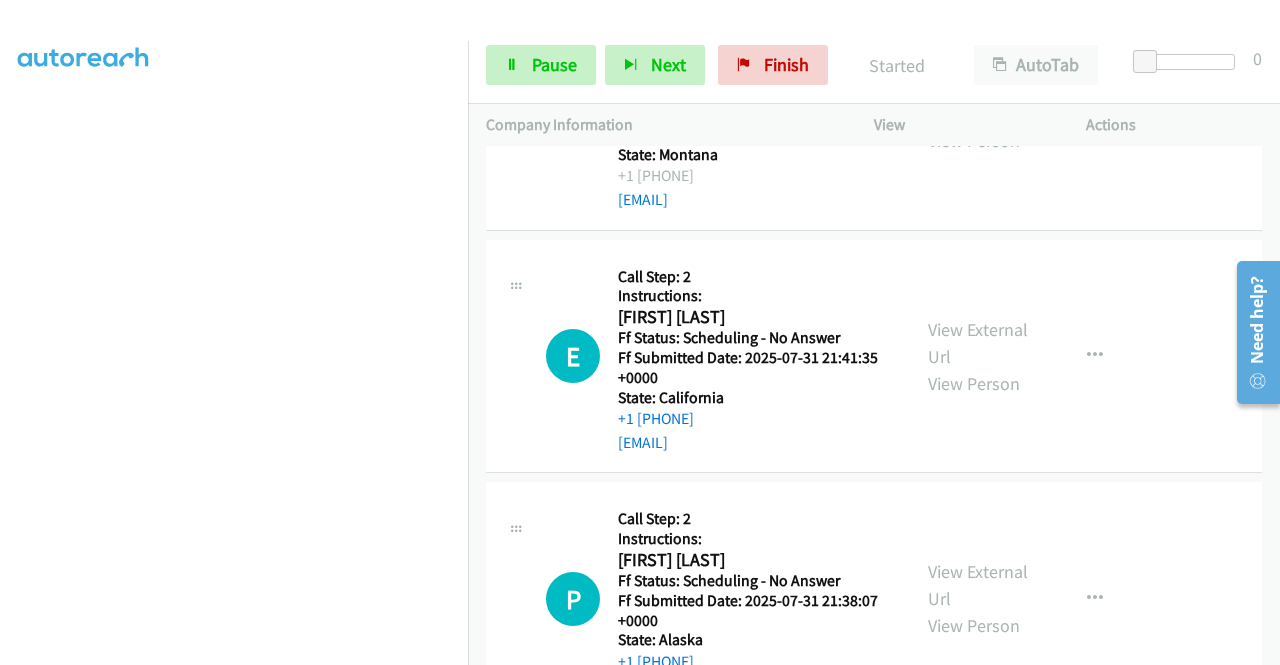 scroll, scrollTop: 2400, scrollLeft: 0, axis: vertical 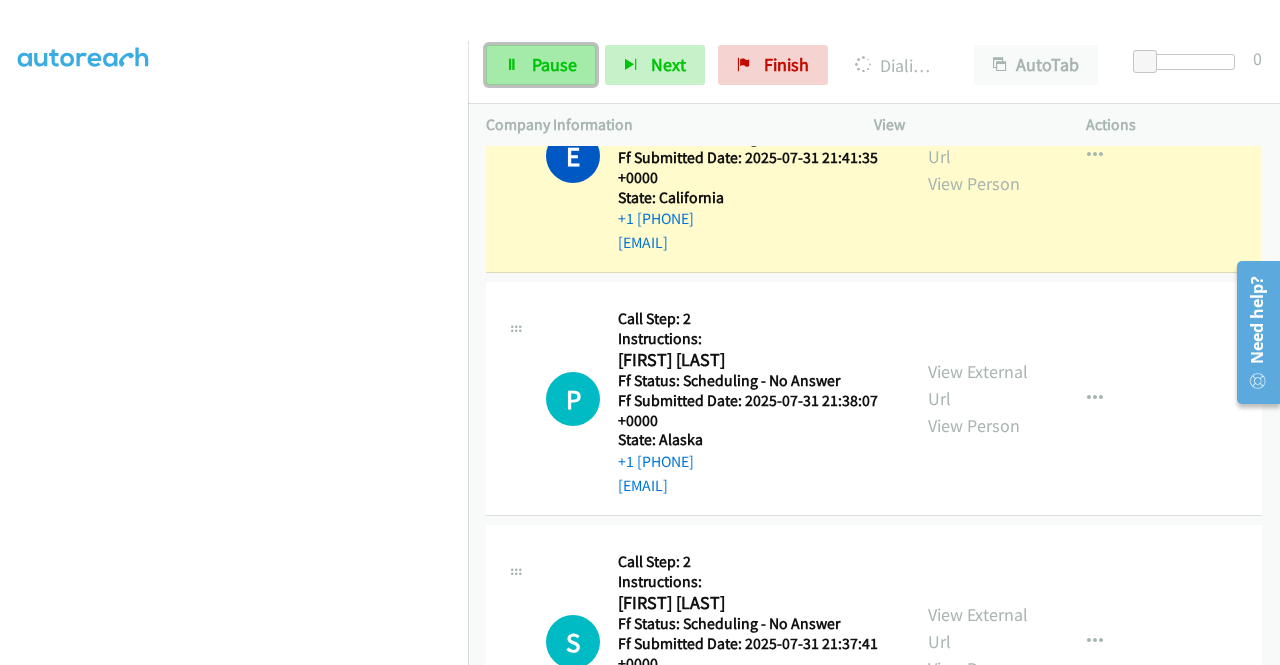 click on "Pause" at bounding box center [554, 64] 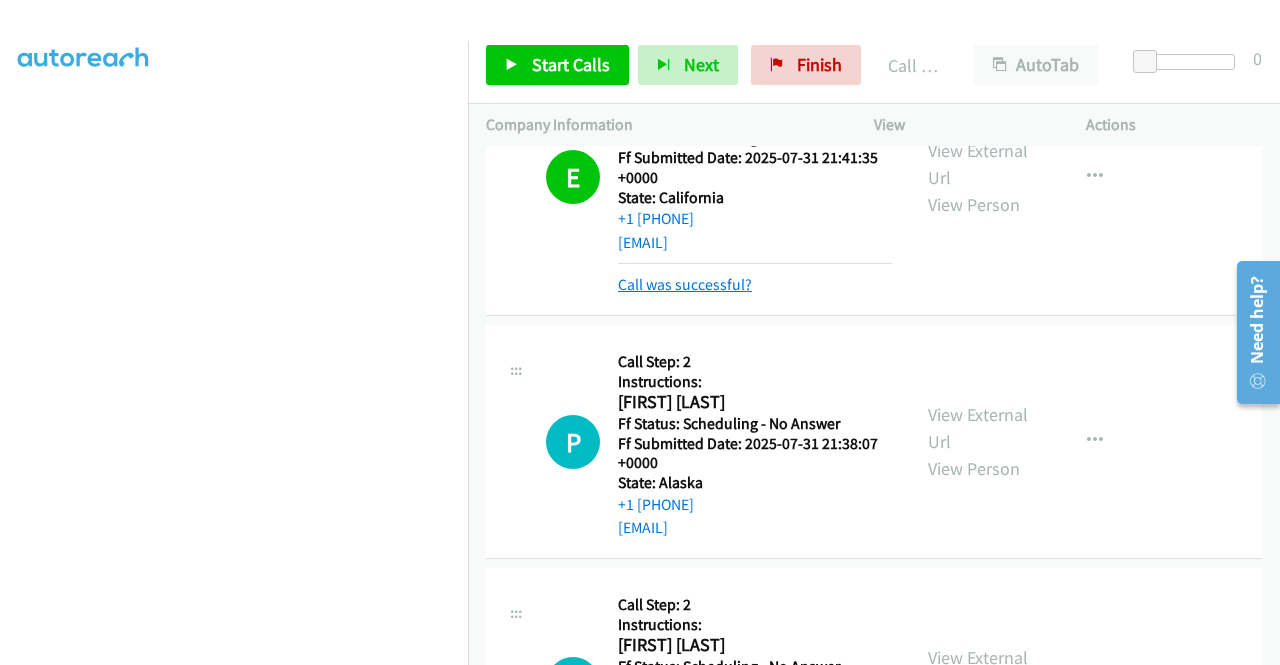 click on "Call was successful?" at bounding box center [685, 284] 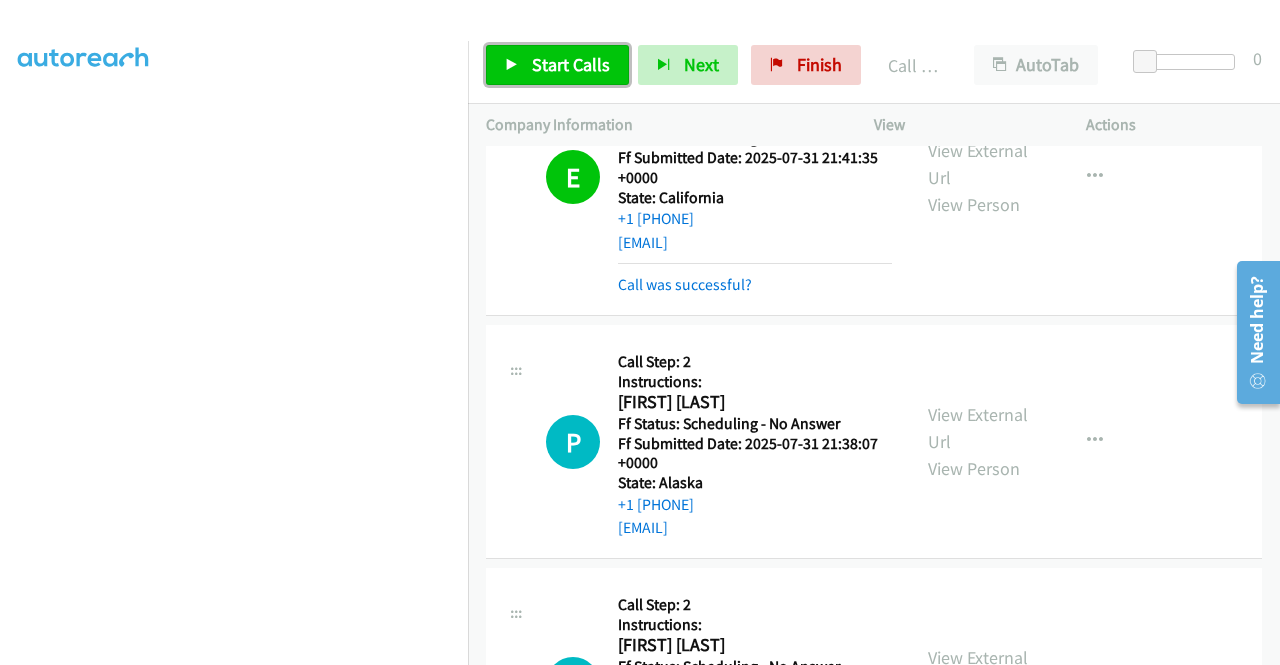 click on "Start Calls" at bounding box center (571, 64) 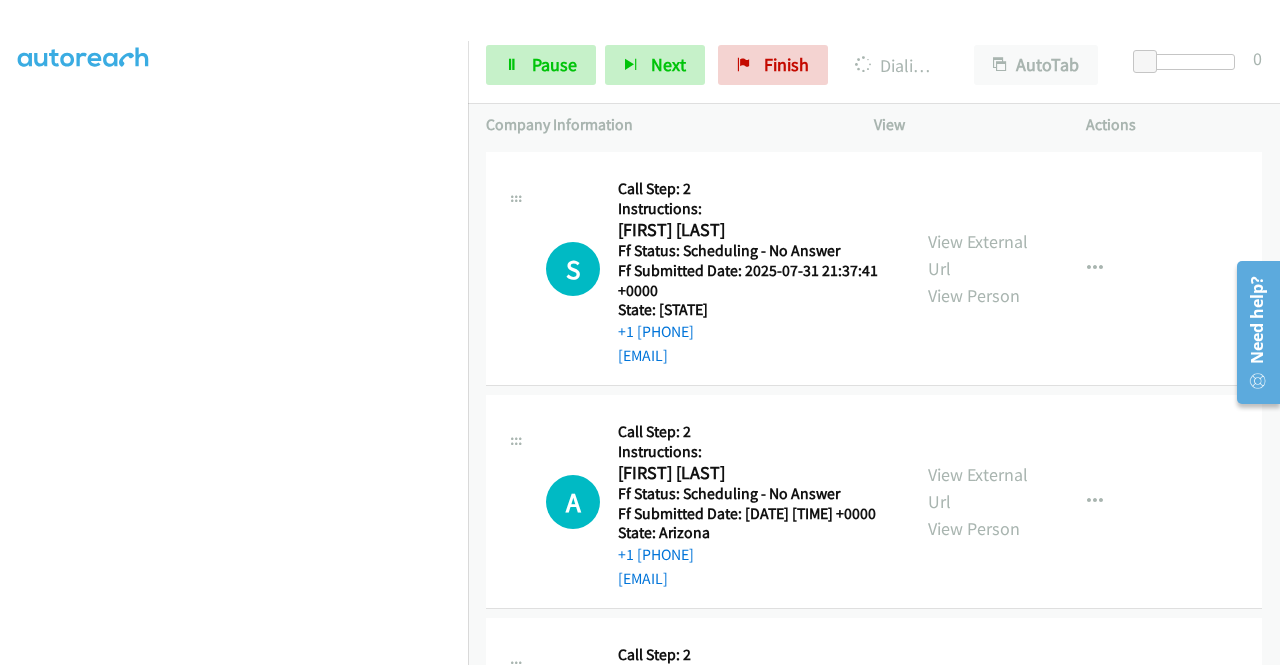 scroll, scrollTop: 2900, scrollLeft: 0, axis: vertical 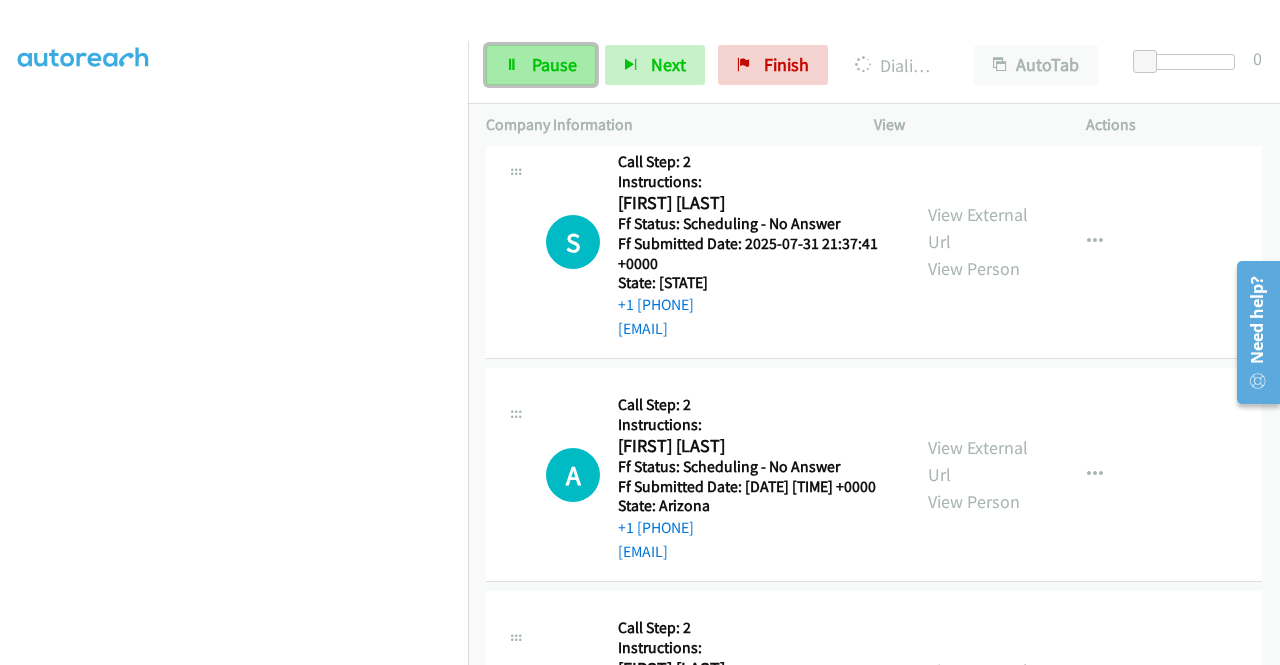 click on "Pause" at bounding box center (554, 64) 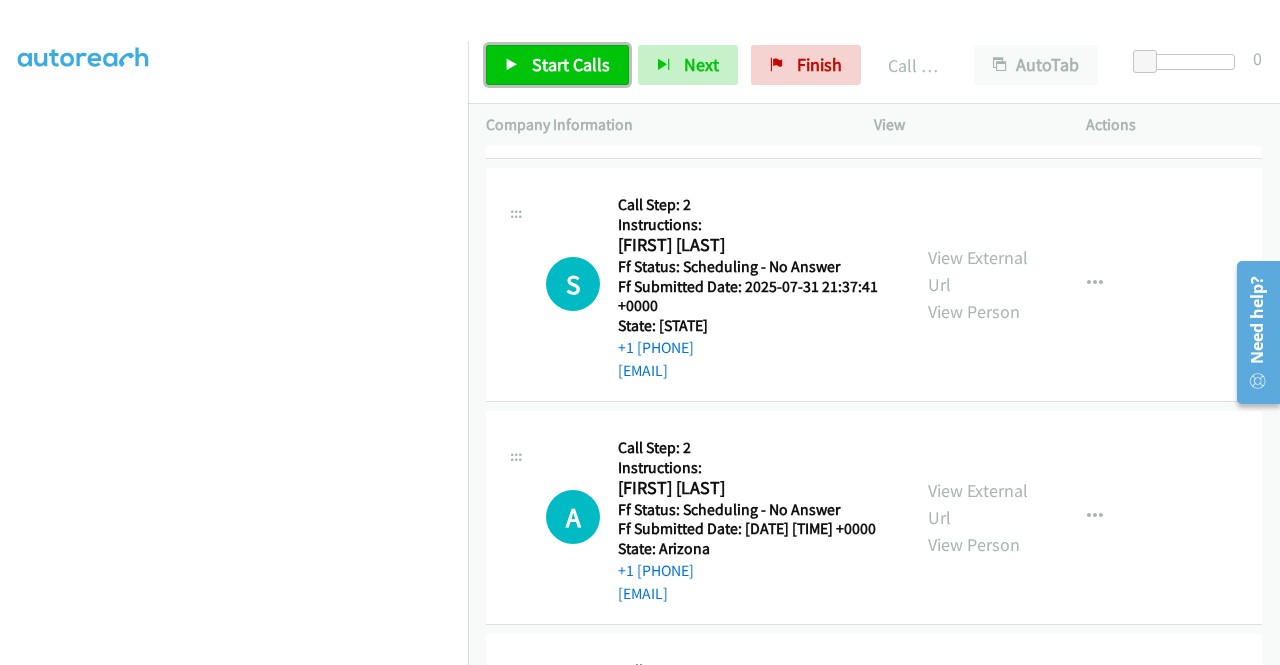 click on "Start Calls" at bounding box center [571, 64] 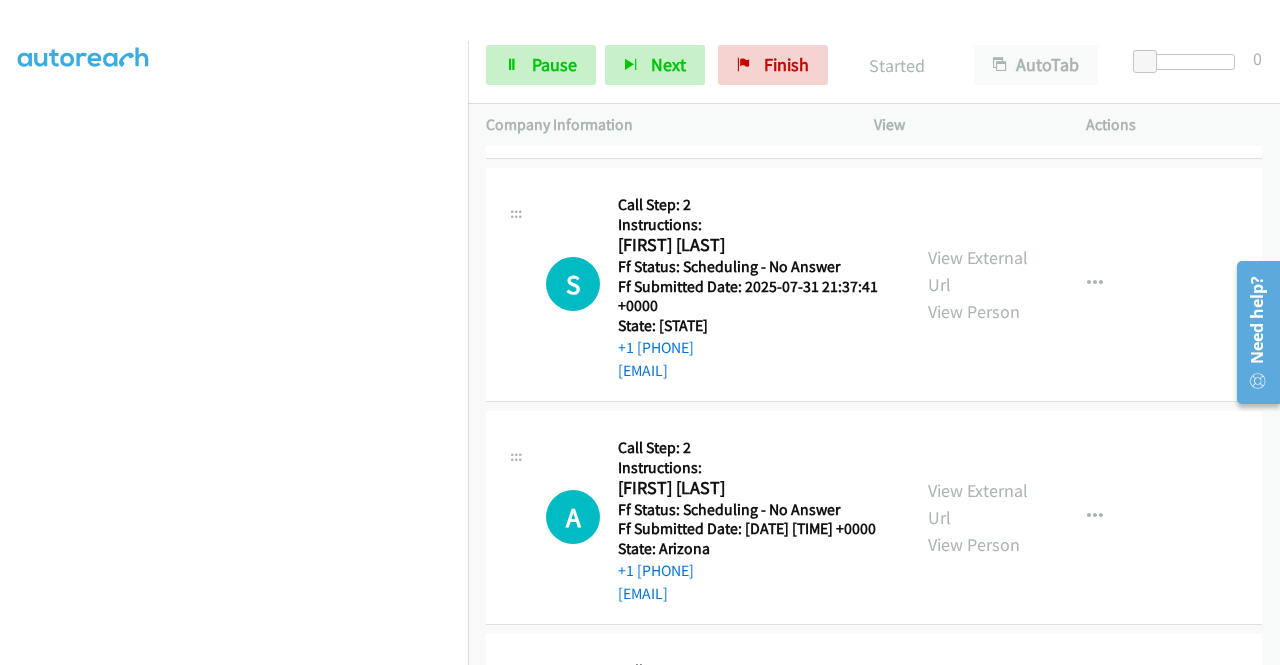 scroll, scrollTop: 456, scrollLeft: 0, axis: vertical 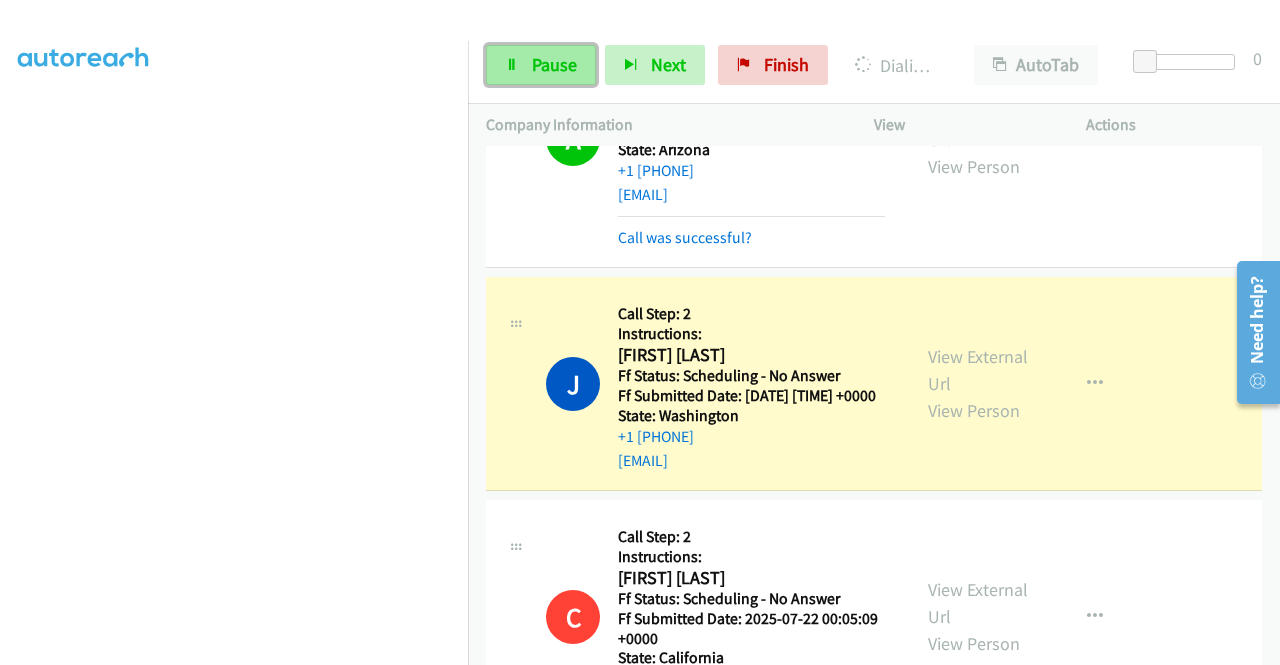 click on "Pause" at bounding box center [541, 65] 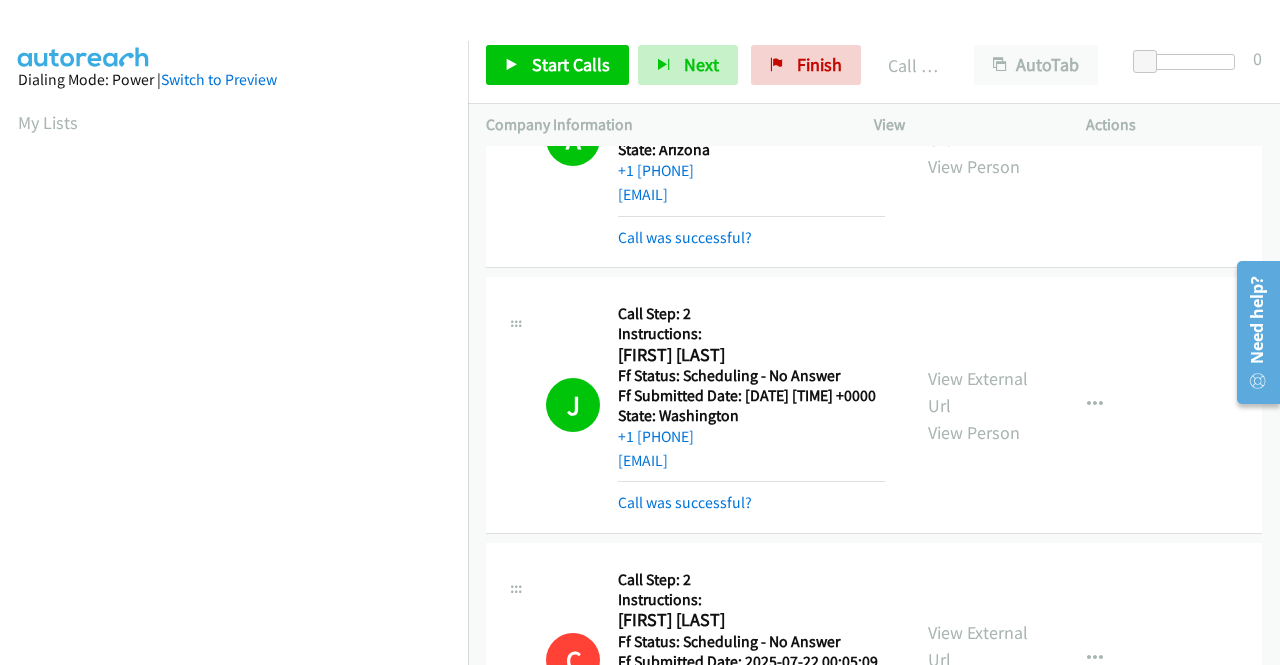 scroll, scrollTop: 456, scrollLeft: 0, axis: vertical 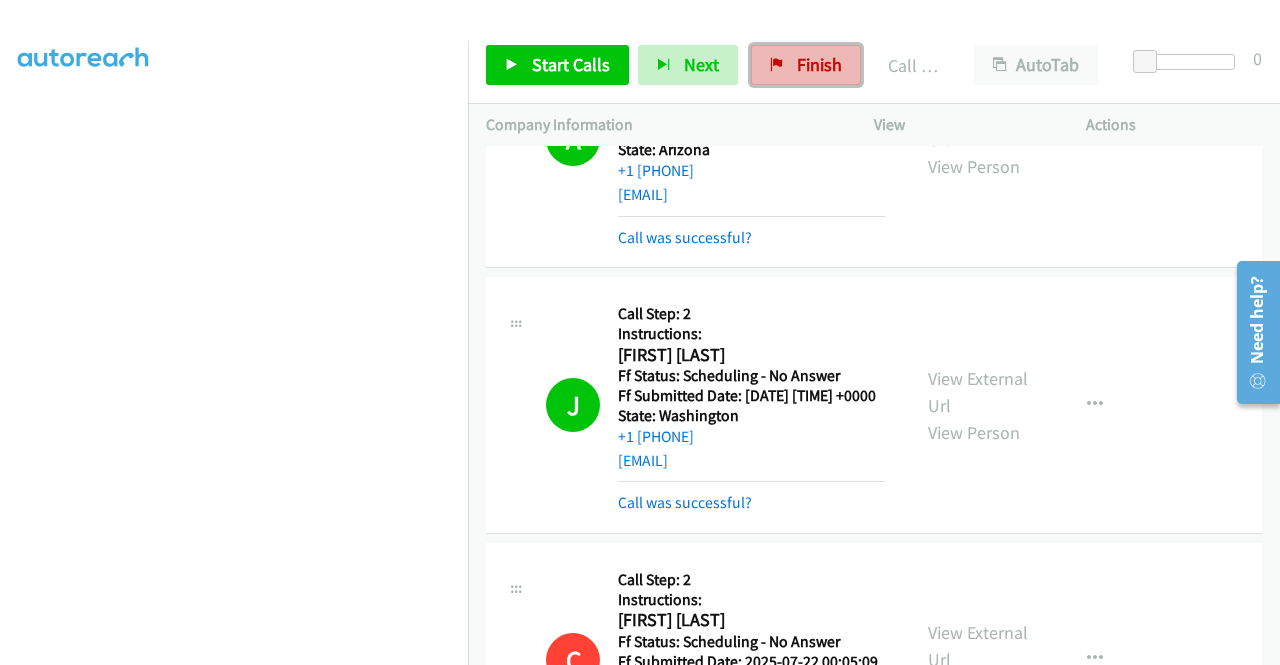 click on "Finish" at bounding box center (819, 64) 